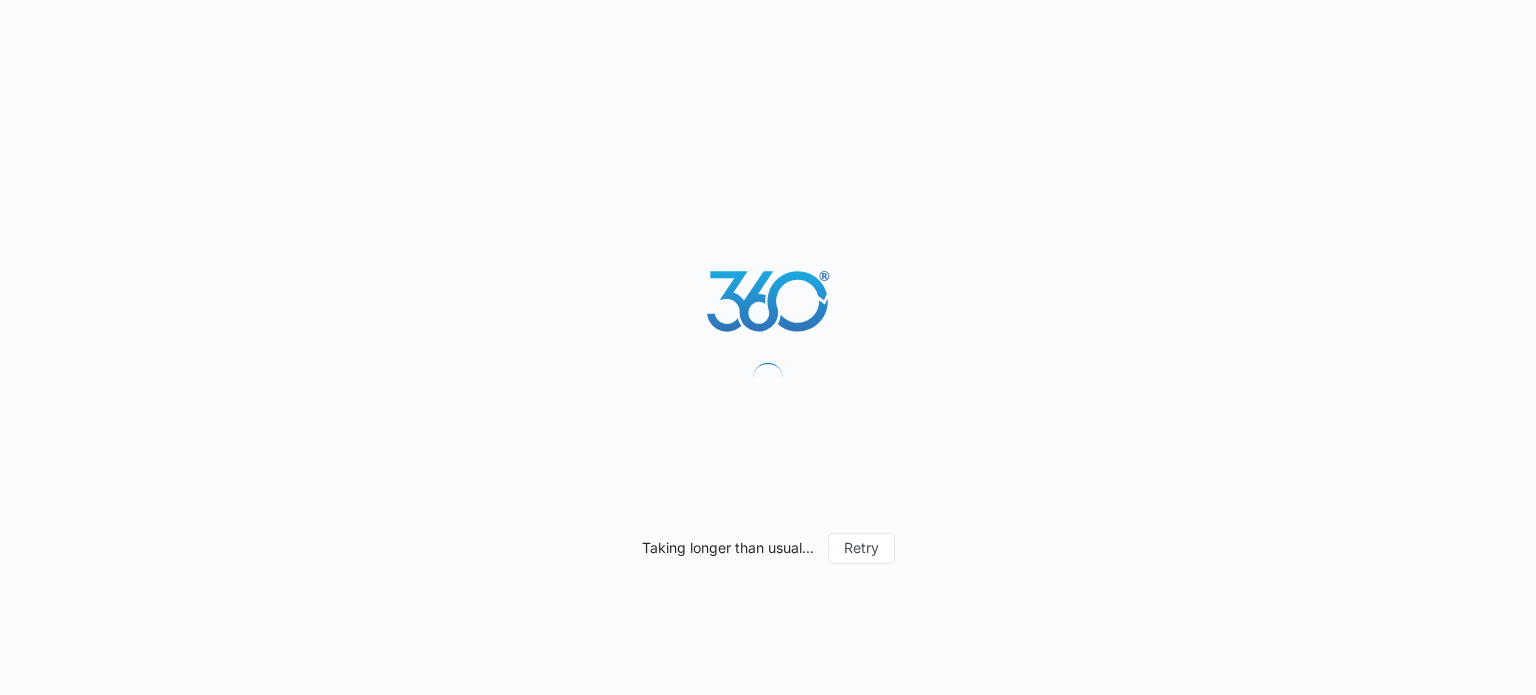 scroll, scrollTop: 0, scrollLeft: 0, axis: both 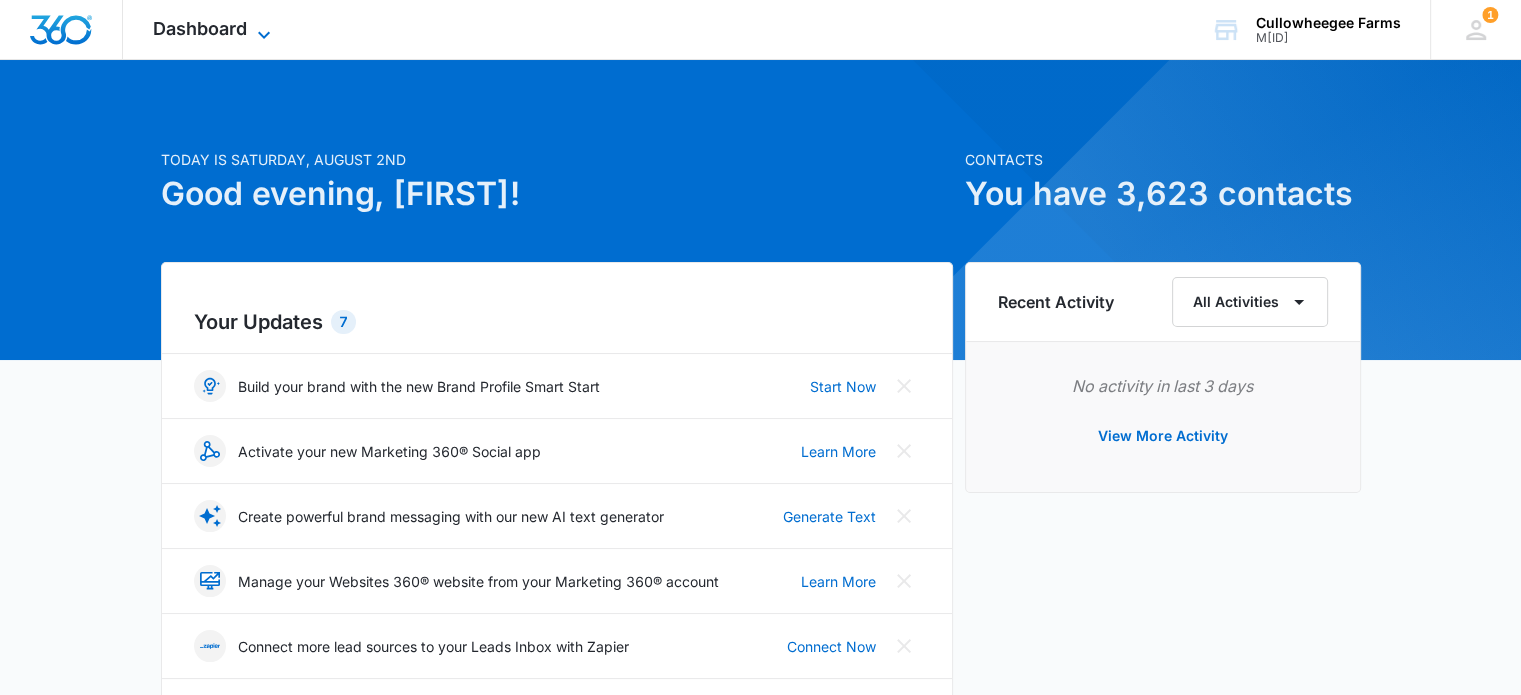 click on "Dashboard Apps Reputation Forms CRM Email Social POS Content Ads Intelligence Files Brand Settings" at bounding box center [214, 29] 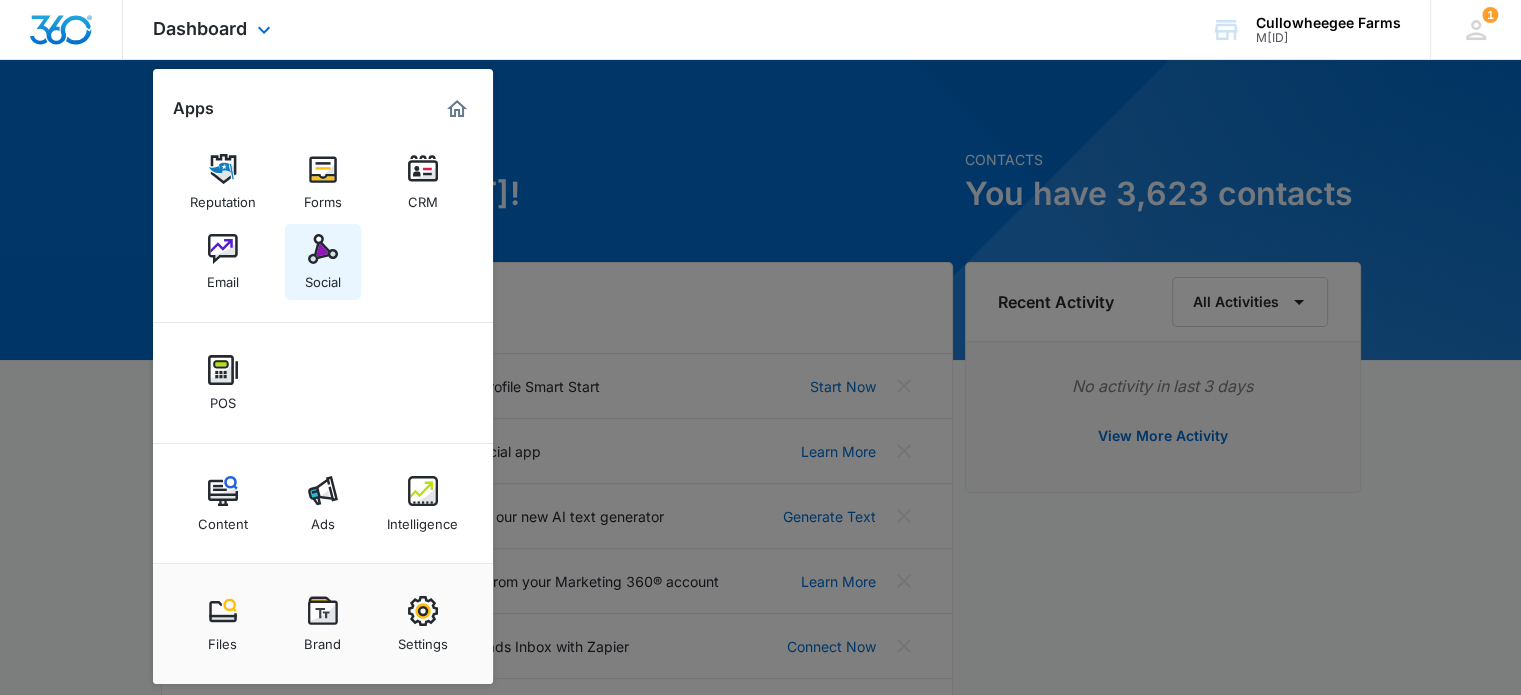 scroll, scrollTop: 4, scrollLeft: 0, axis: vertical 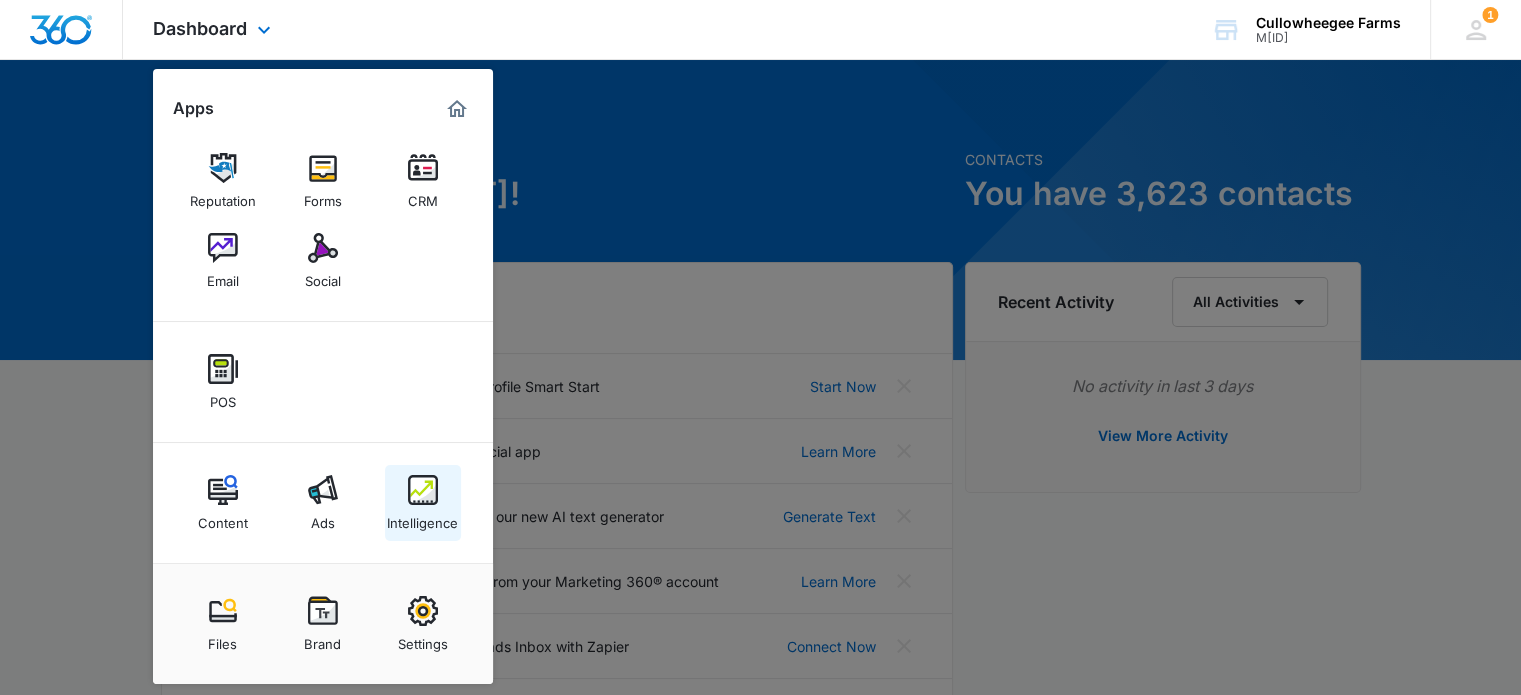 click at bounding box center [423, 490] 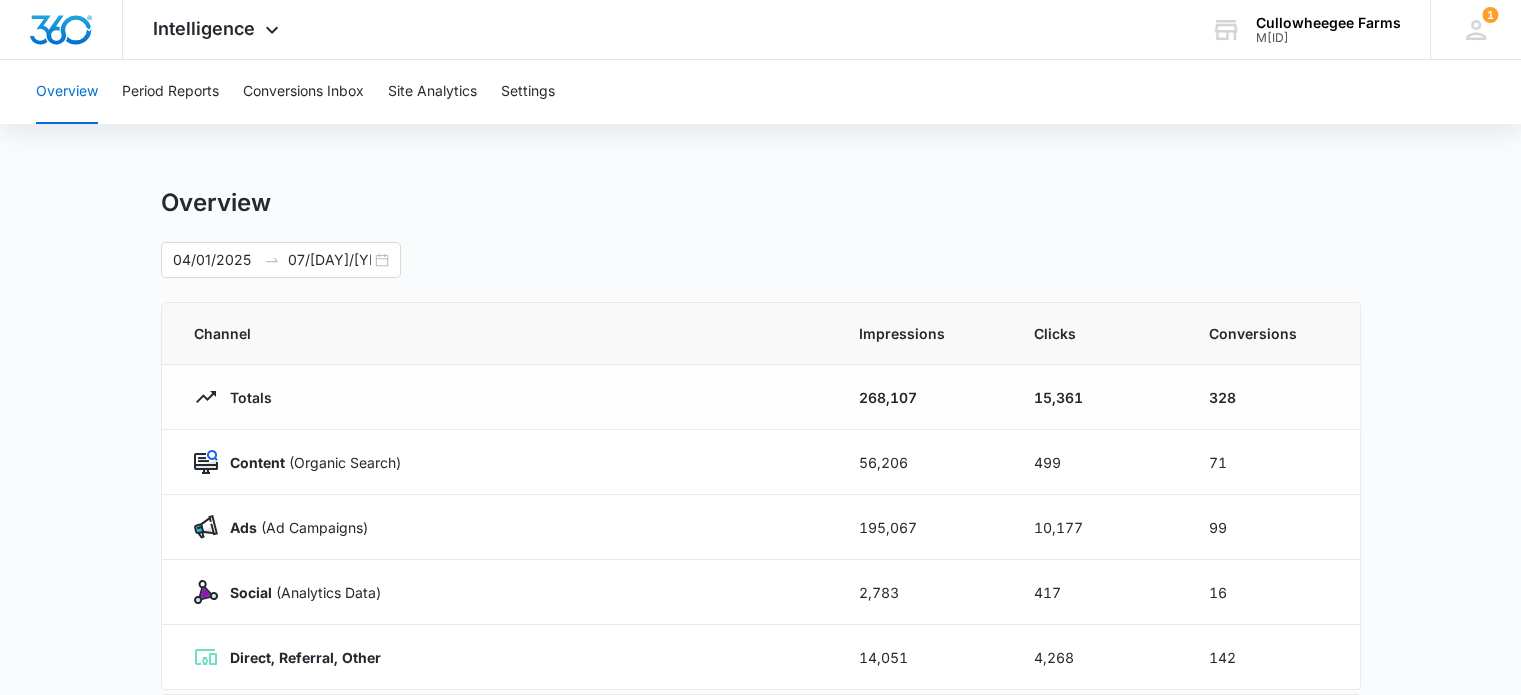 scroll, scrollTop: 0, scrollLeft: 0, axis: both 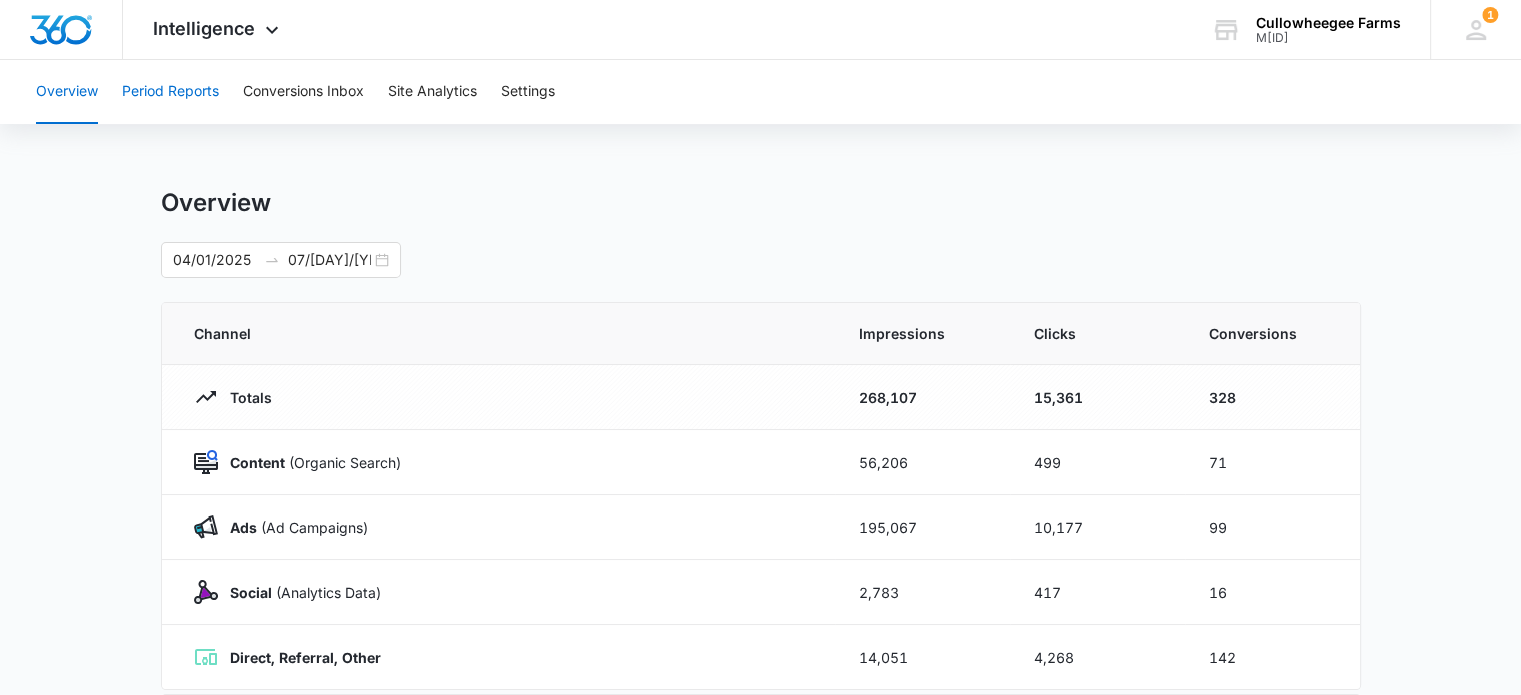 click on "Period Reports" at bounding box center (170, 92) 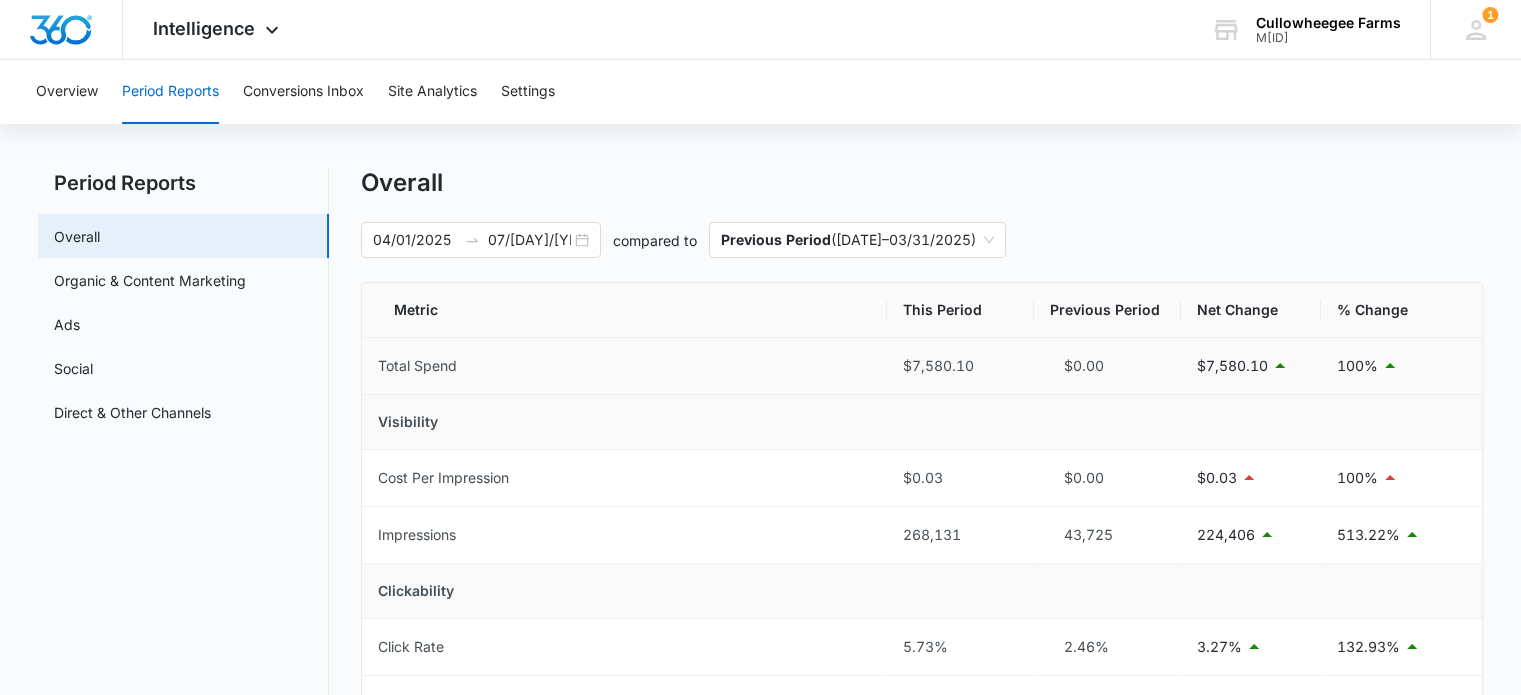 scroll, scrollTop: 0, scrollLeft: 0, axis: both 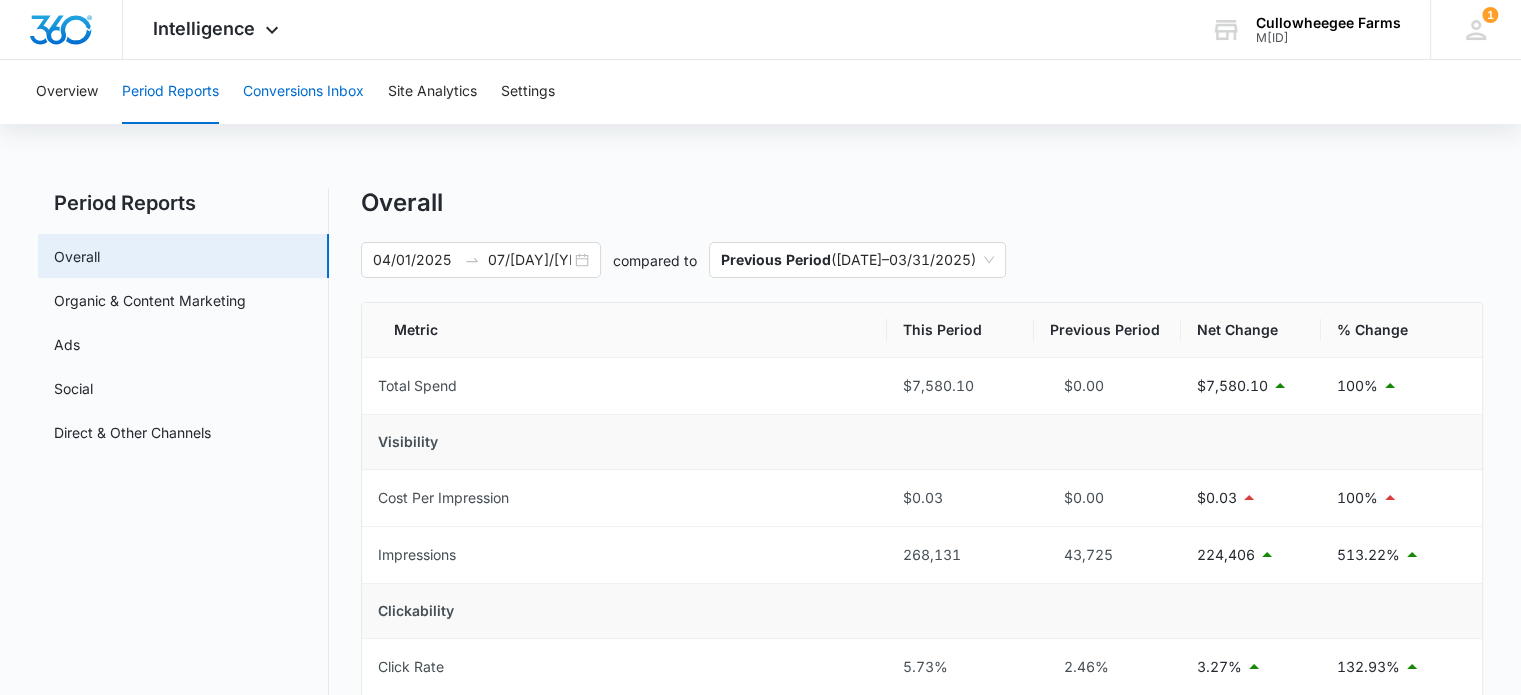 click on "Conversions Inbox" at bounding box center (303, 92) 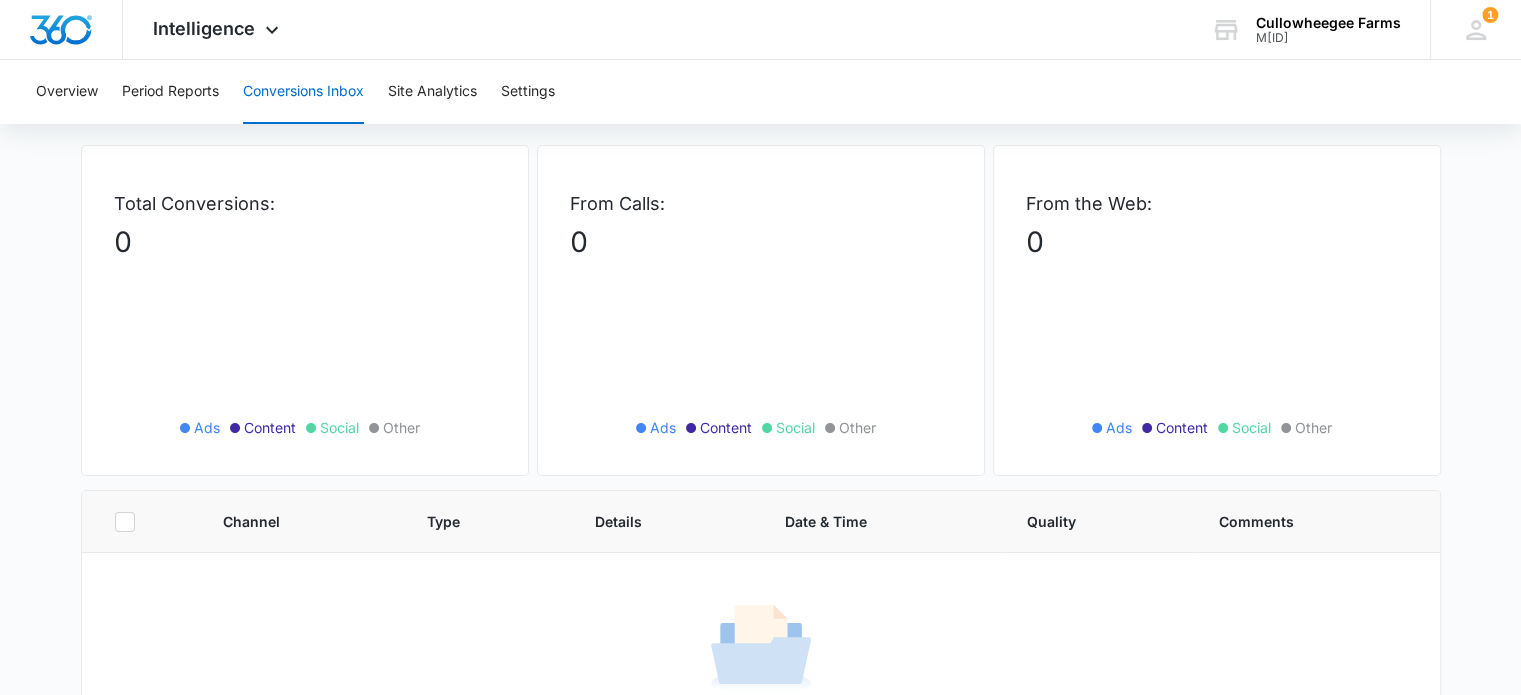 scroll, scrollTop: 0, scrollLeft: 0, axis: both 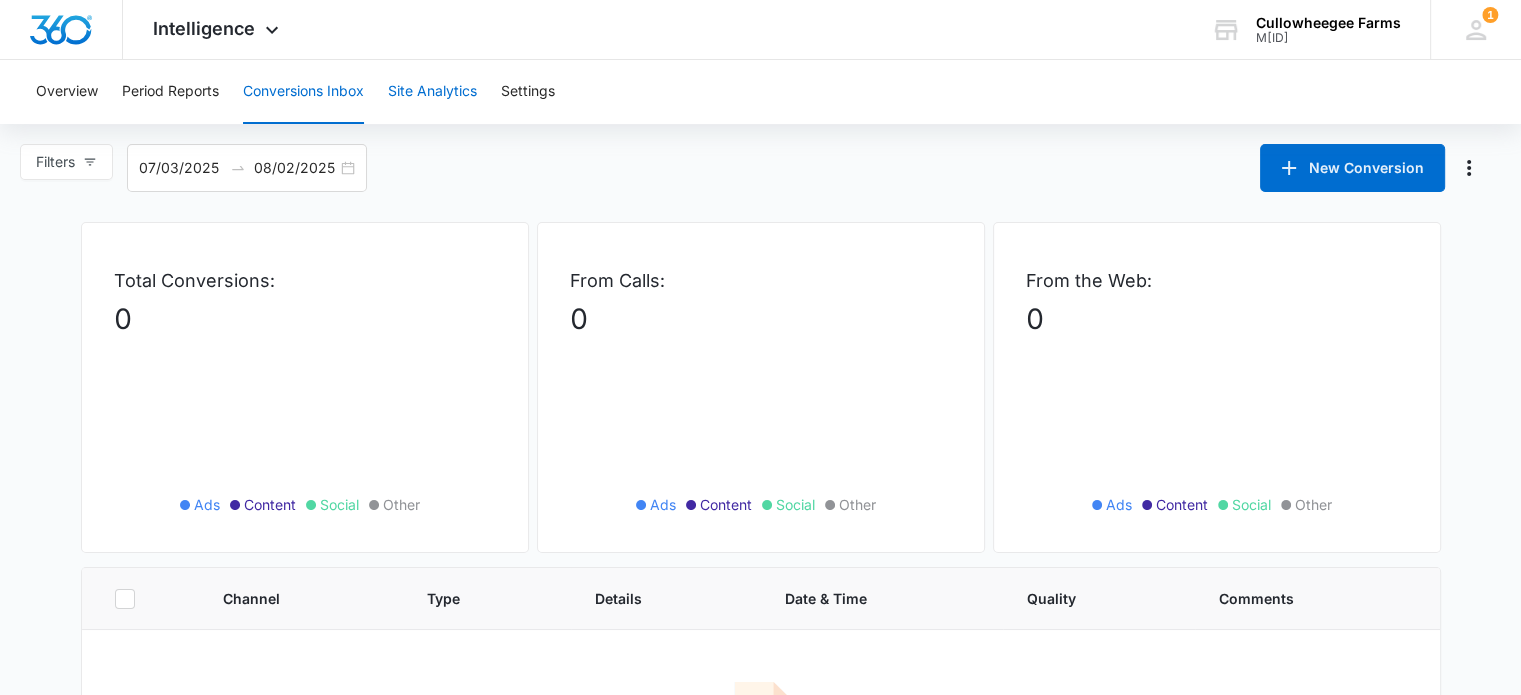click on "Site Analytics" at bounding box center [432, 92] 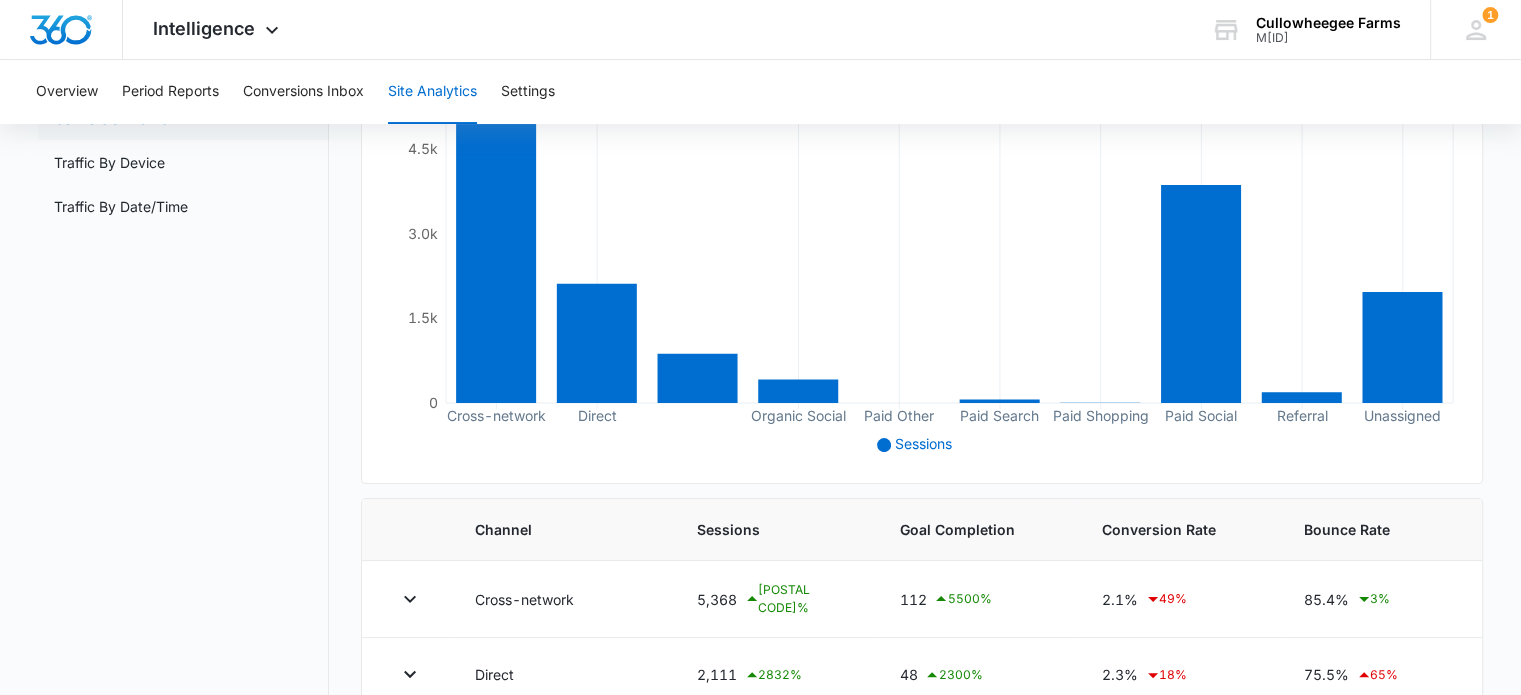 scroll, scrollTop: 0, scrollLeft: 0, axis: both 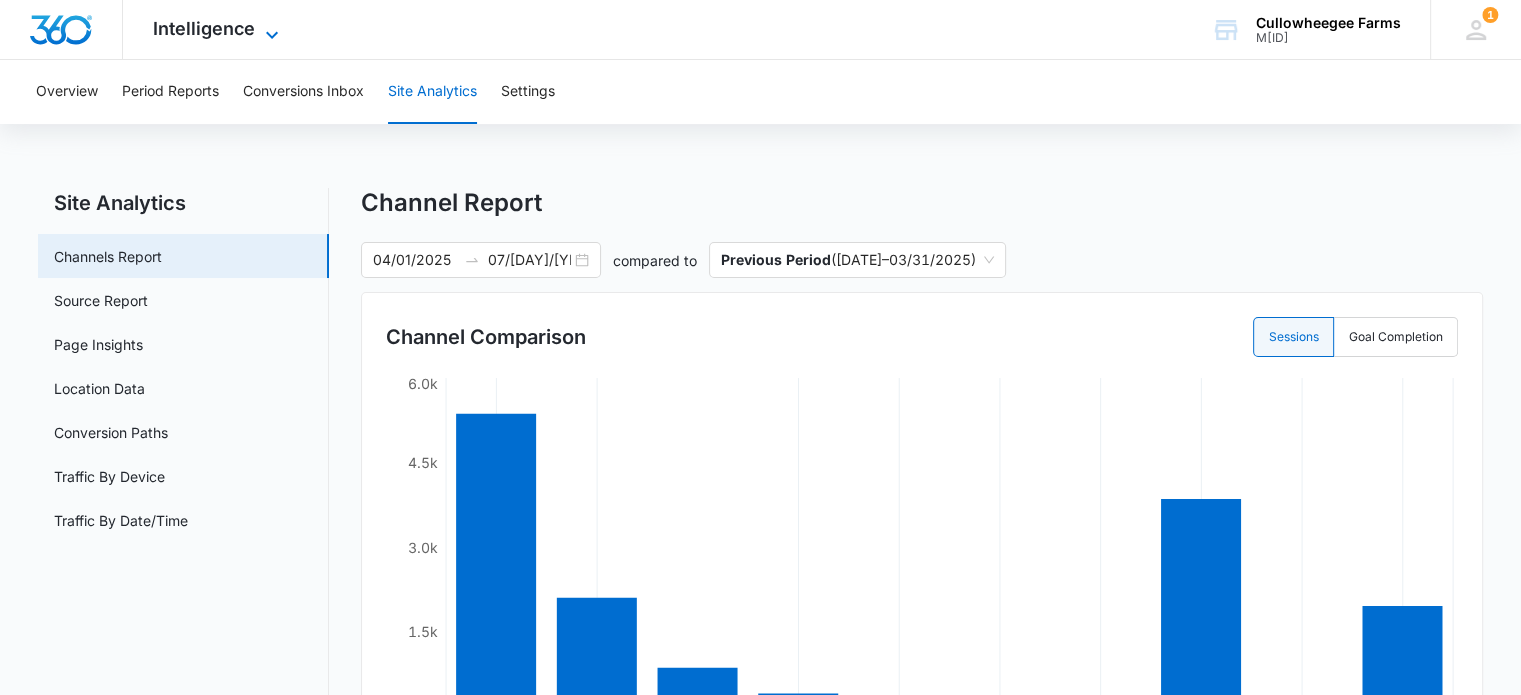 click on "Intelligence" at bounding box center [204, 28] 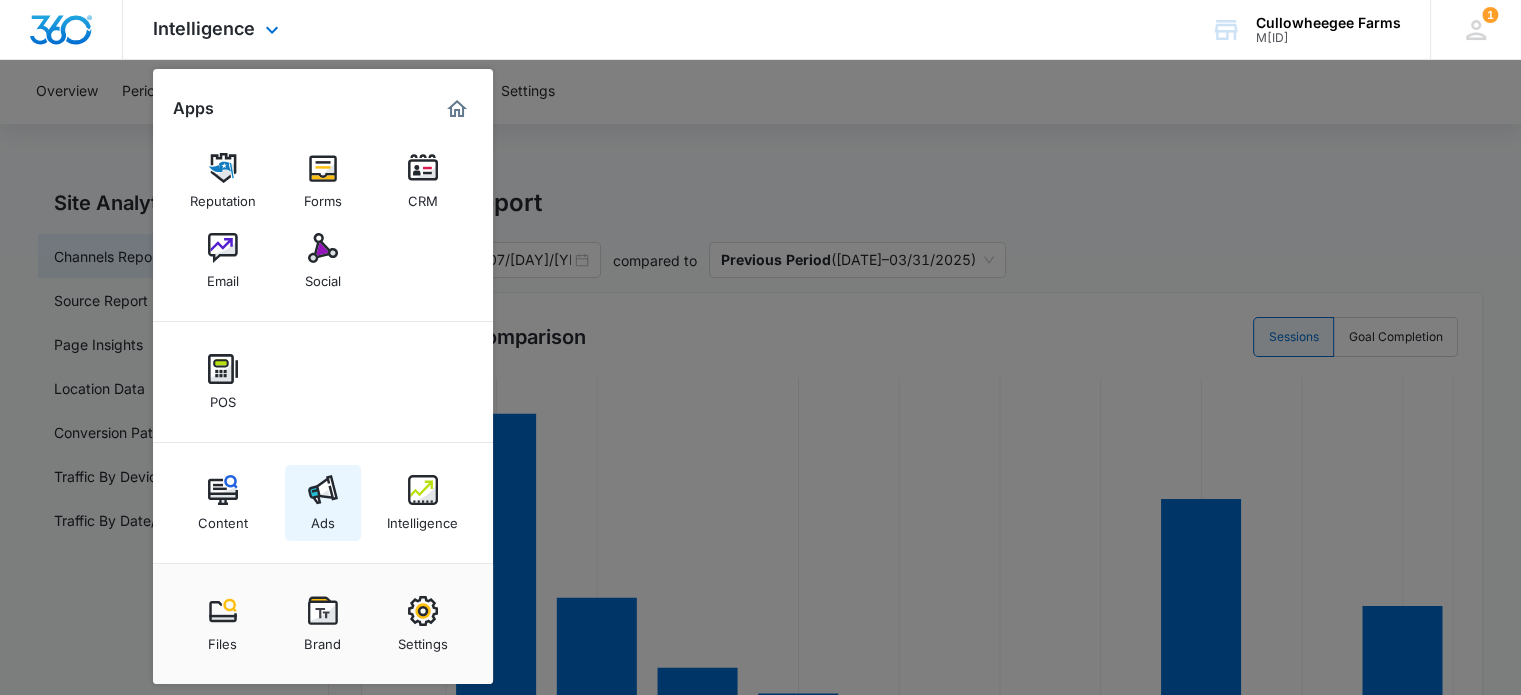 click at bounding box center [323, 490] 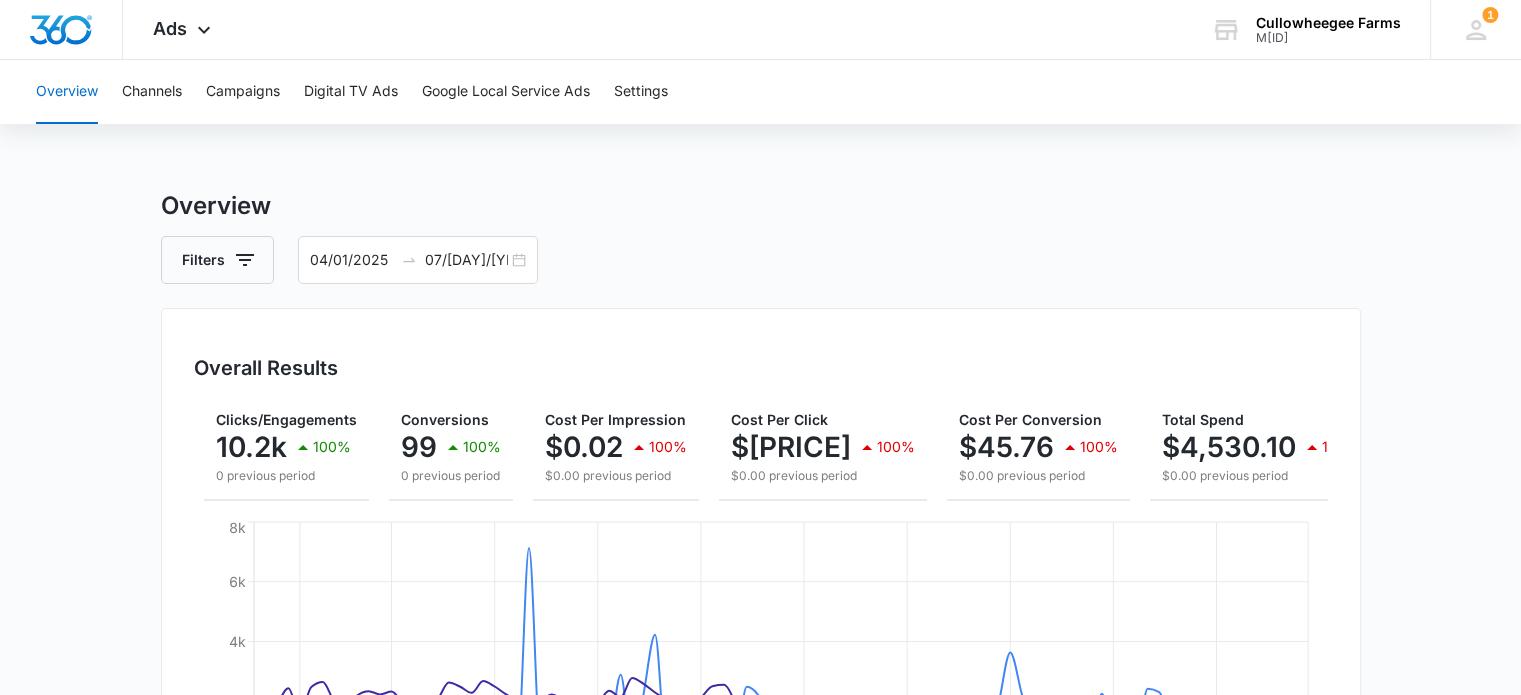 scroll, scrollTop: 0, scrollLeft: 190, axis: horizontal 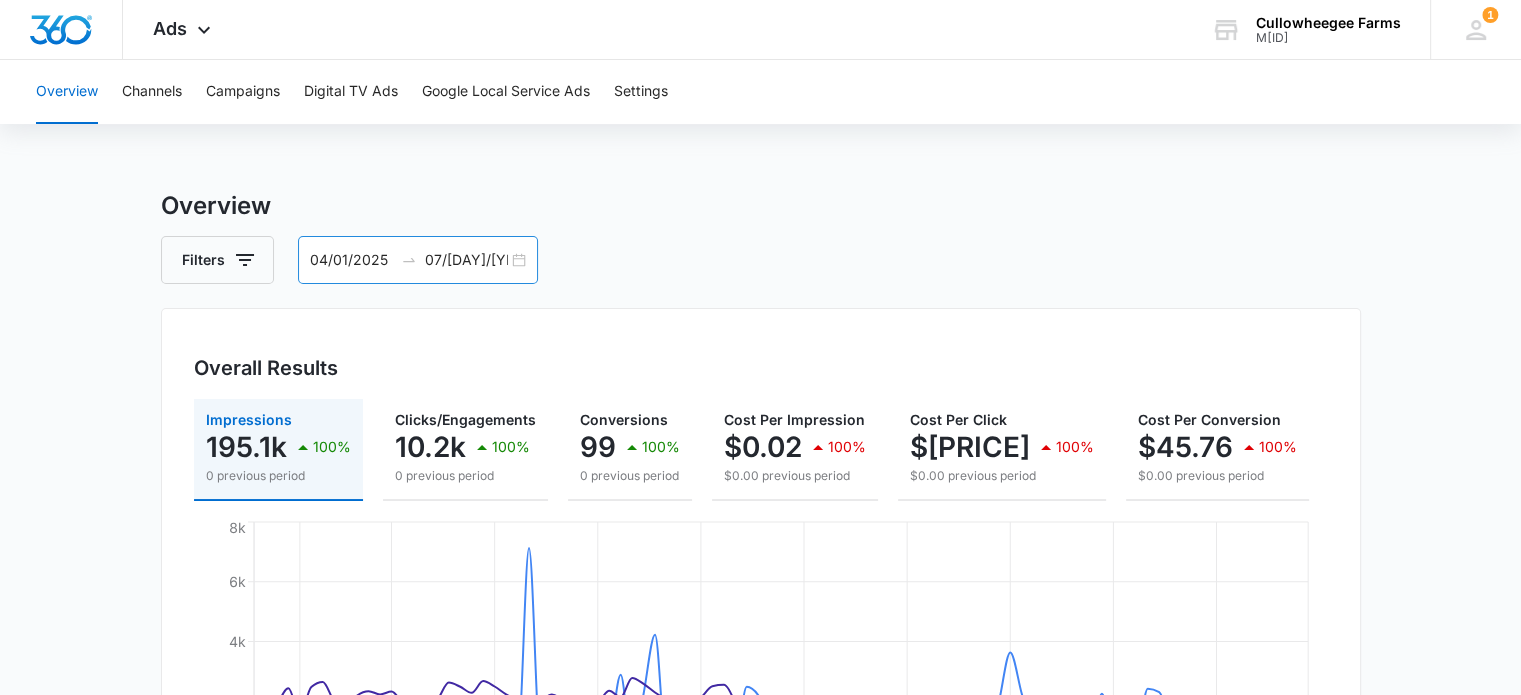 click on "[DATE] [DATE]" at bounding box center (418, 260) 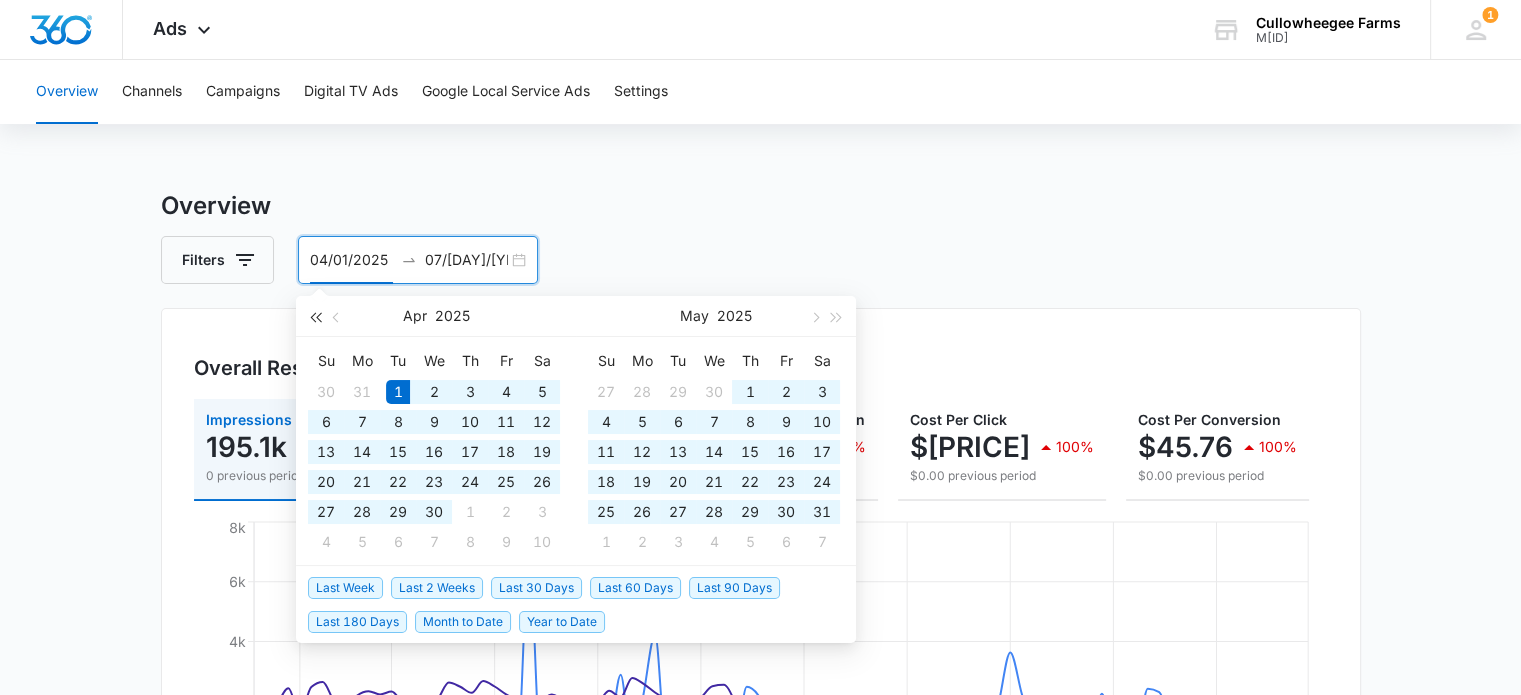 click at bounding box center [315, 317] 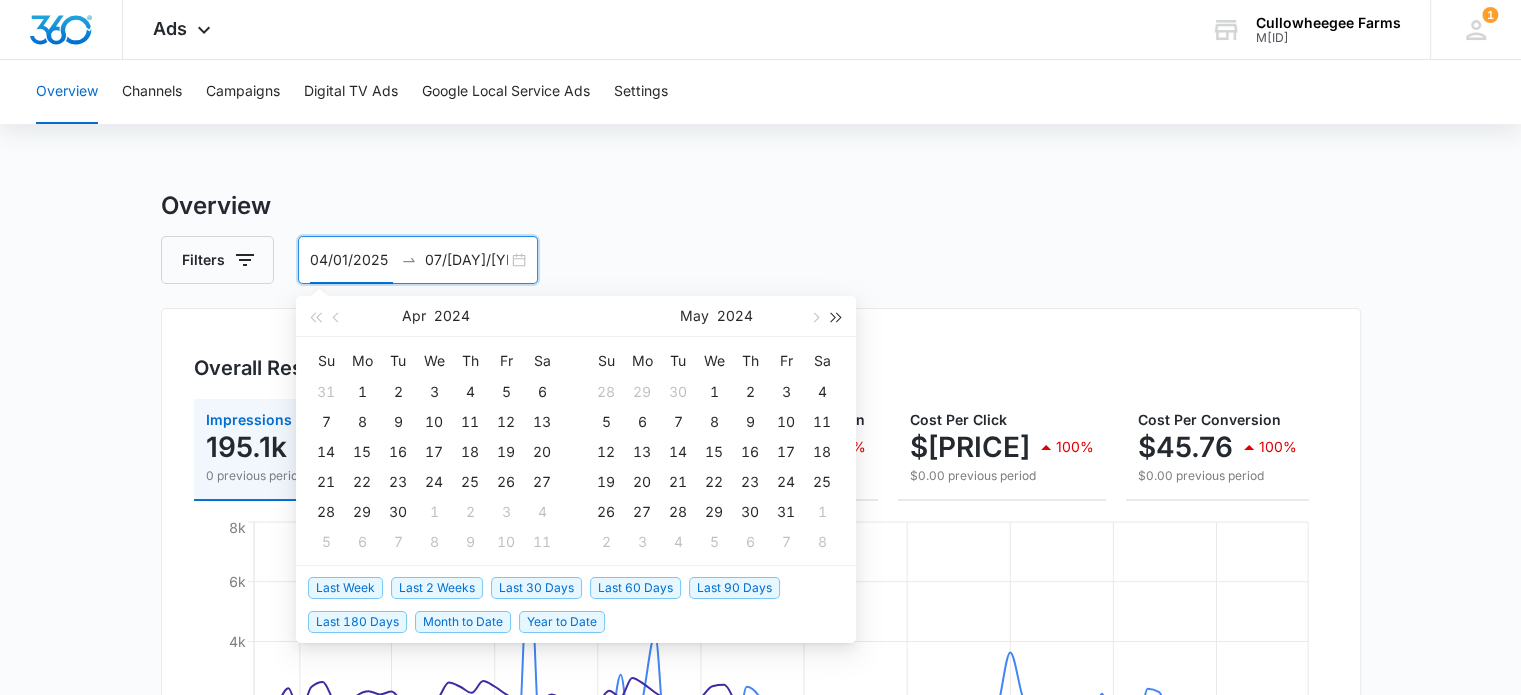 click at bounding box center [837, 317] 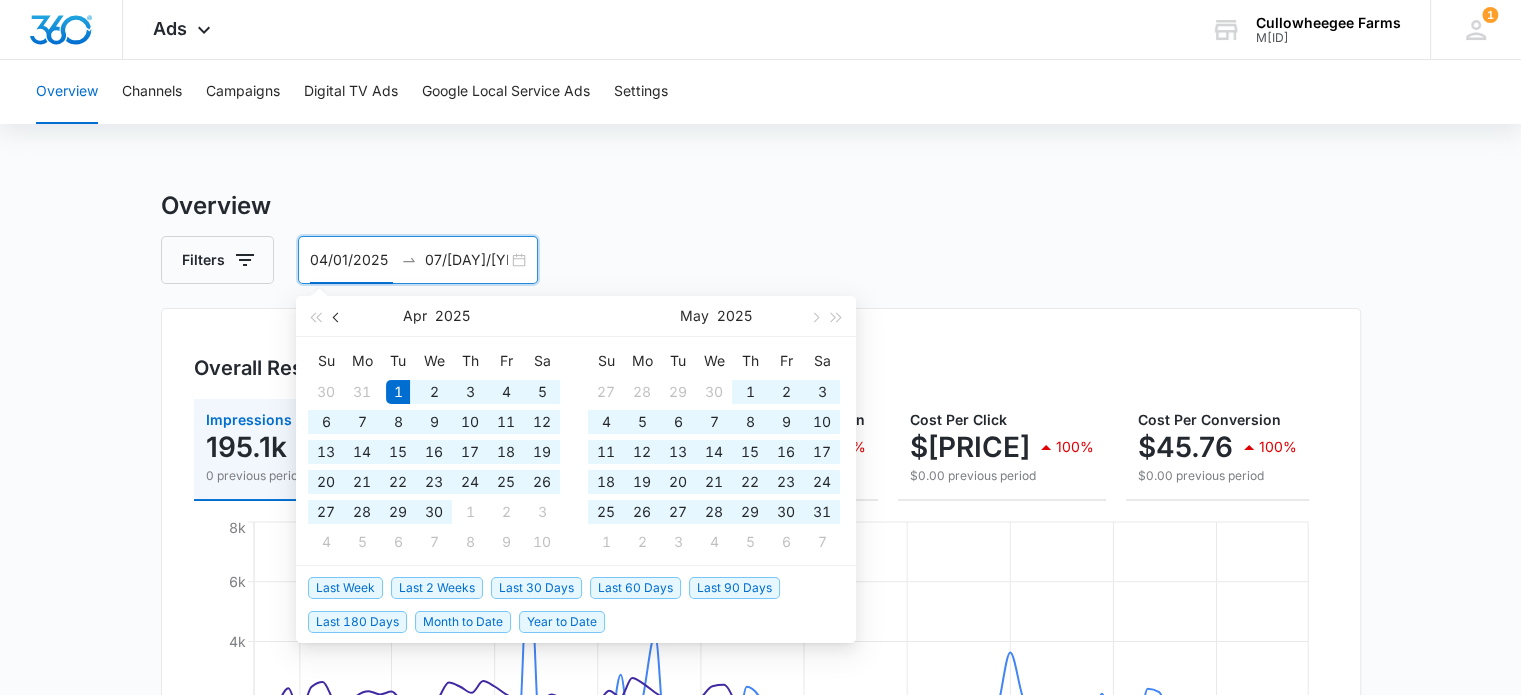 click at bounding box center (338, 317) 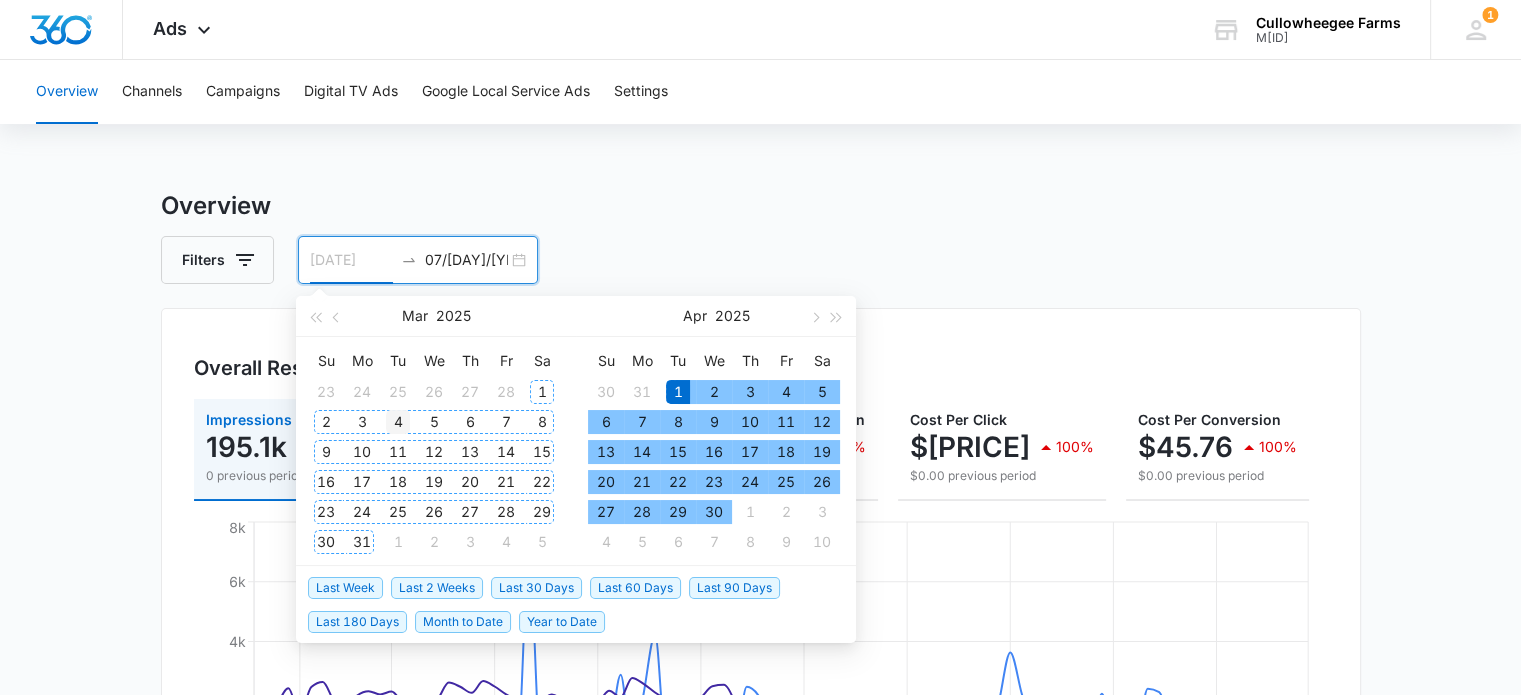 type on "[DATE]" 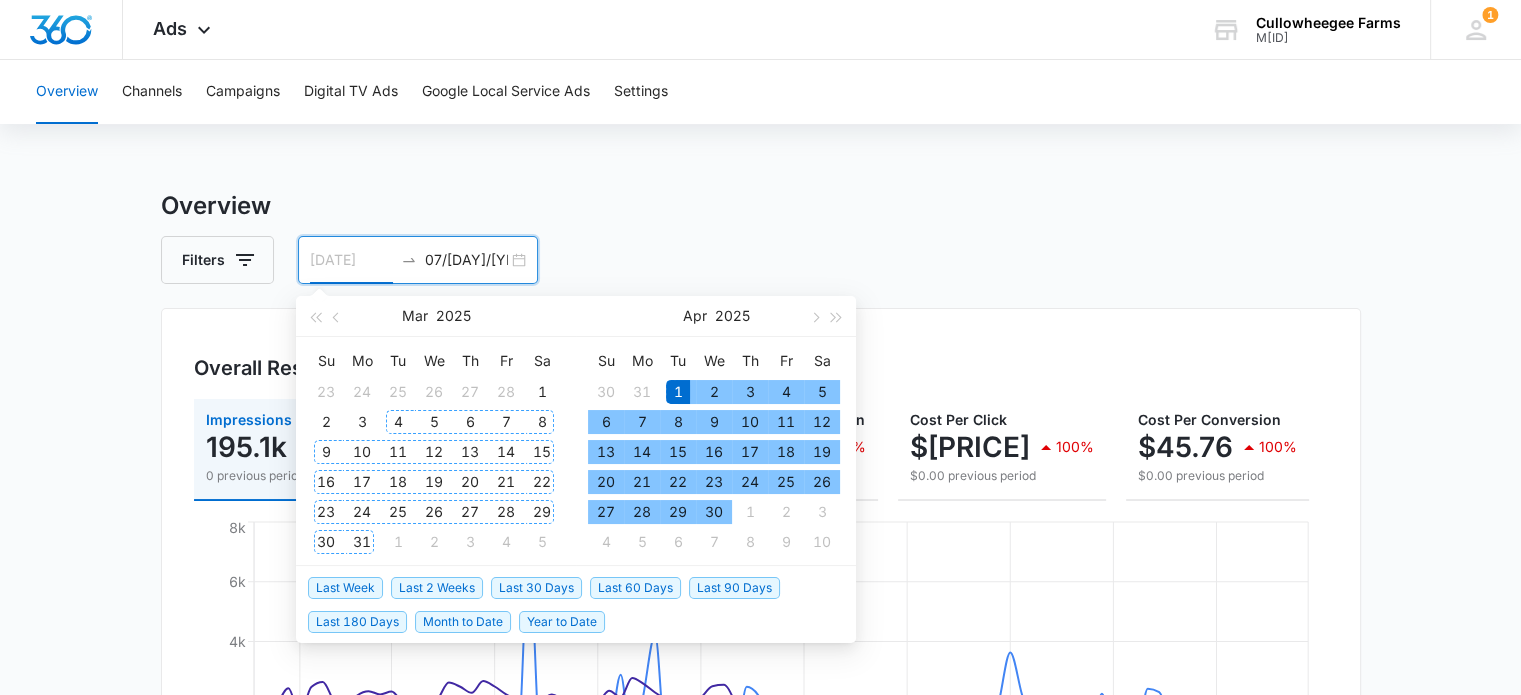 click on "4" at bounding box center [398, 422] 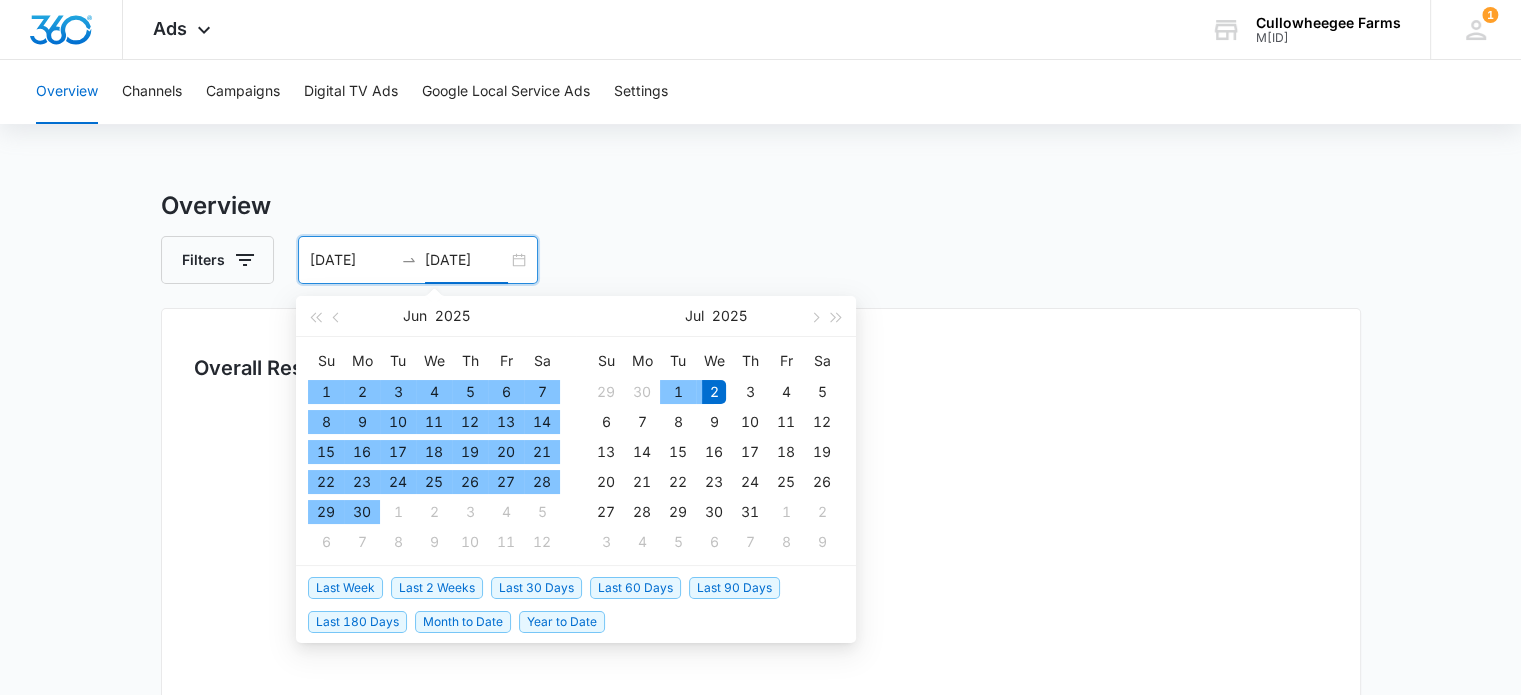type on "07/[DAY]/[YEAR]" 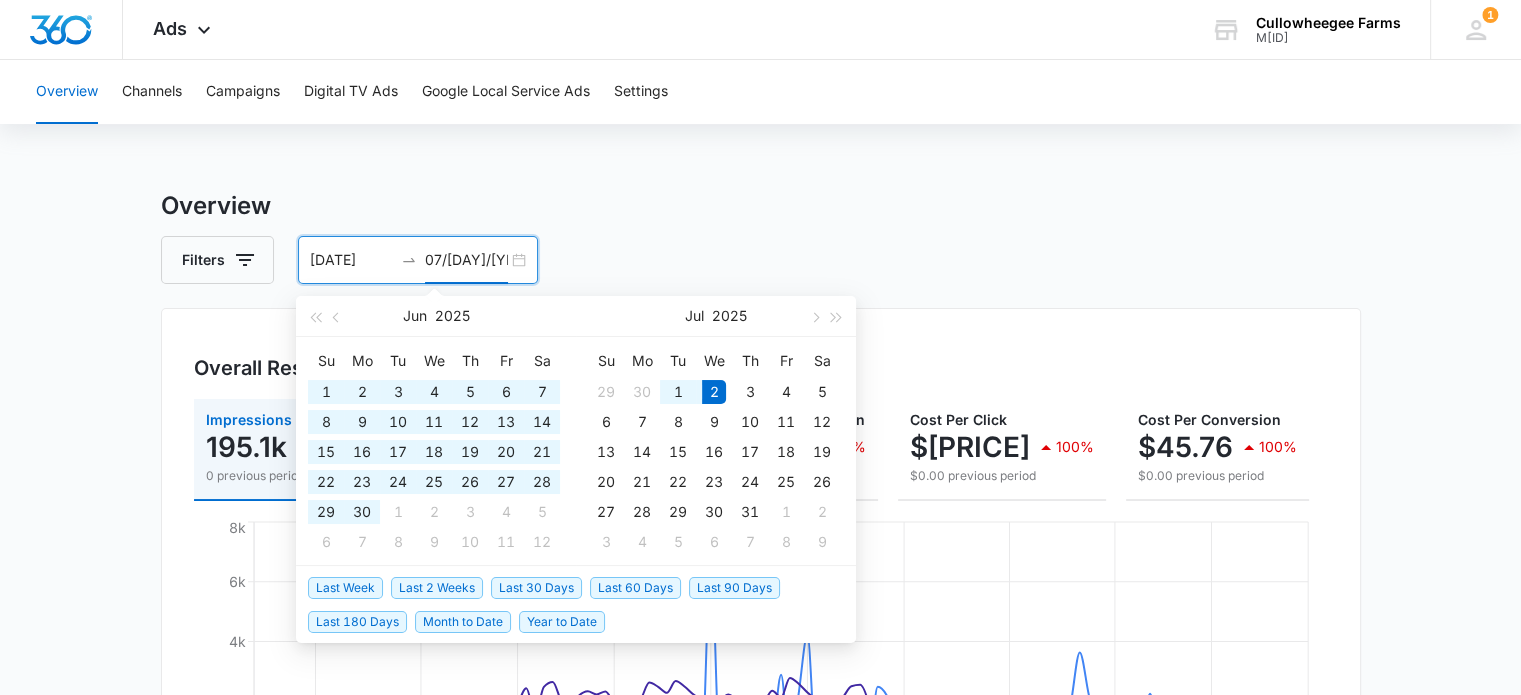 click on "Overview" at bounding box center (761, 206) 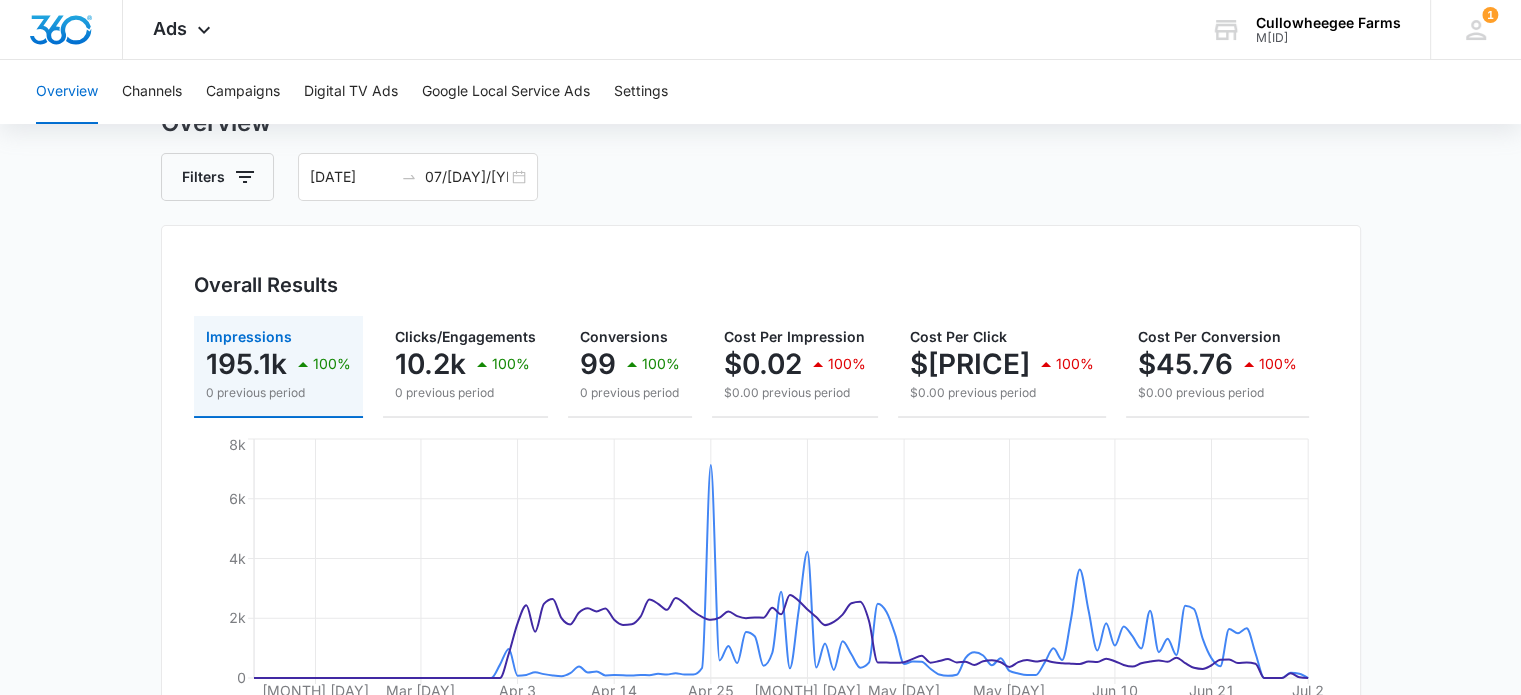 scroll, scrollTop: 42, scrollLeft: 0, axis: vertical 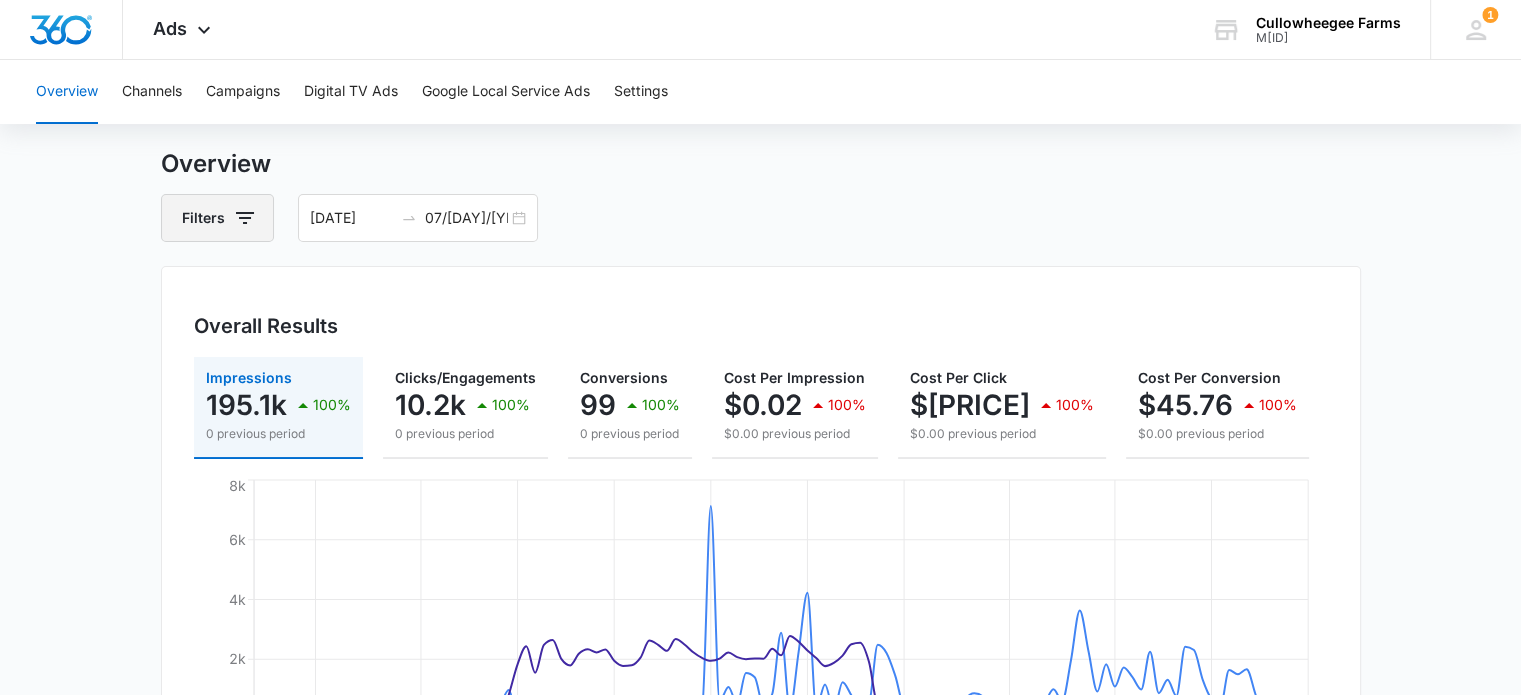 click 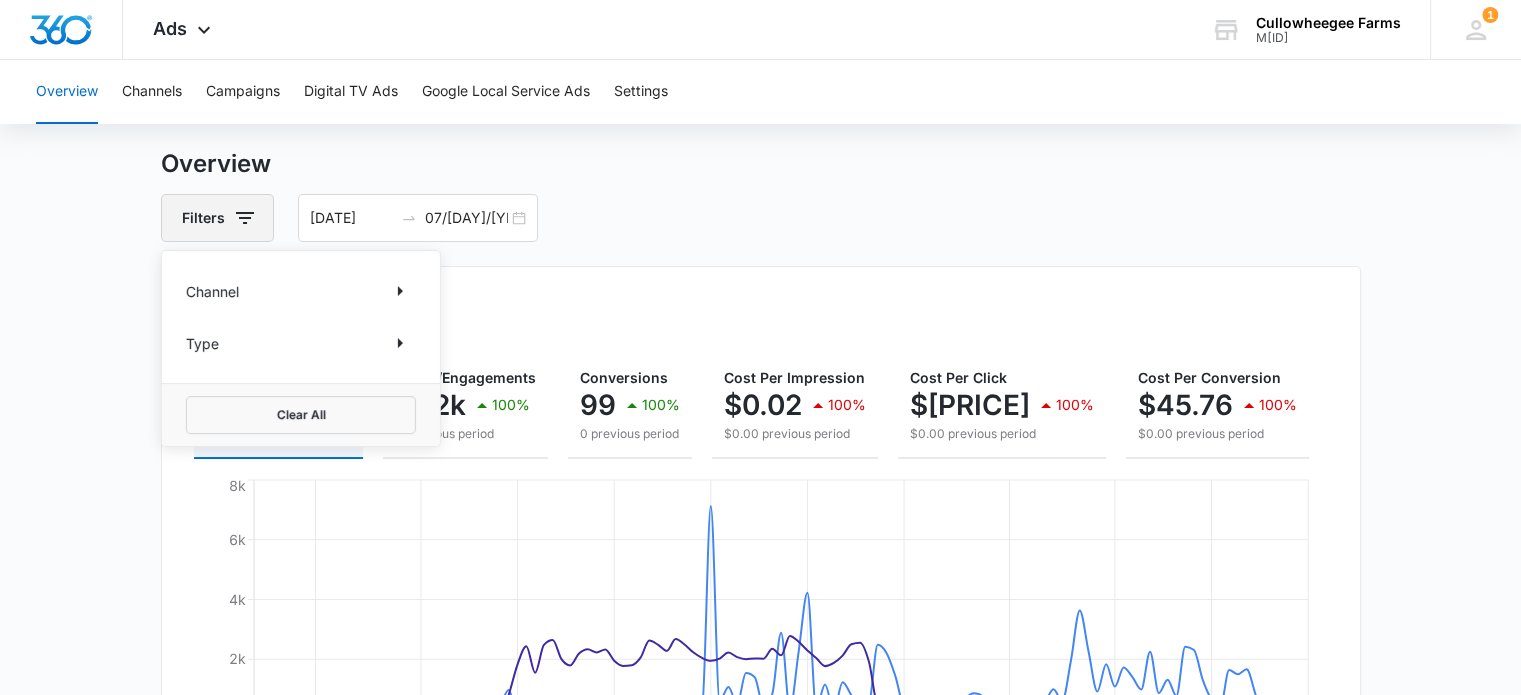 click 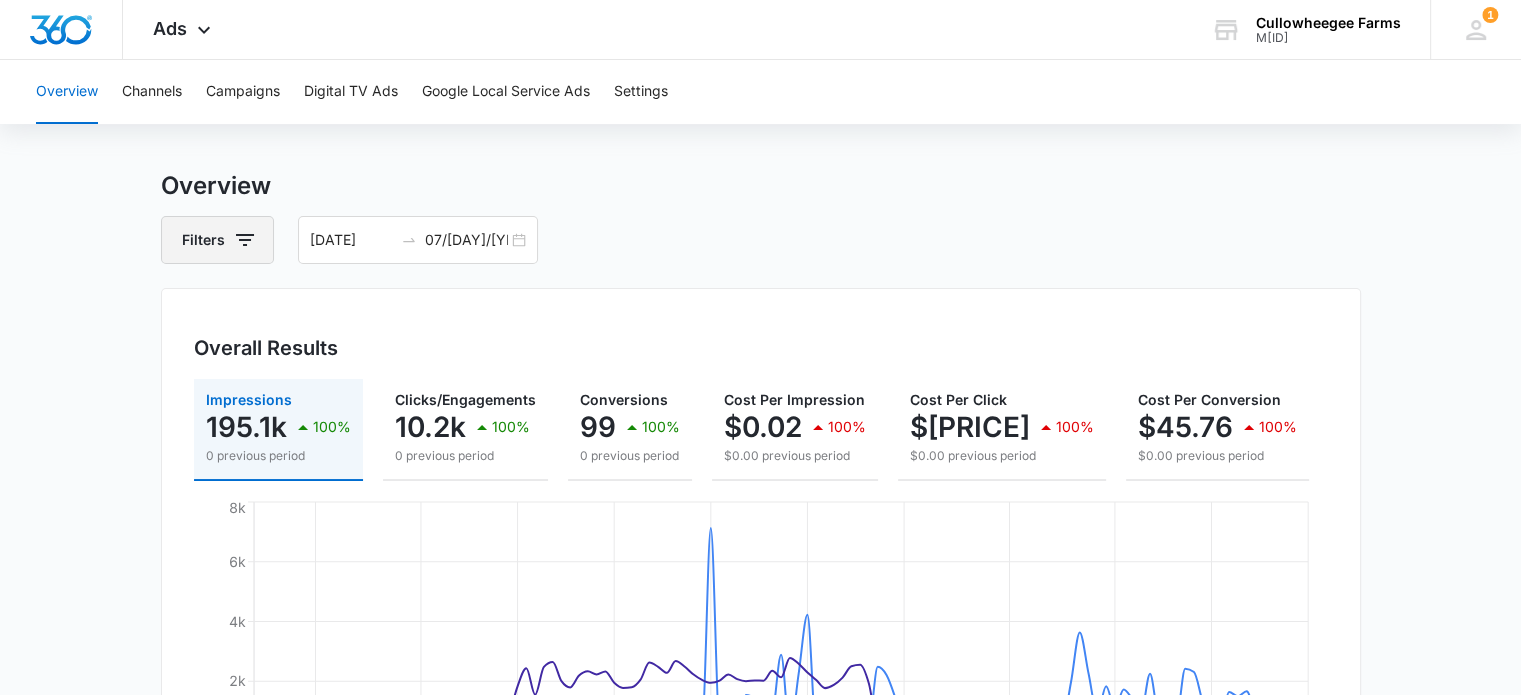 scroll, scrollTop: 0, scrollLeft: 0, axis: both 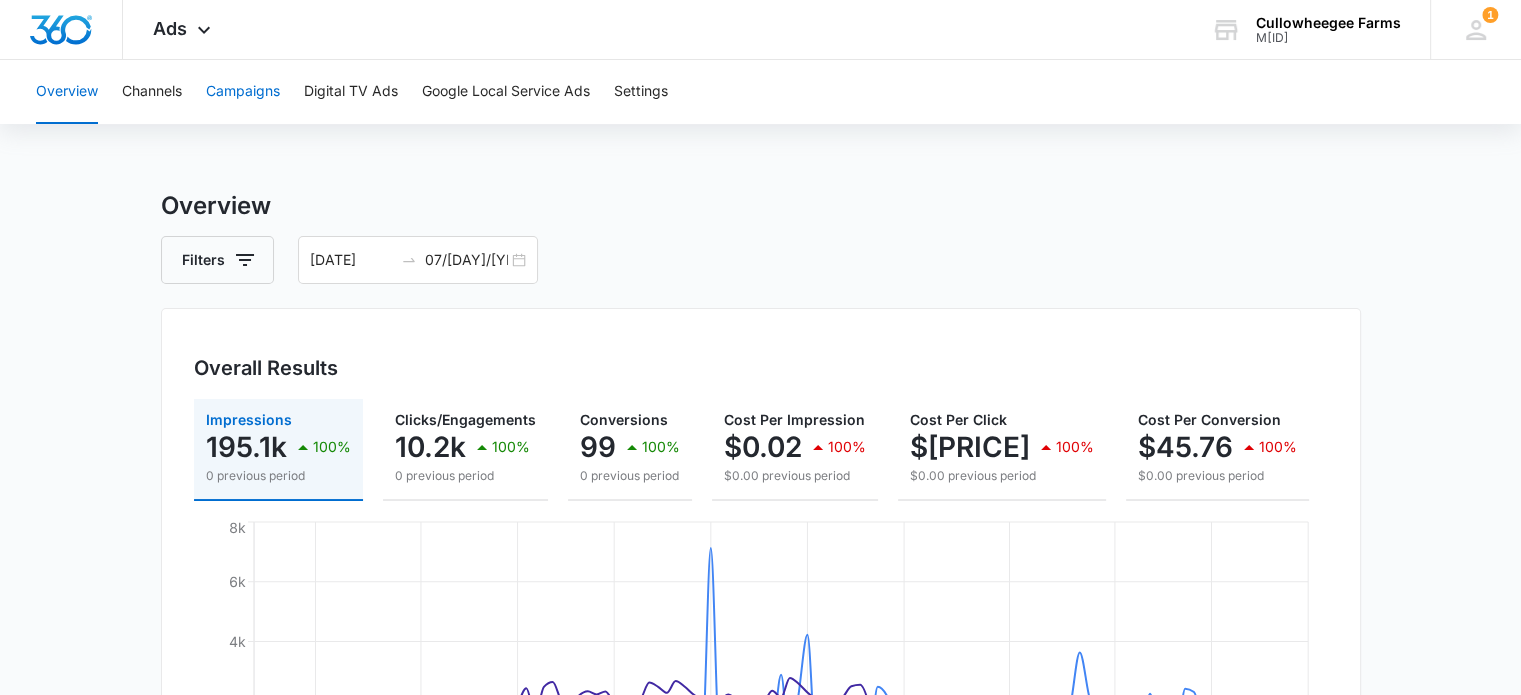 click on "Campaigns" at bounding box center [243, 92] 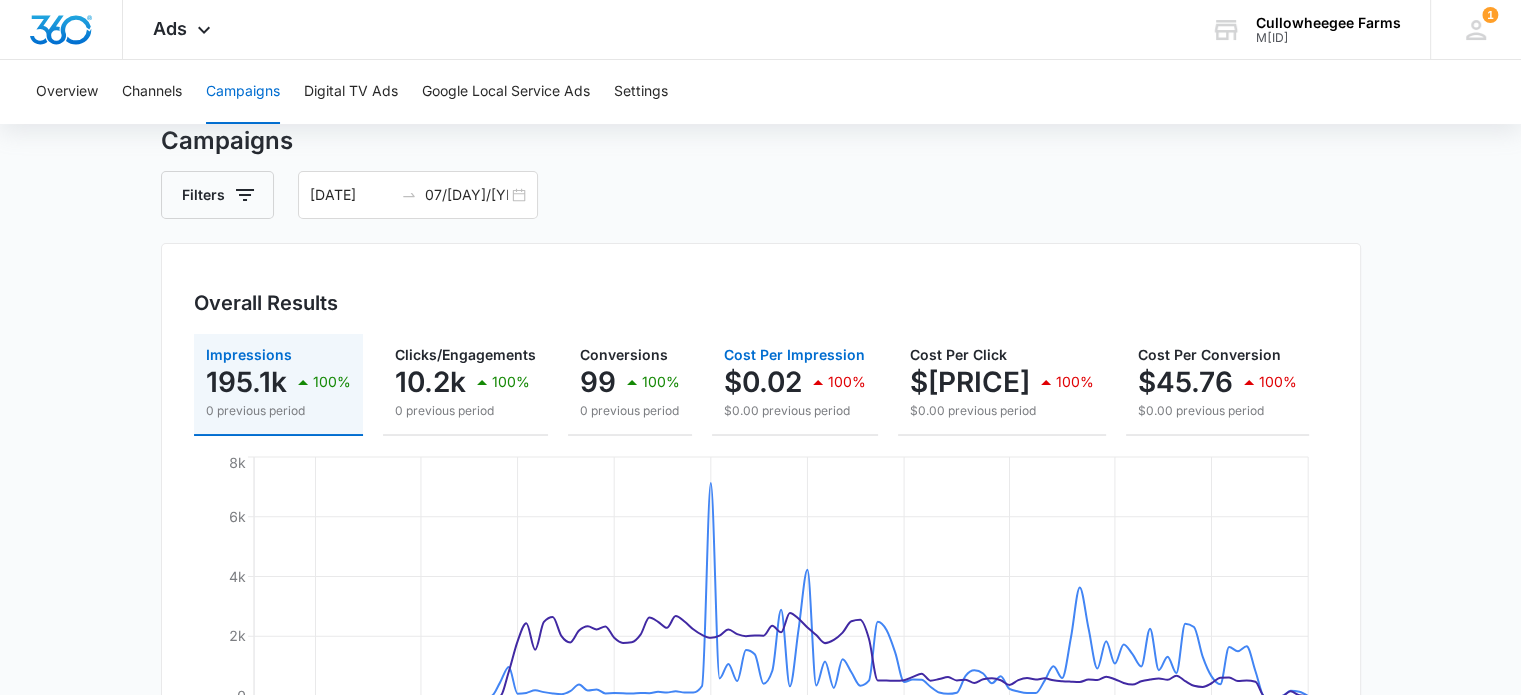 scroll, scrollTop: 100, scrollLeft: 0, axis: vertical 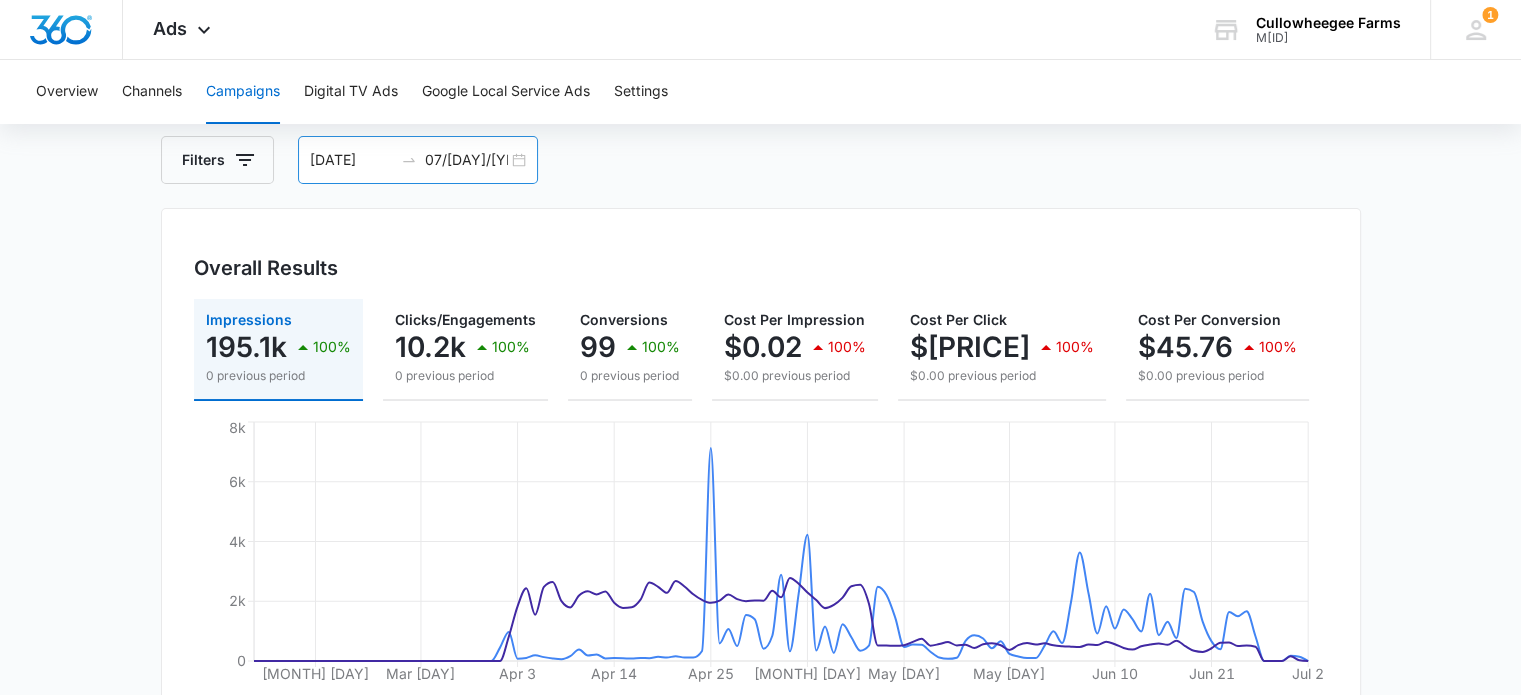 click on "[DATE] [DATE]" at bounding box center (418, 160) 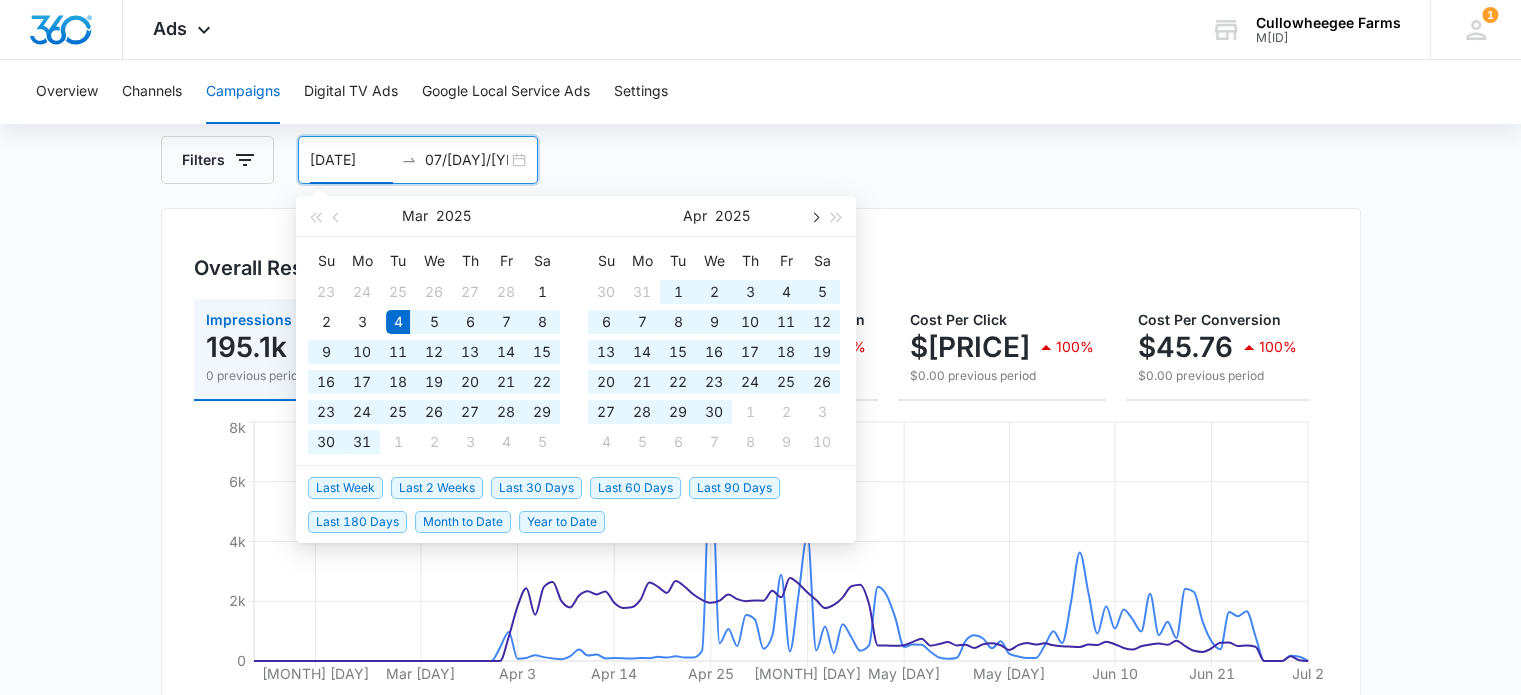 click at bounding box center [814, 216] 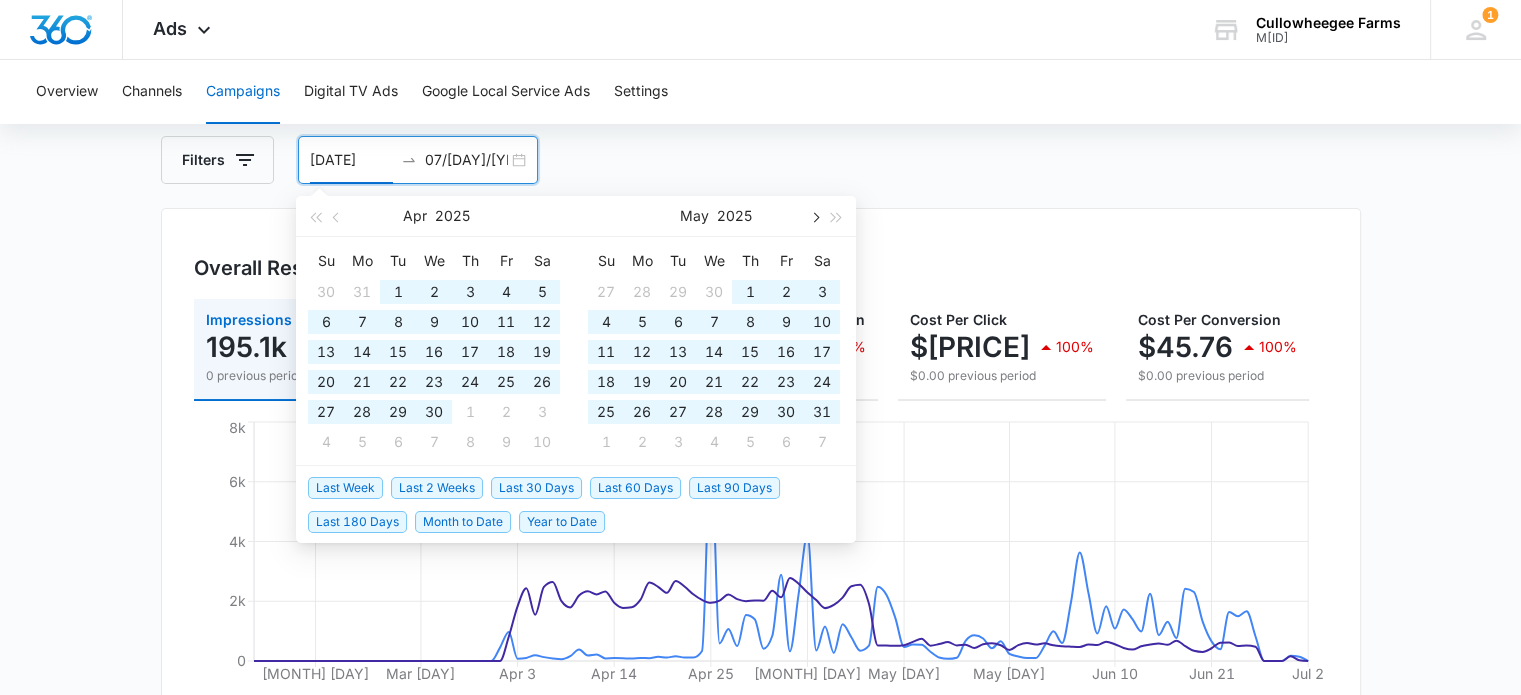 click at bounding box center (814, 216) 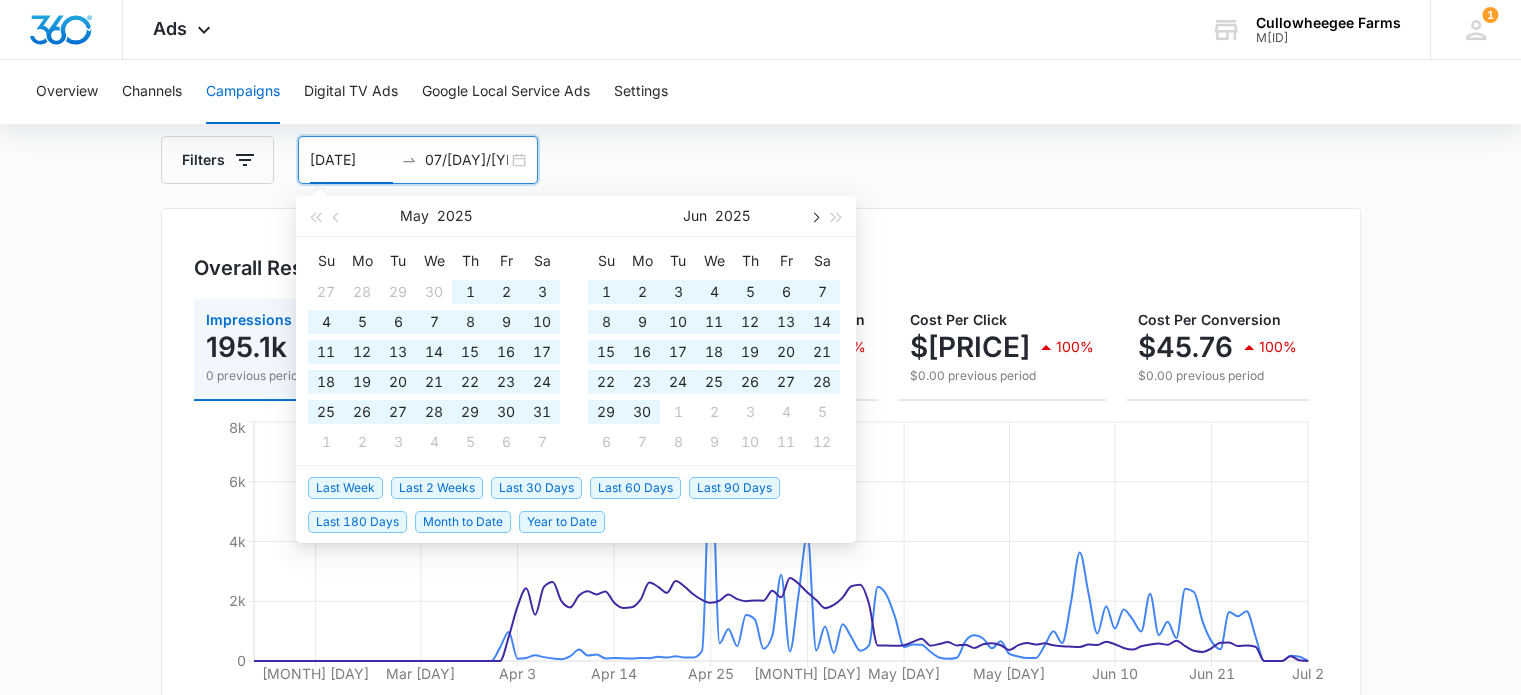 click at bounding box center (814, 216) 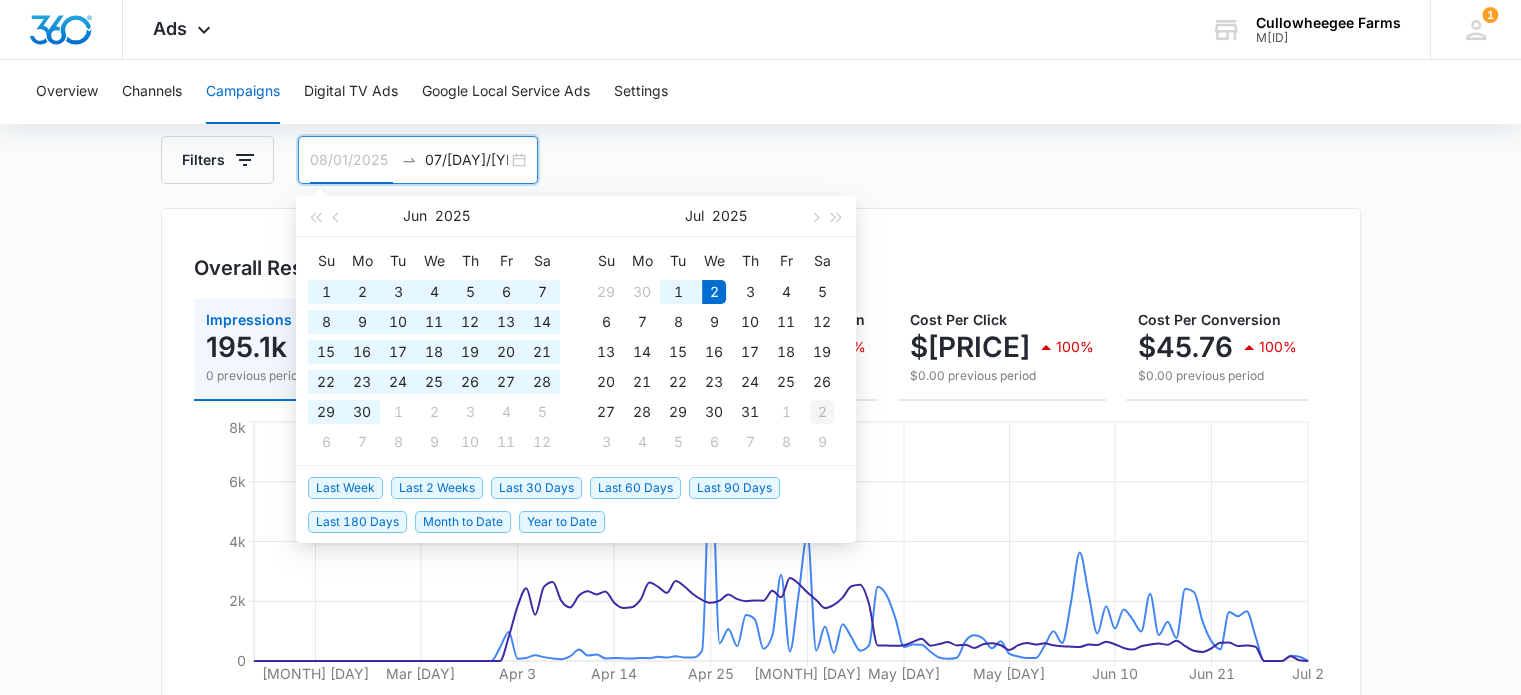 type on "08/02/2025" 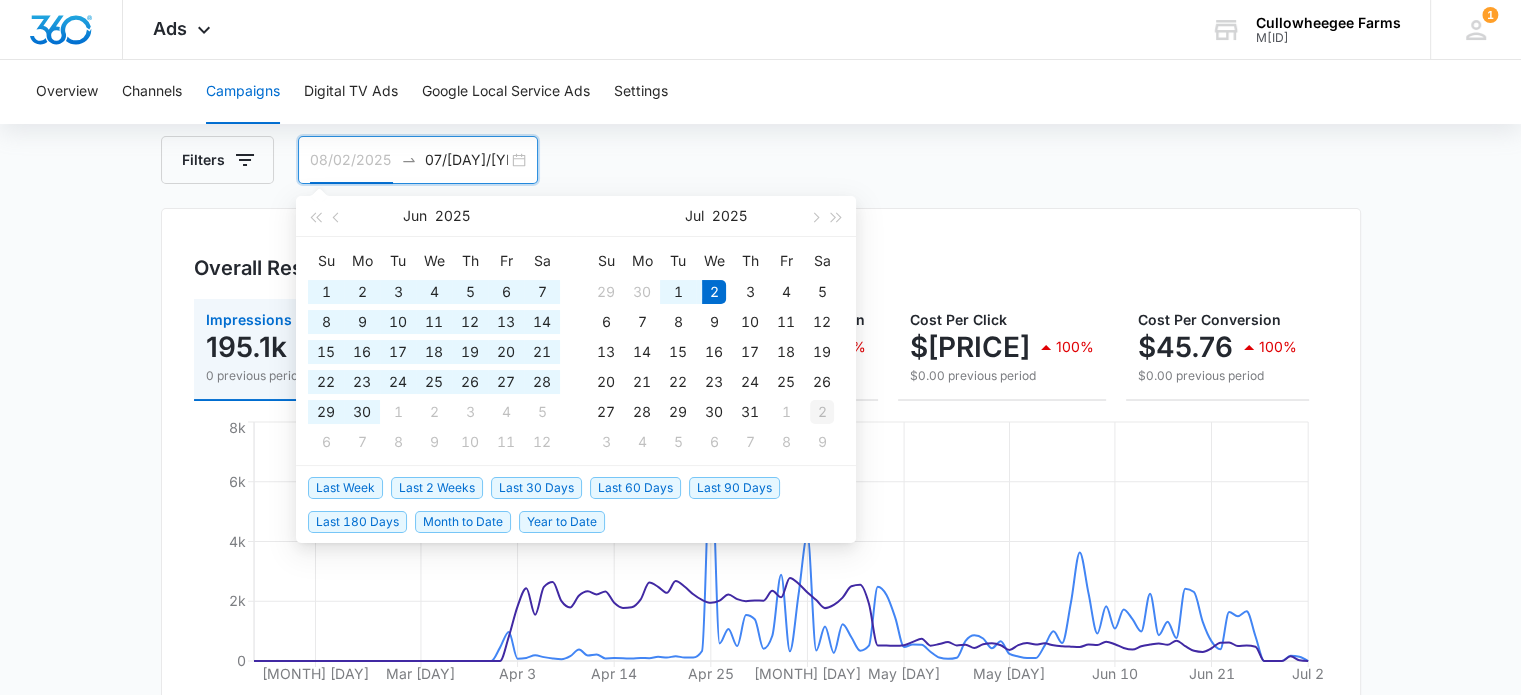 click on "2" at bounding box center [822, 412] 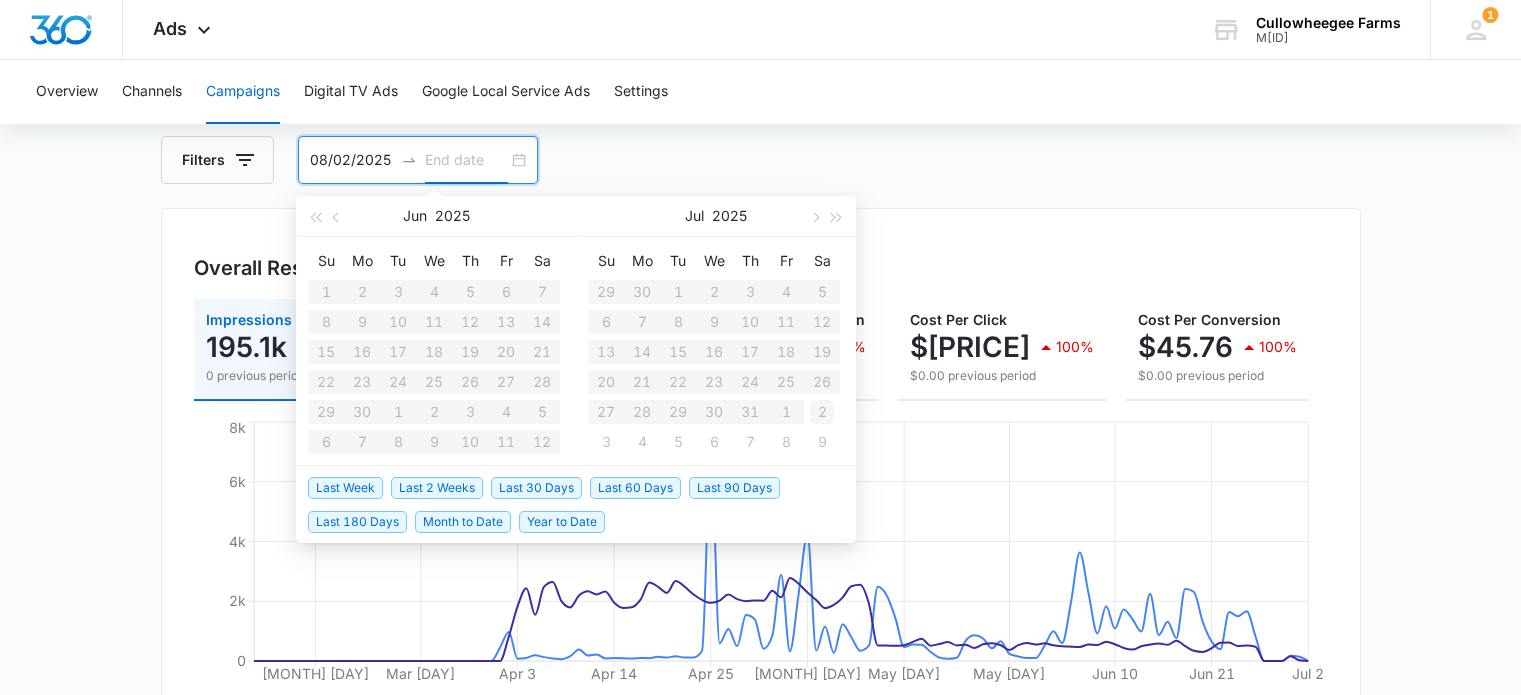 type 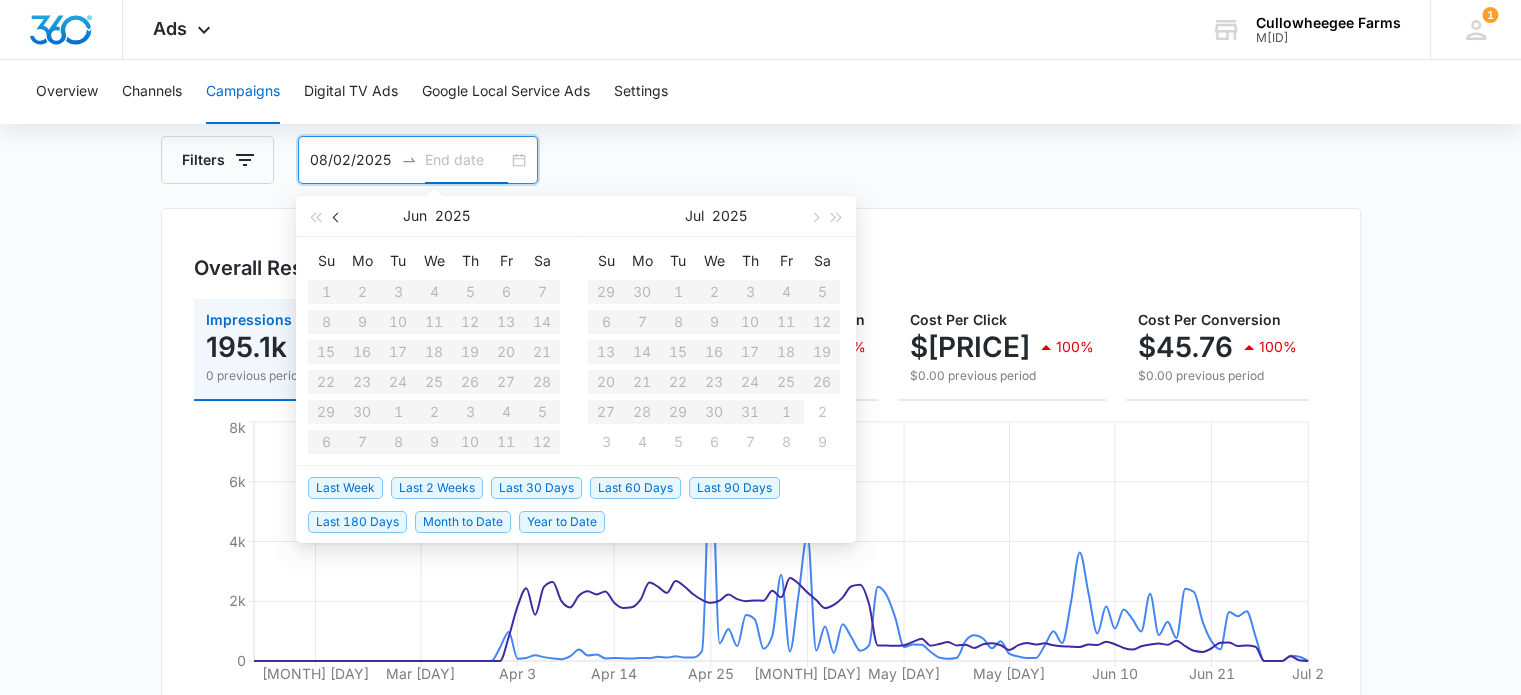 click at bounding box center (337, 216) 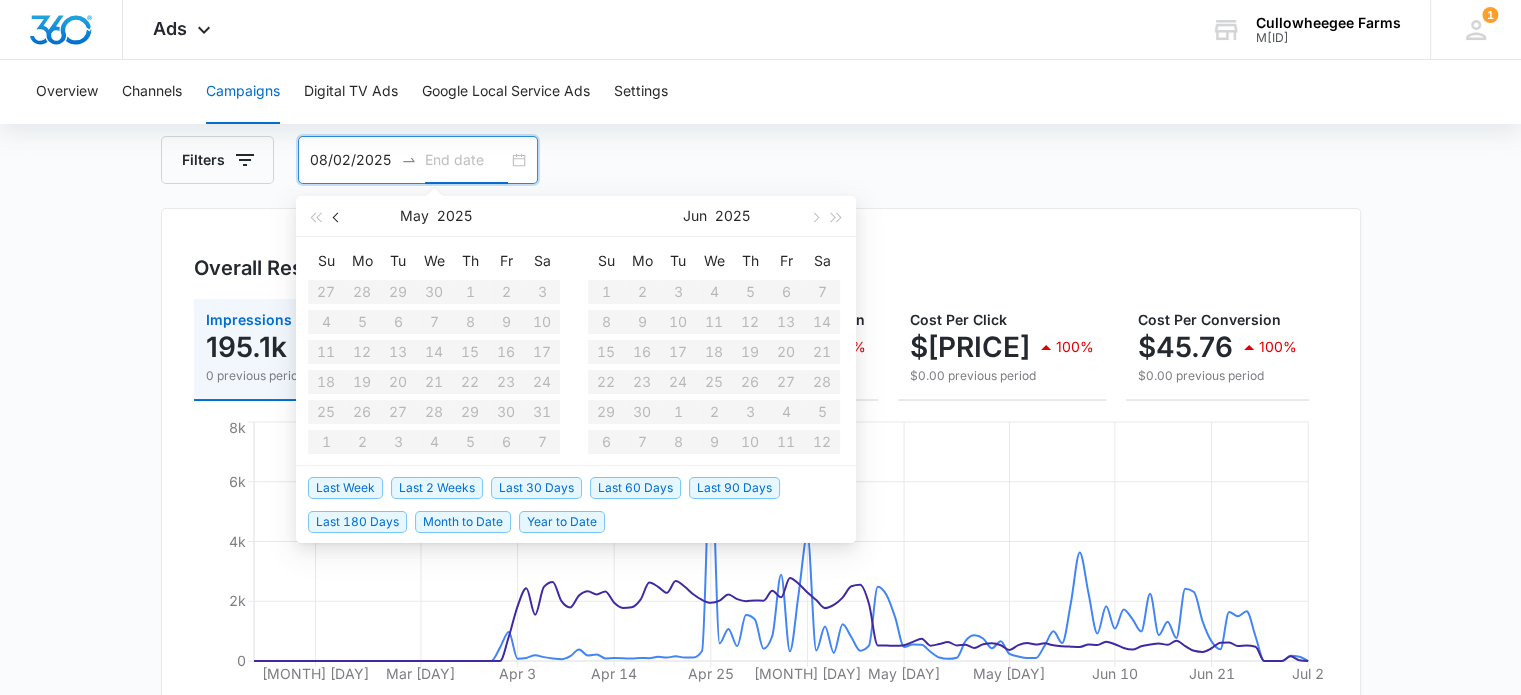 click at bounding box center (338, 217) 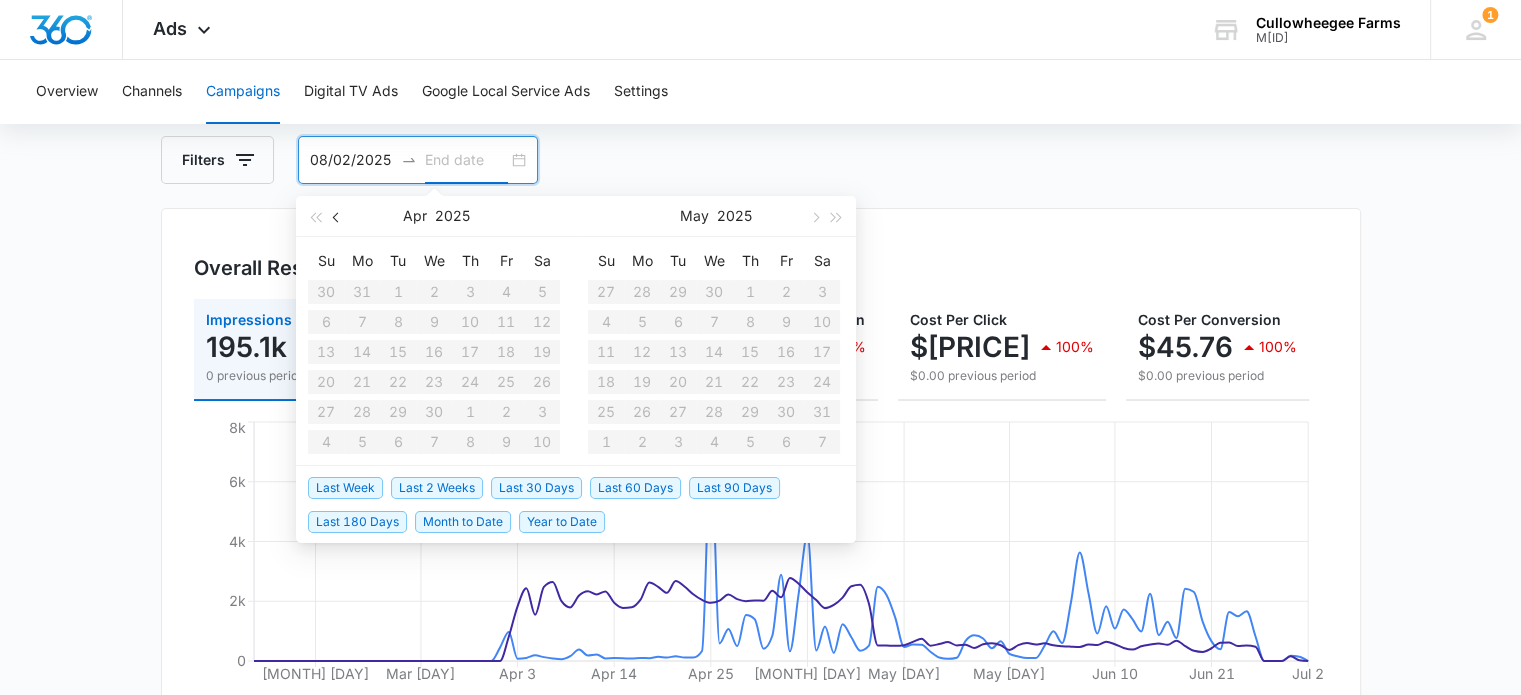 click at bounding box center [338, 217] 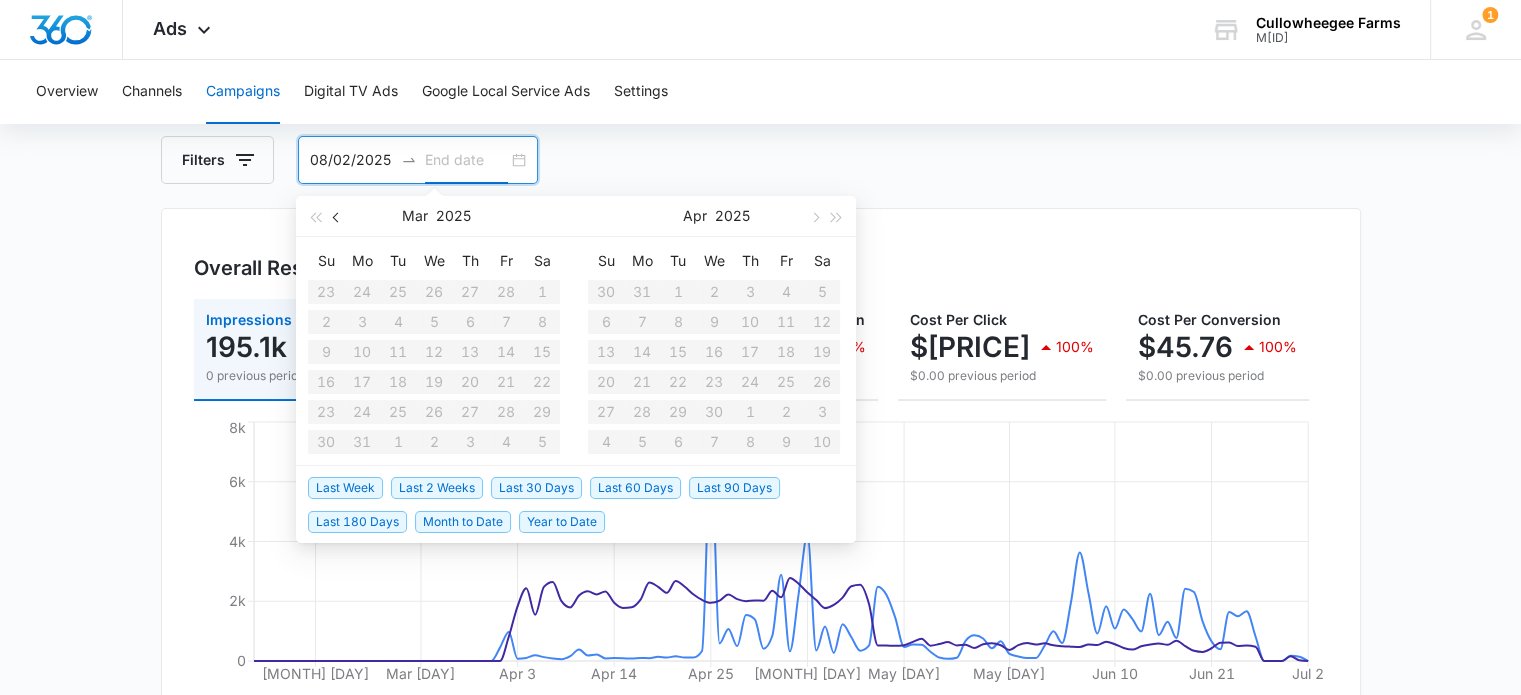 click at bounding box center (338, 217) 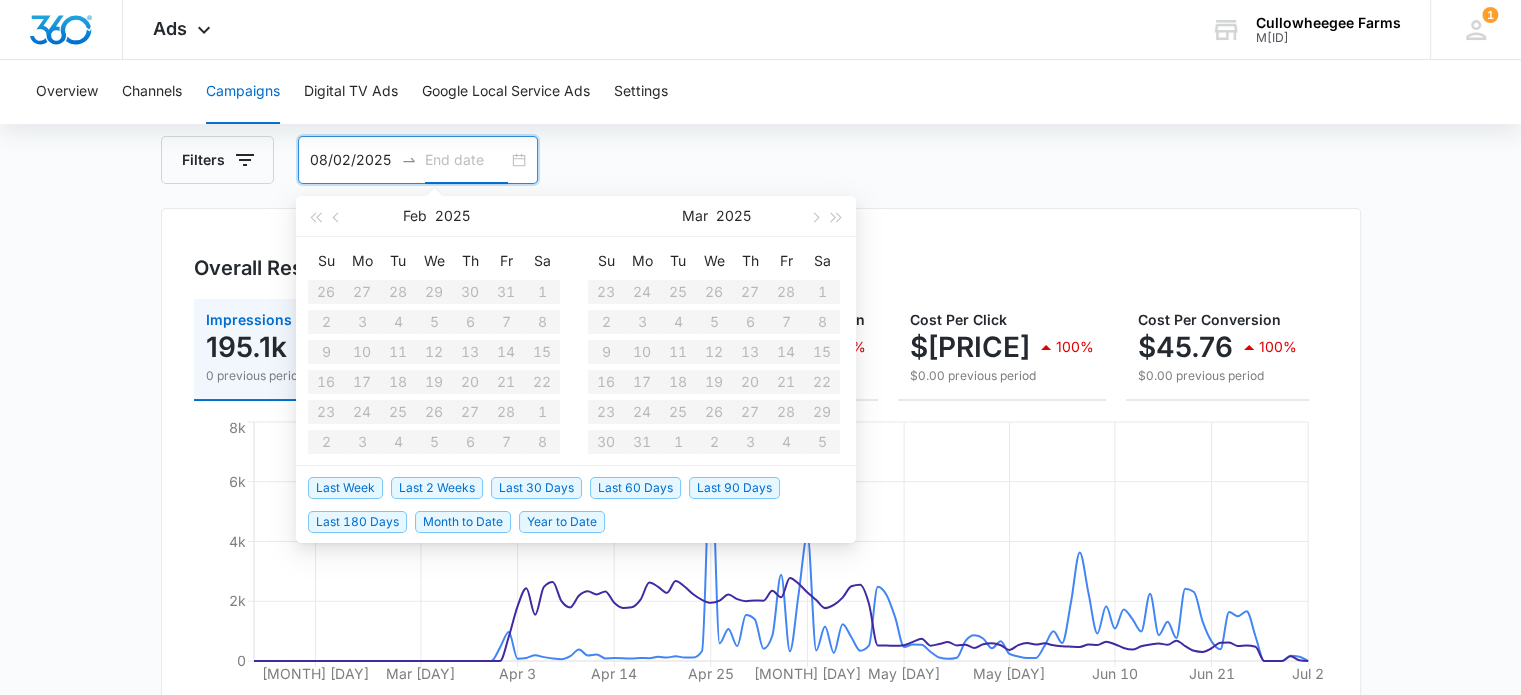click on "Su Mo Tu We Th Fr Sa 23 24 25 26 27 28 1 2 3 4 5 6 7 8 9 10 11 12 13 14 15 16 17 18 19 20 21 22 23 24 25 26 27 28 29 30 31 1 2 3 4 5" at bounding box center [714, 351] 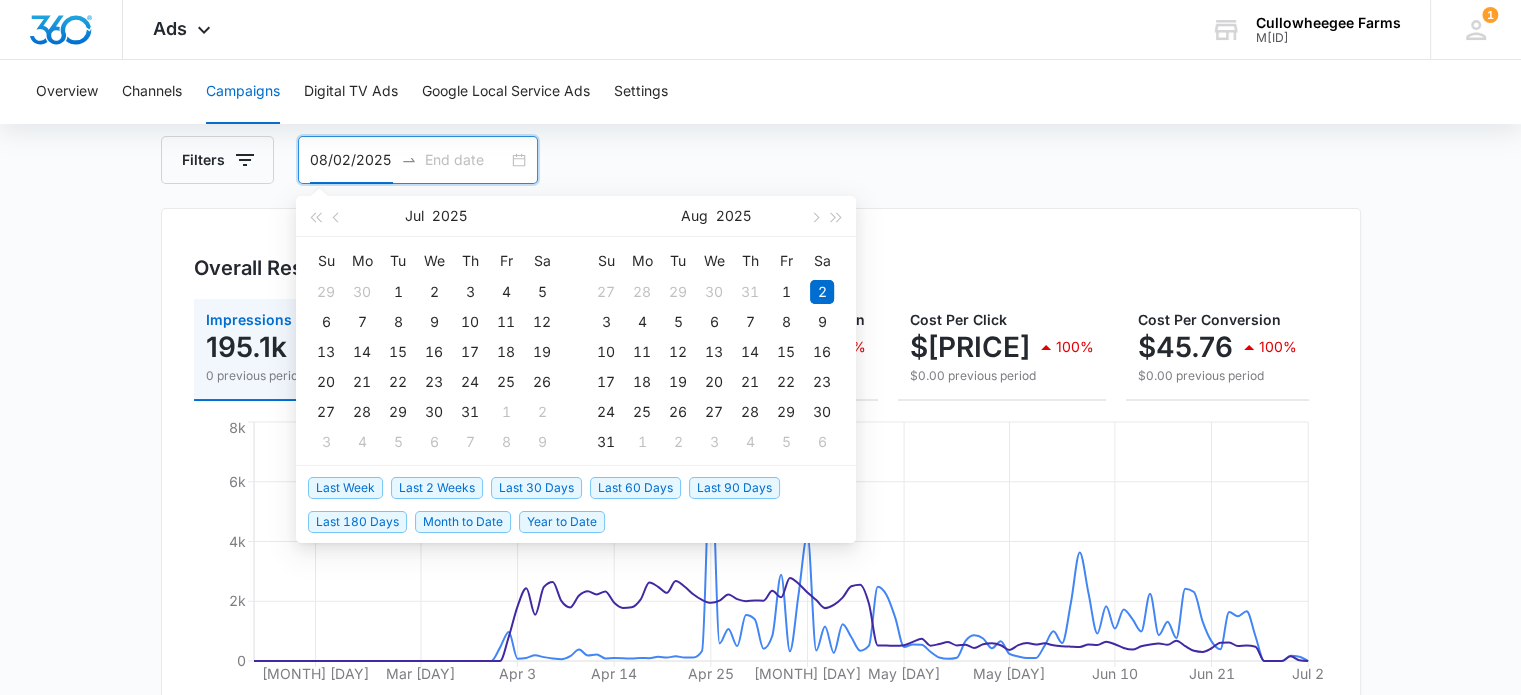 click on "08/02/2025" at bounding box center [351, 160] 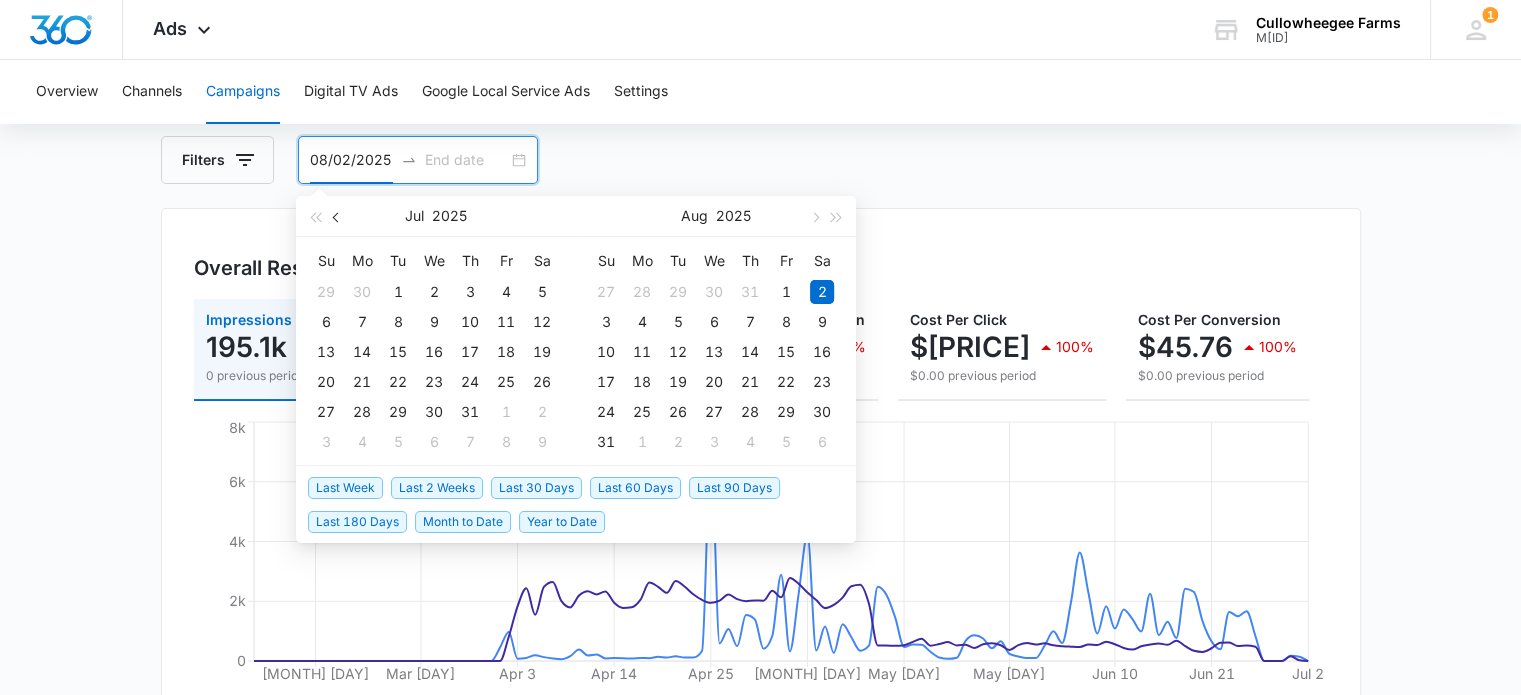click at bounding box center [338, 217] 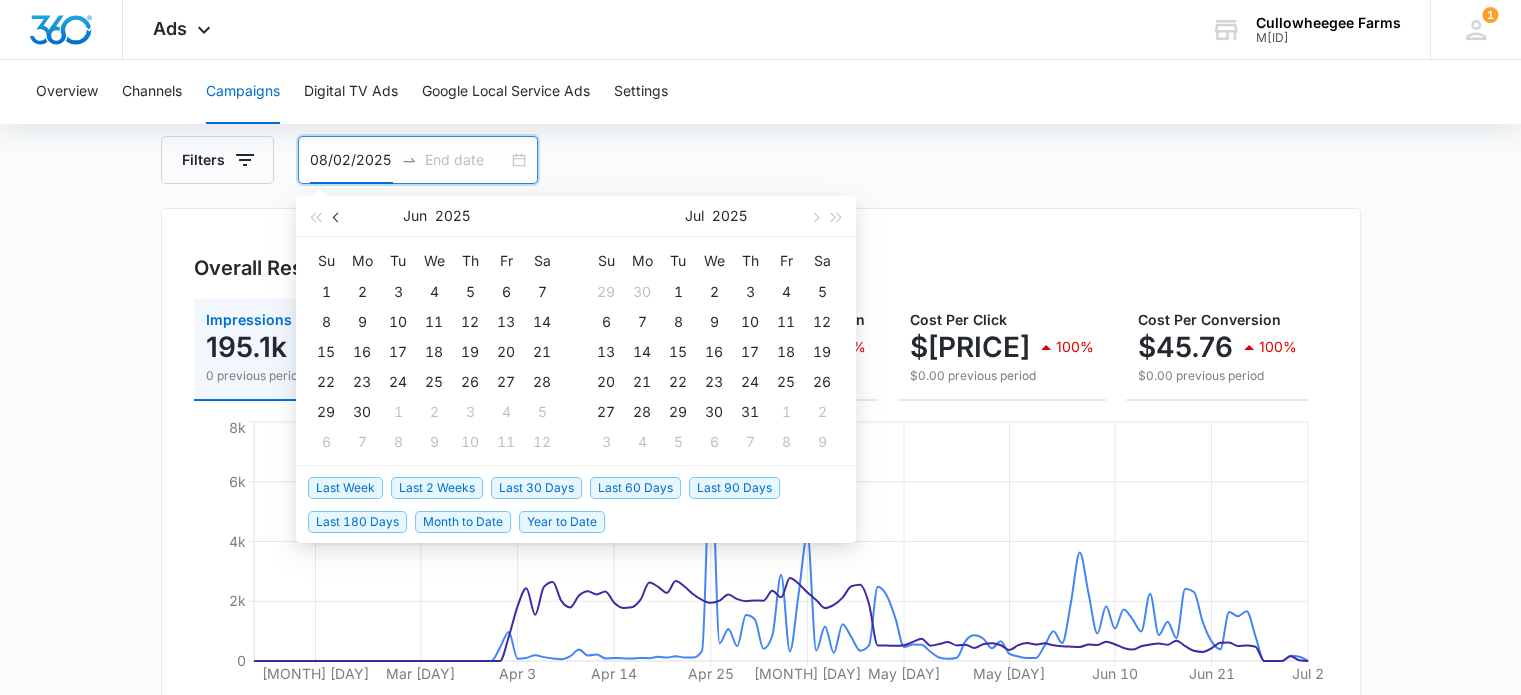 click at bounding box center [338, 217] 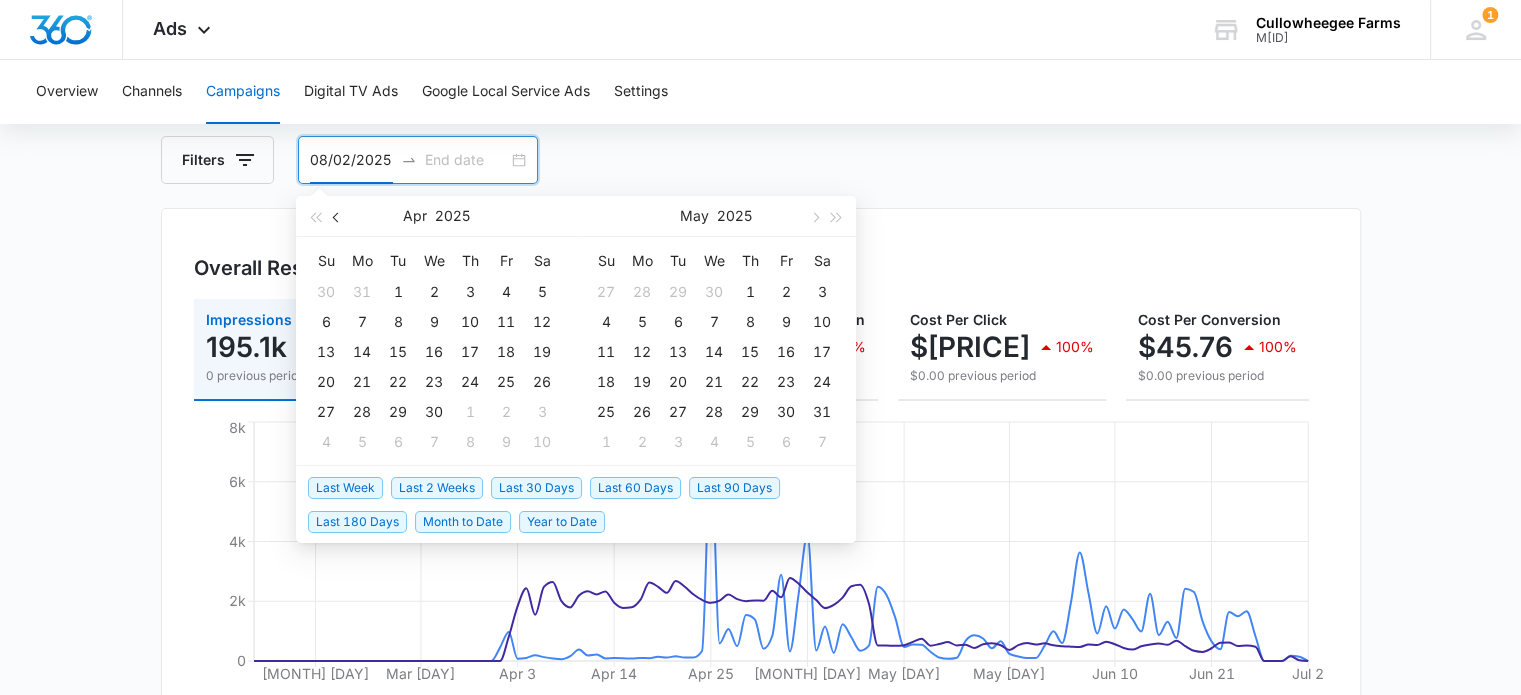 click at bounding box center (338, 217) 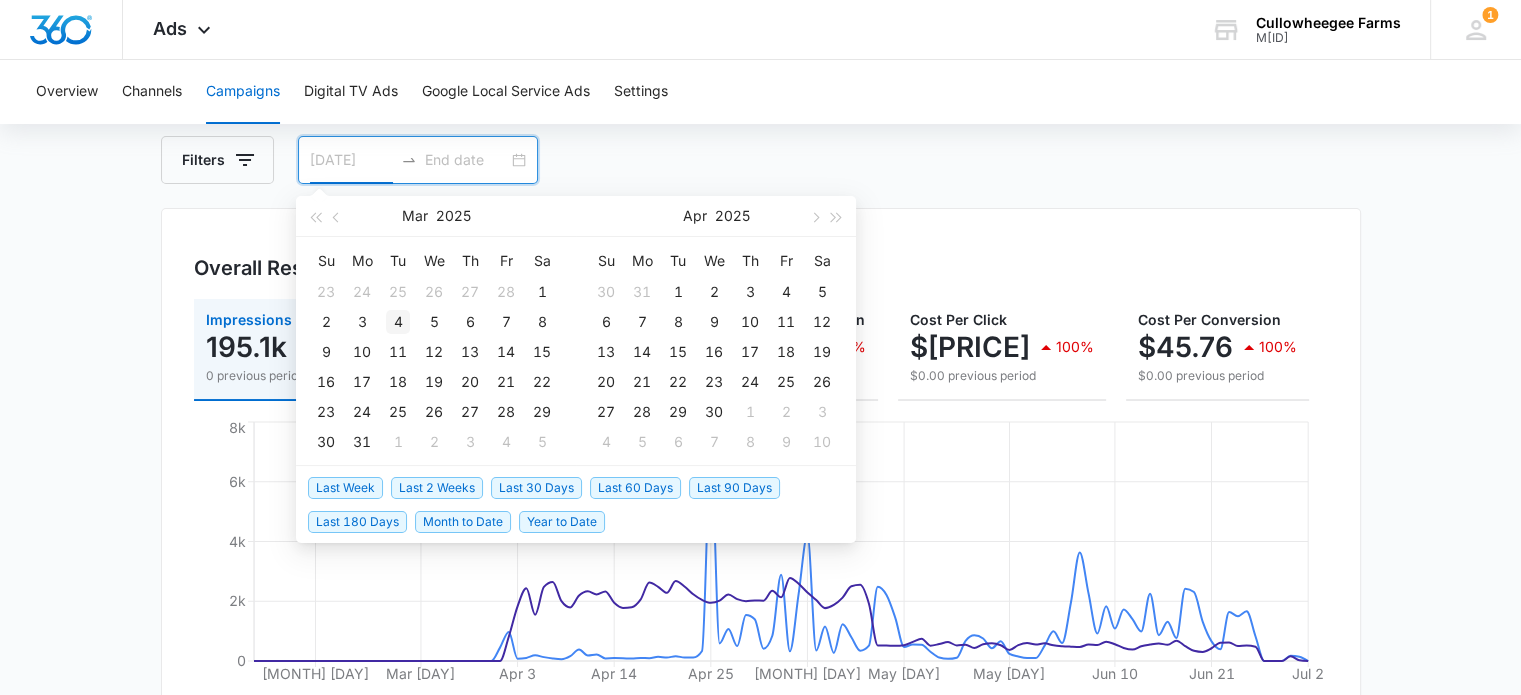 type on "[DATE]" 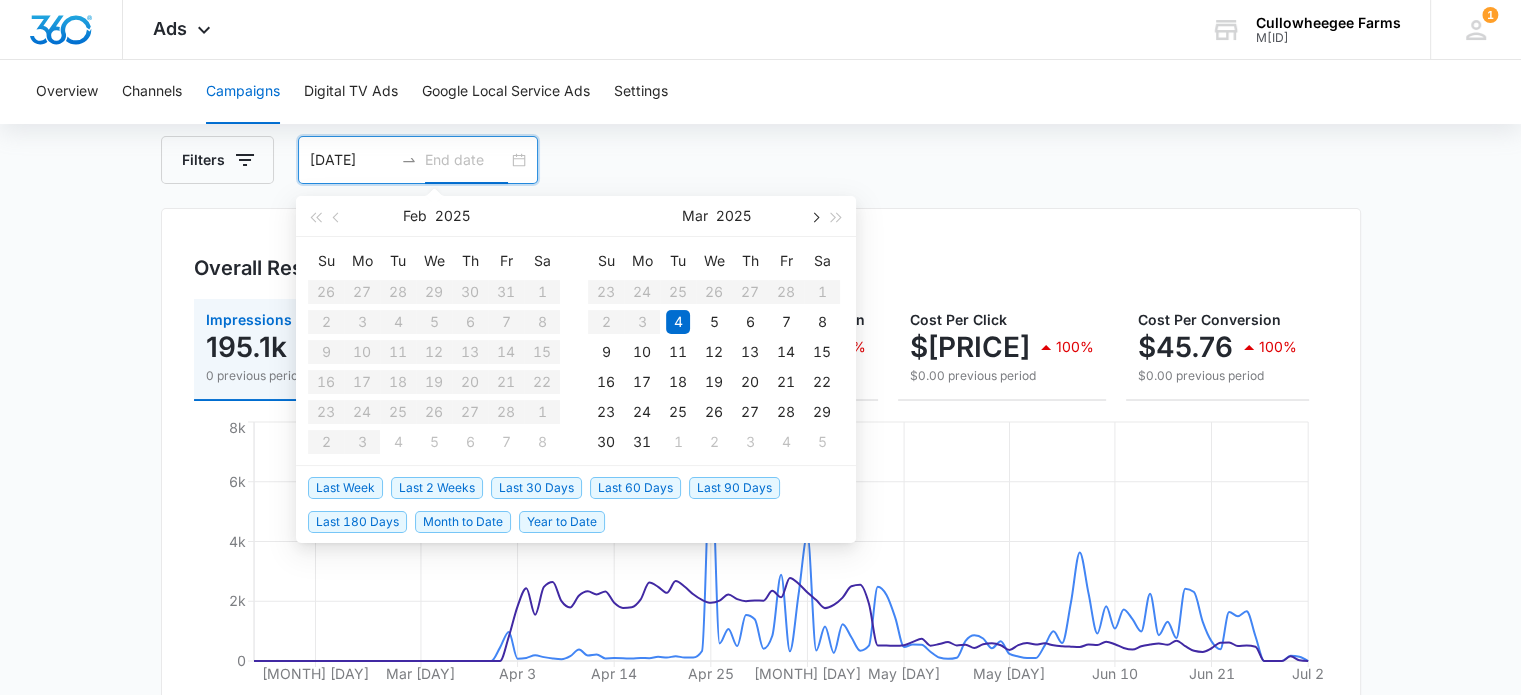 click at bounding box center [814, 216] 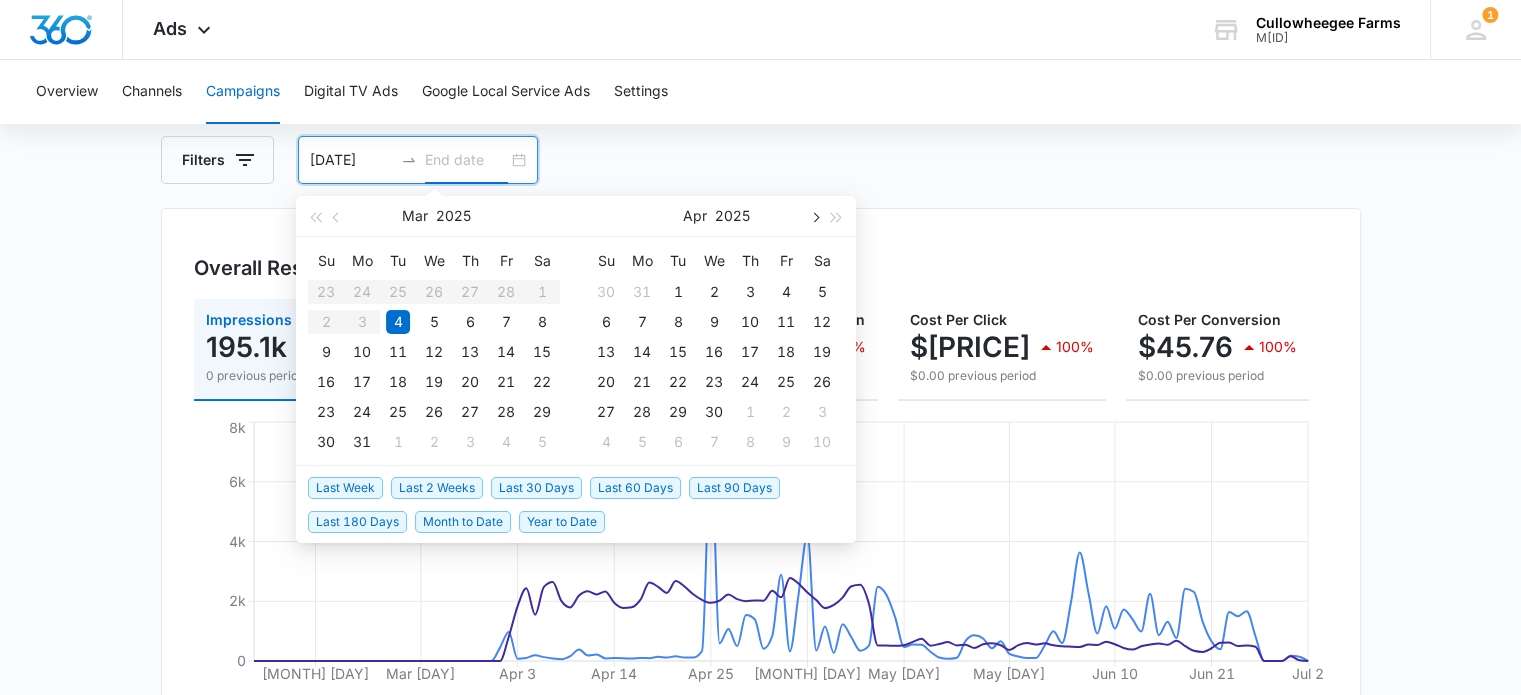click at bounding box center (814, 216) 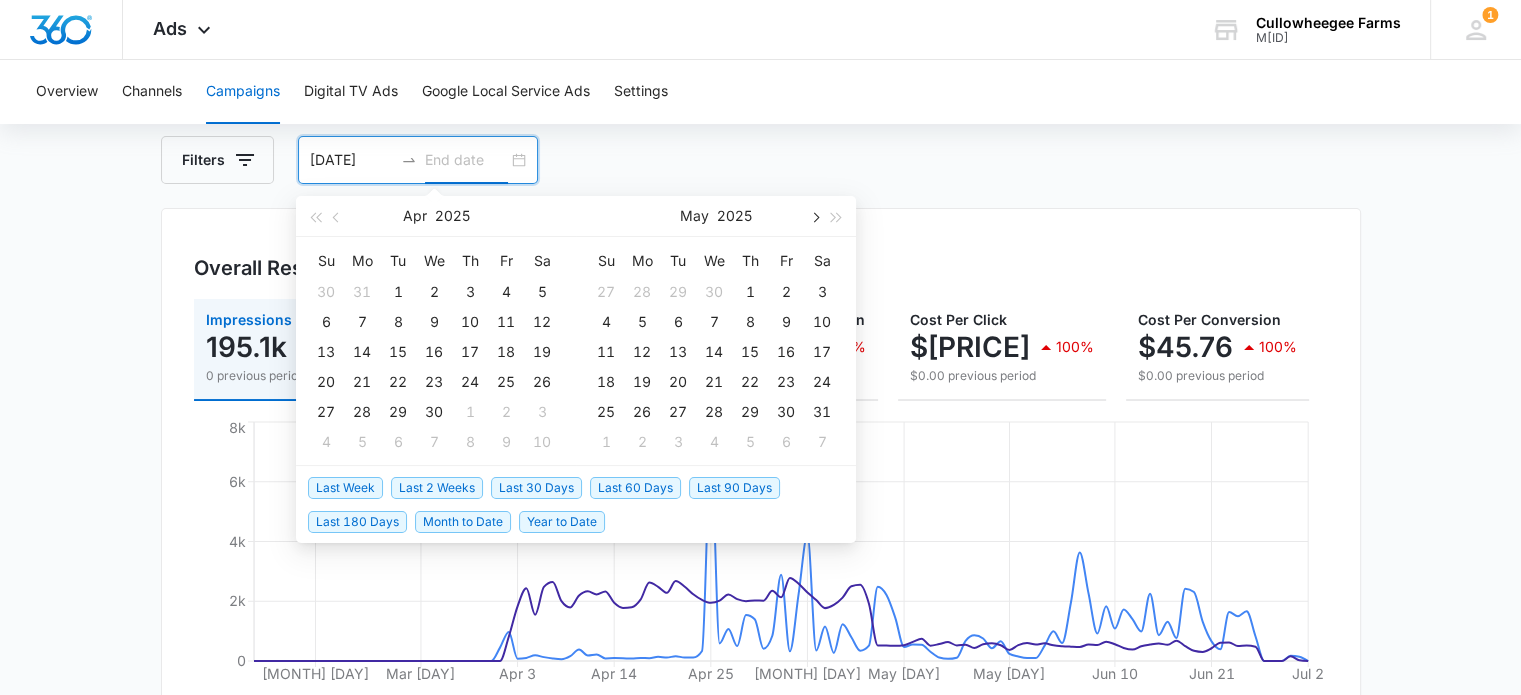 click at bounding box center [814, 216] 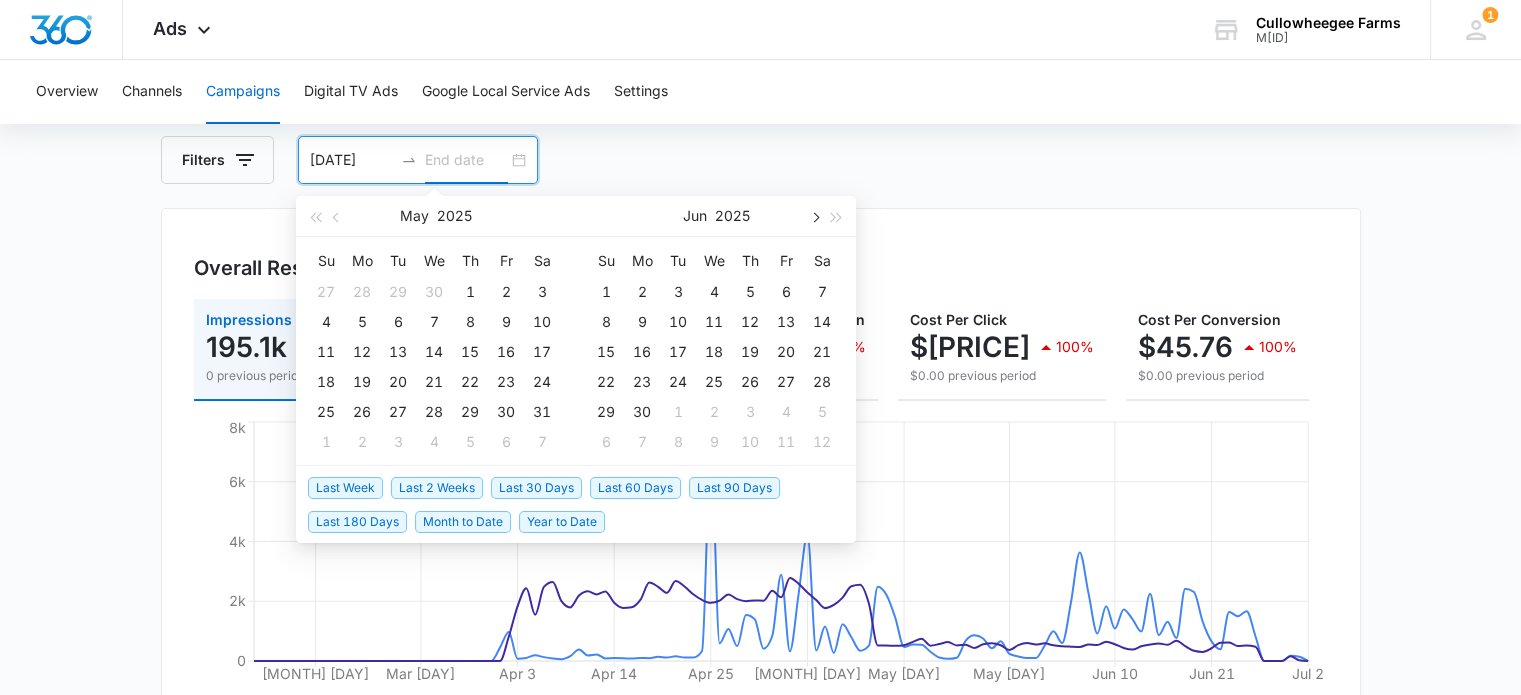 click at bounding box center (814, 216) 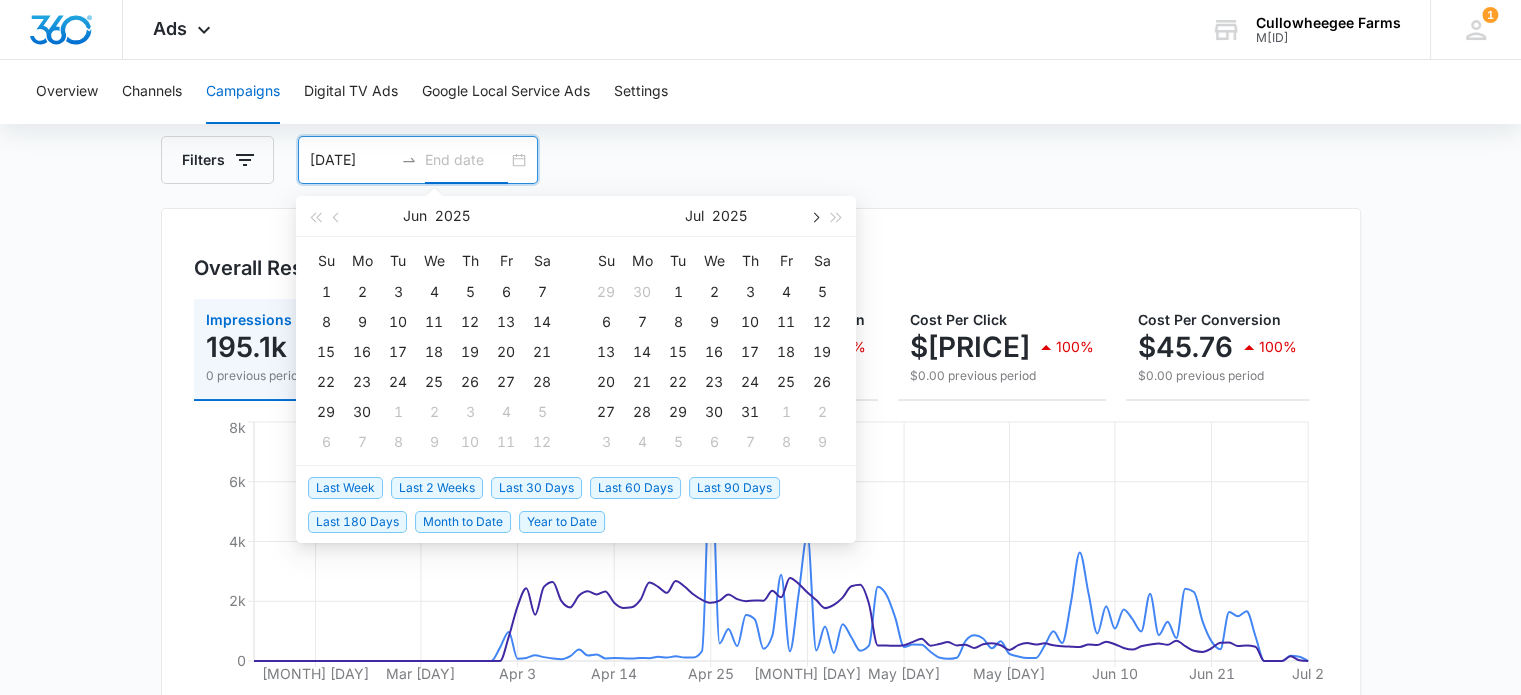 click at bounding box center (814, 216) 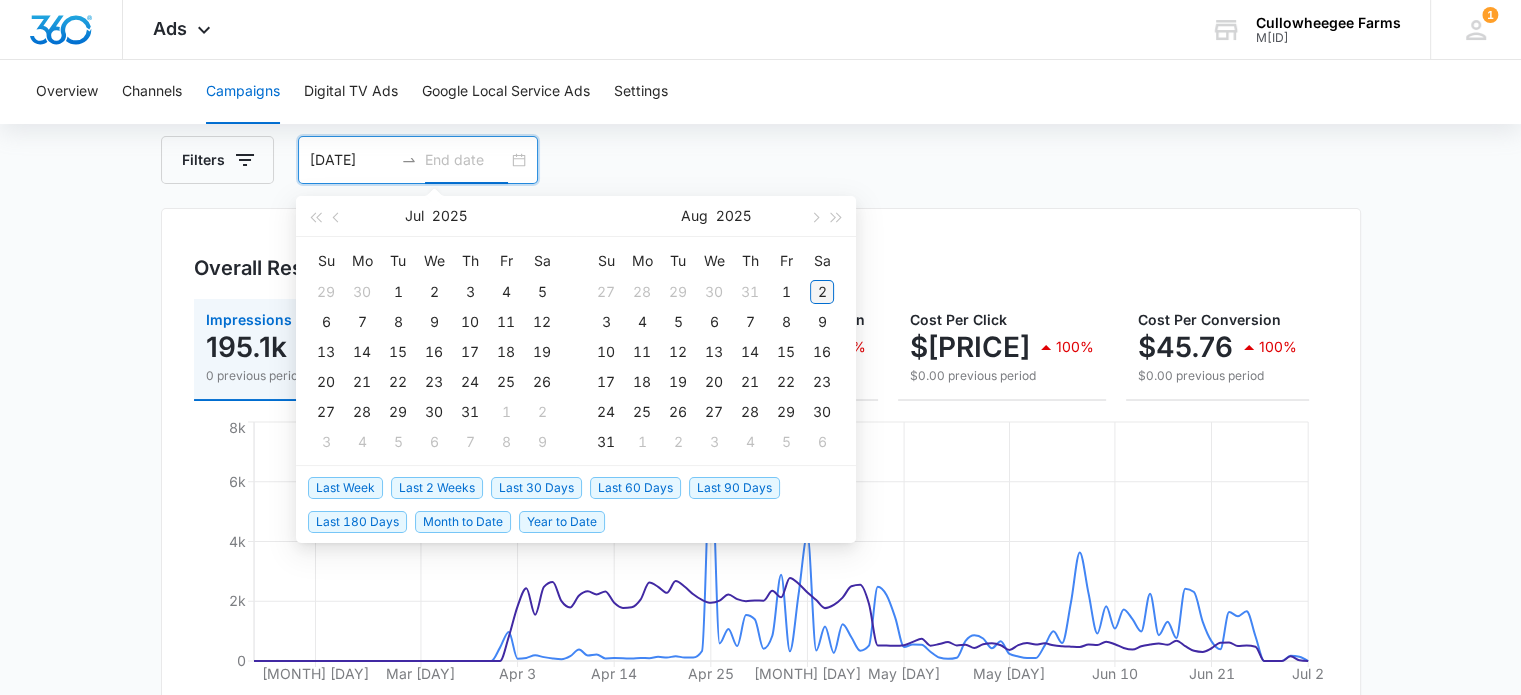 type on "08/02/2025" 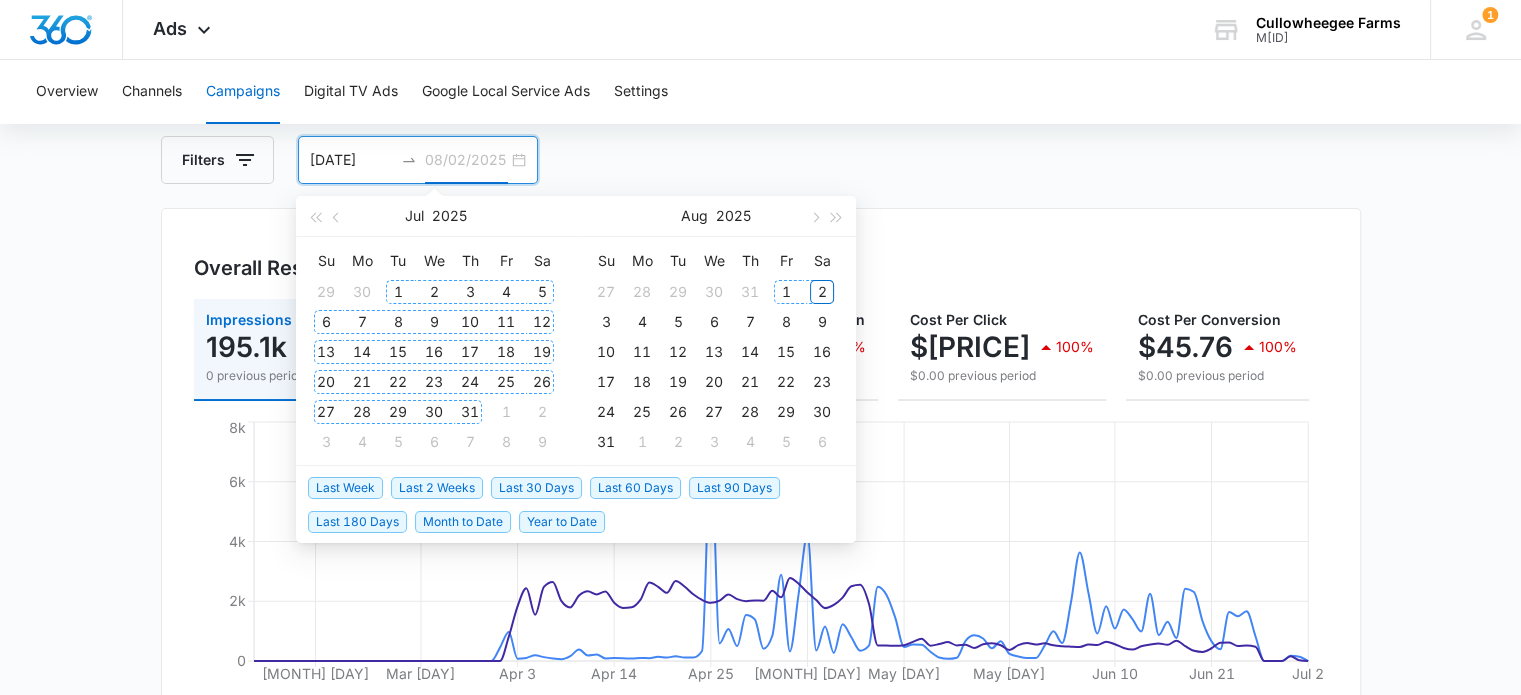 click on "2" at bounding box center (822, 292) 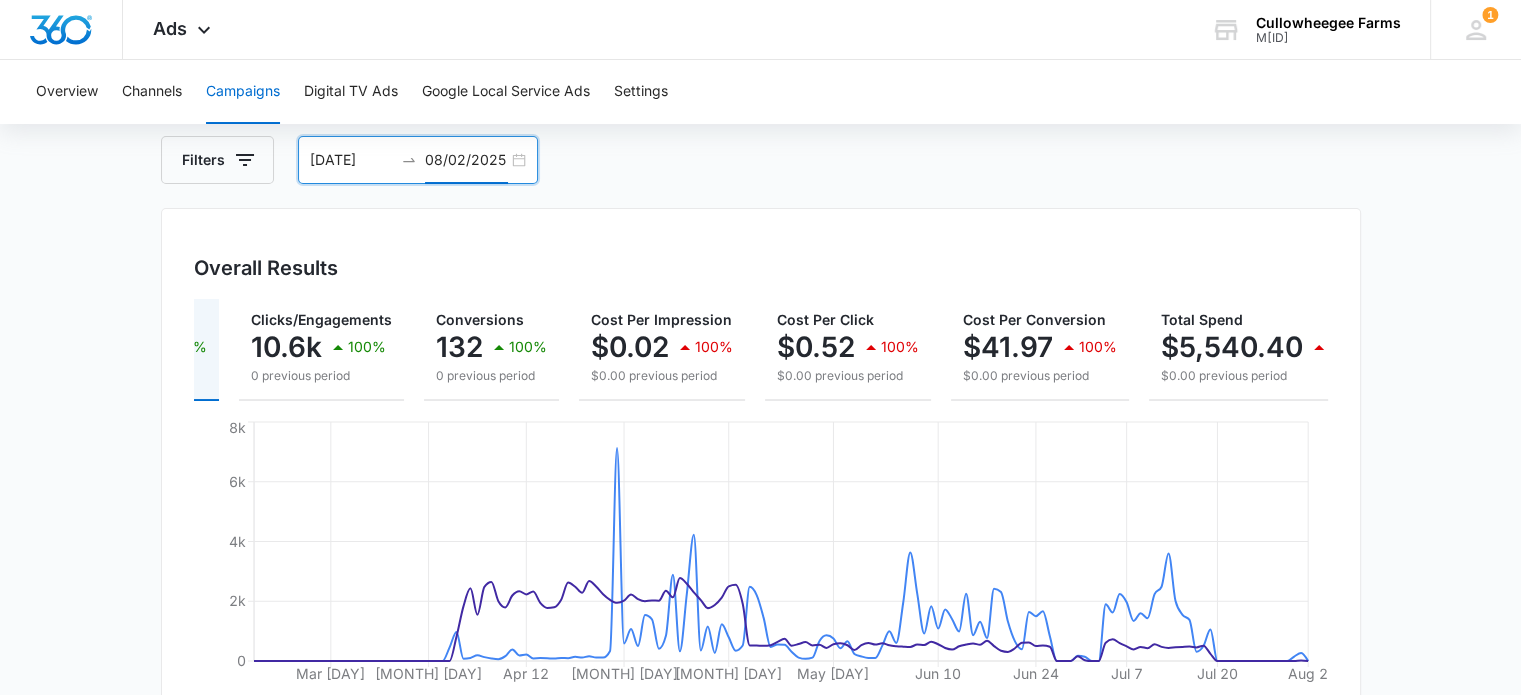 scroll, scrollTop: 0, scrollLeft: 217, axis: horizontal 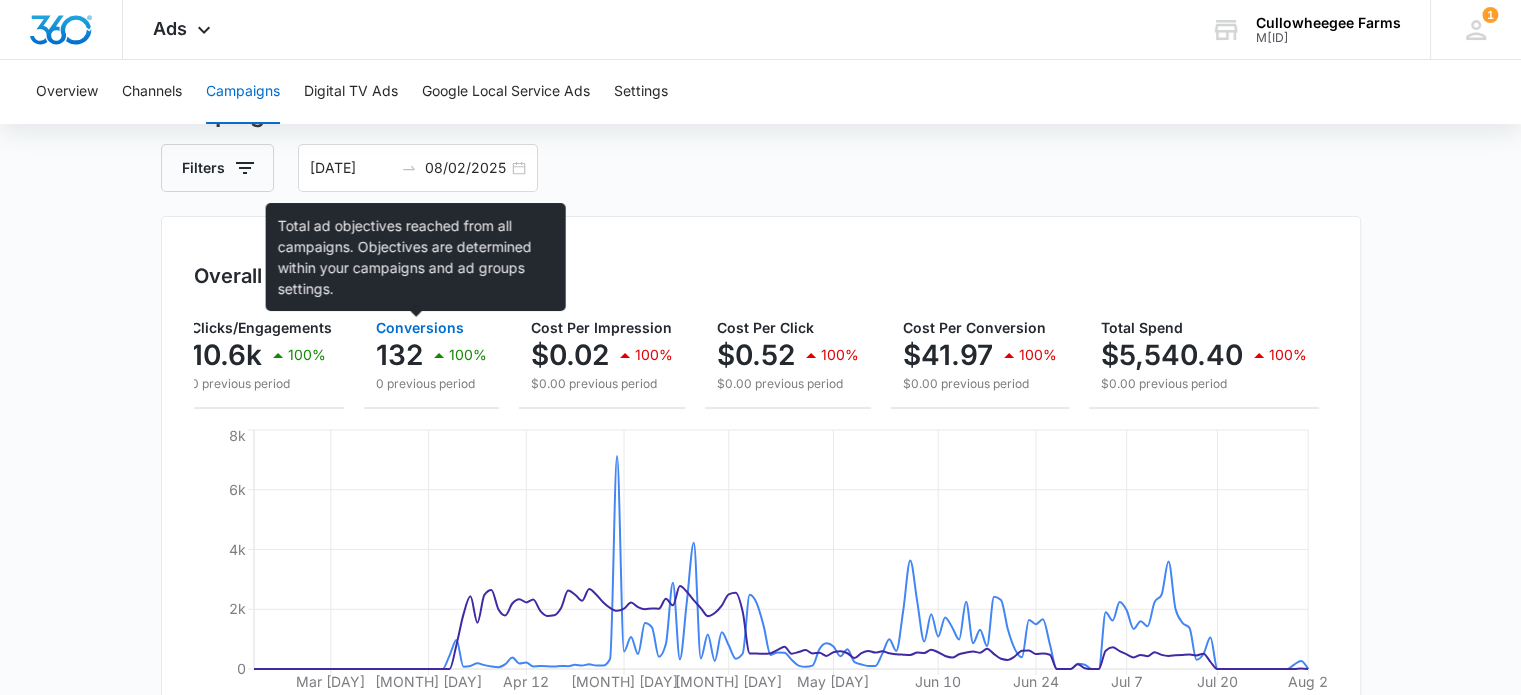 click on "Conversions" at bounding box center (420, 327) 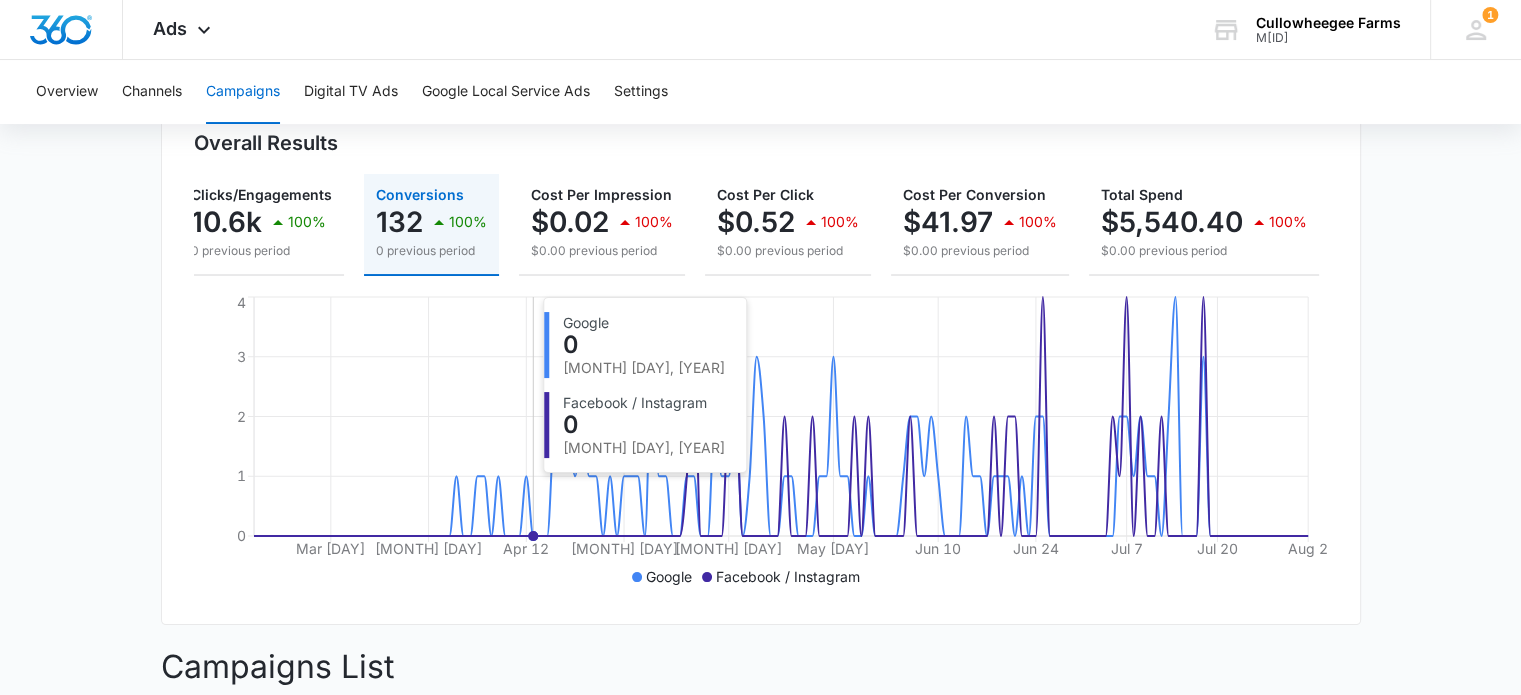 scroll, scrollTop: 0, scrollLeft: 0, axis: both 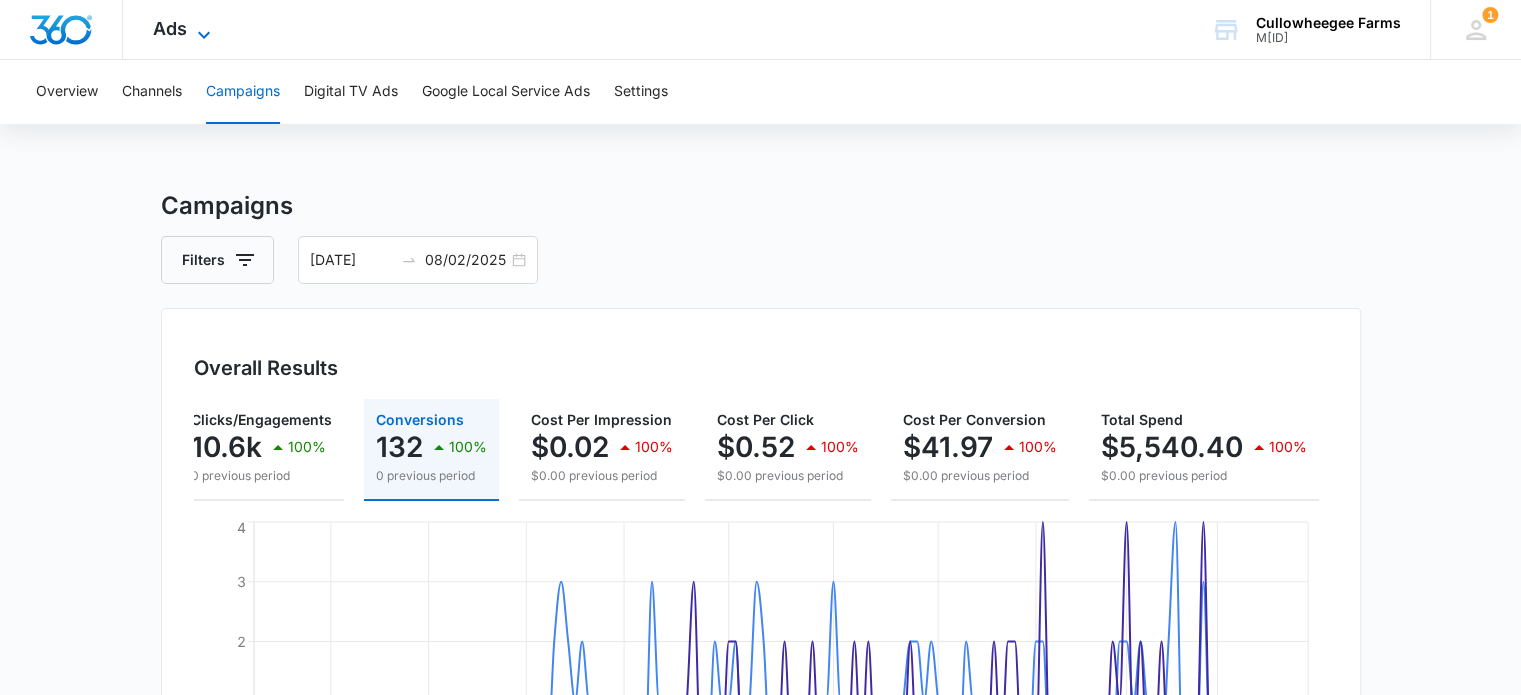 click 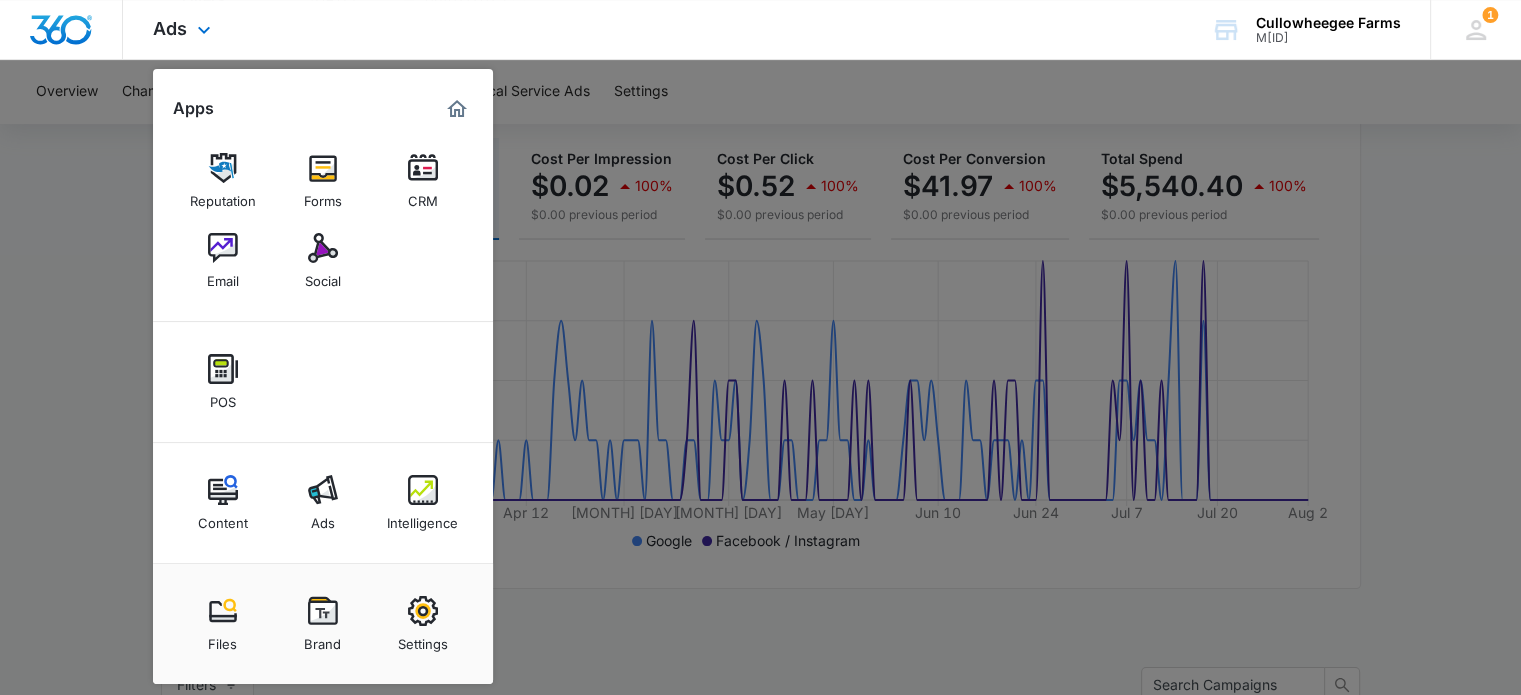 scroll, scrollTop: 300, scrollLeft: 0, axis: vertical 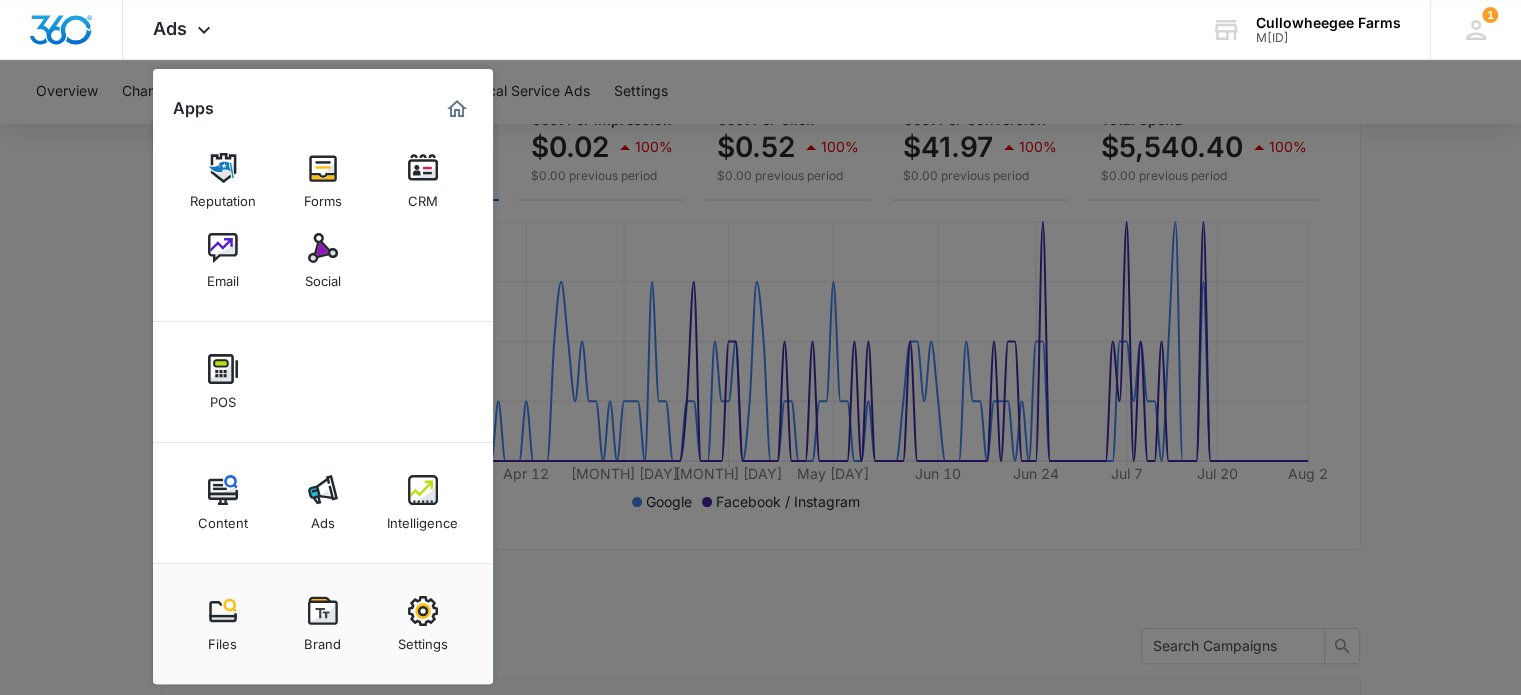 click at bounding box center [223, 369] 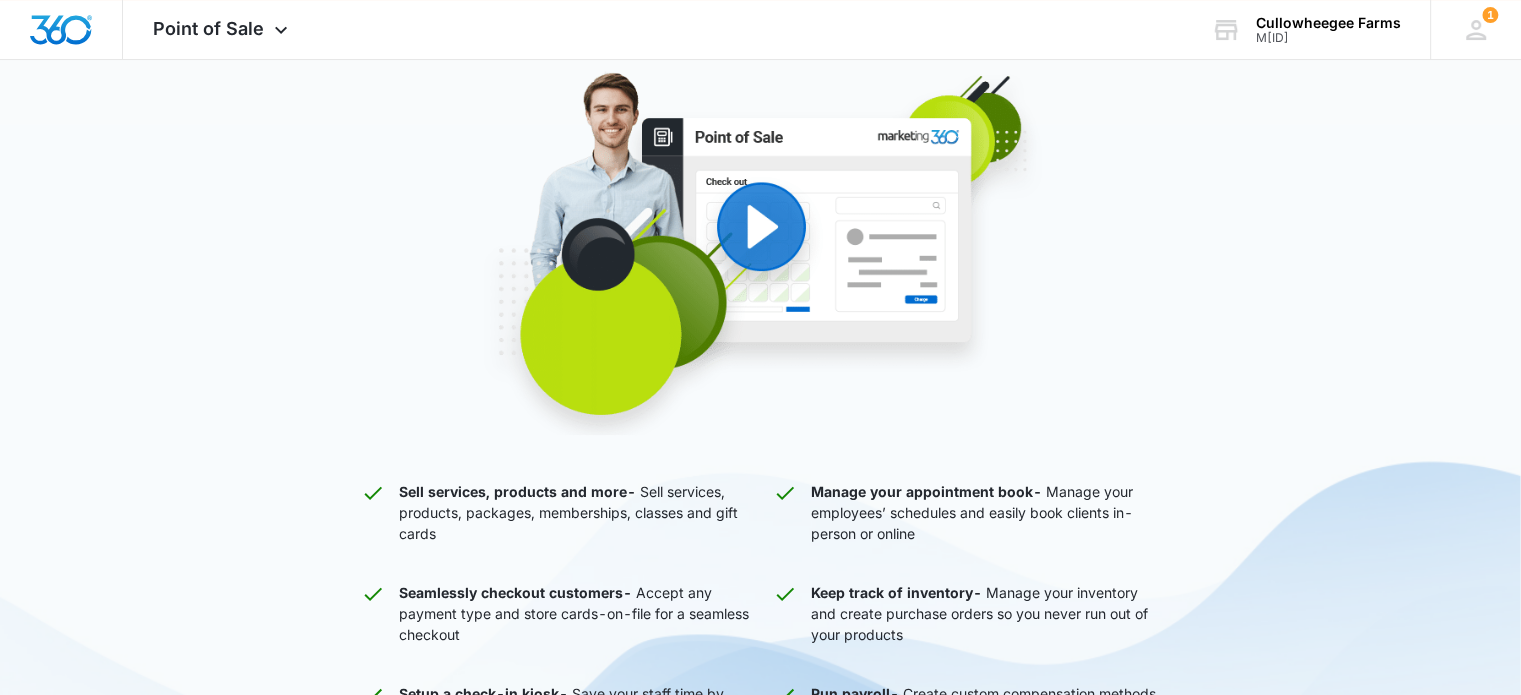 scroll, scrollTop: 0, scrollLeft: 0, axis: both 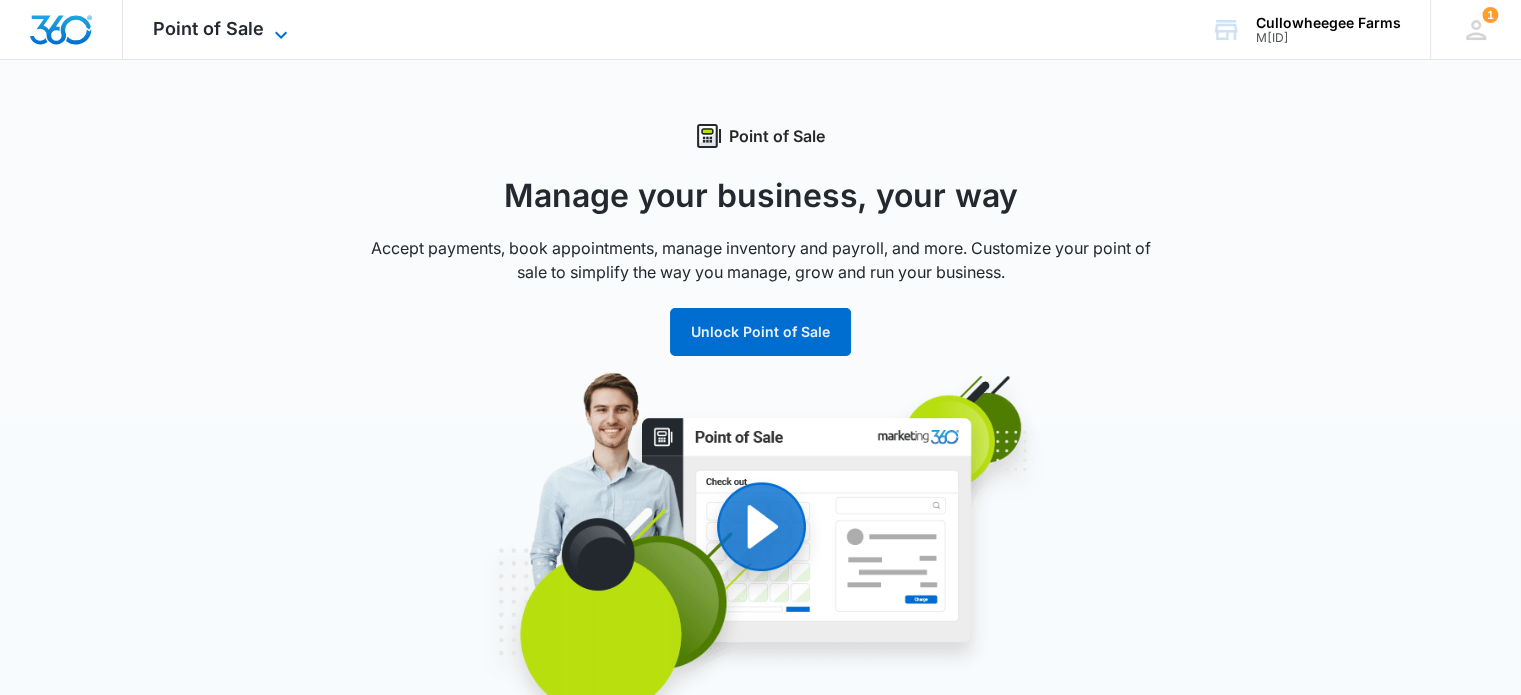 click on "Point of Sale" at bounding box center (208, 28) 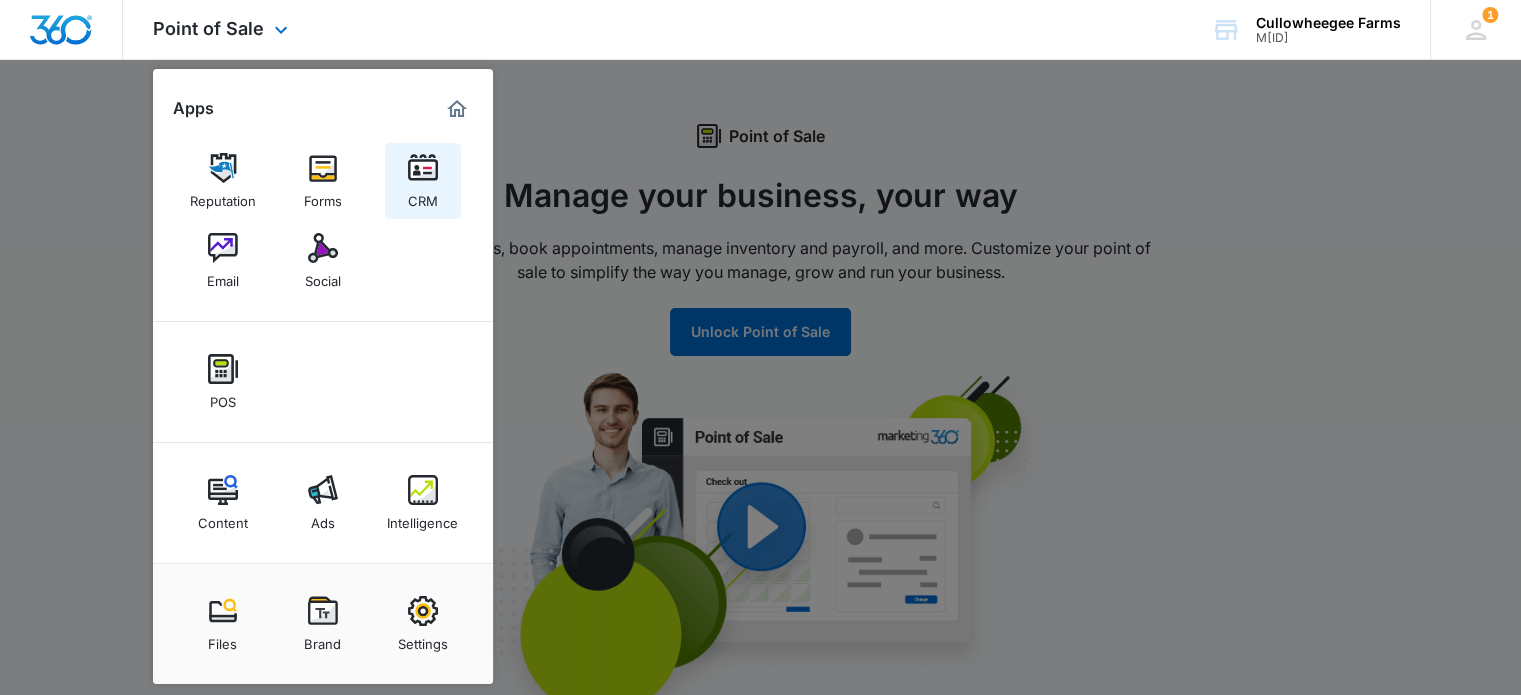 click at bounding box center (423, 168) 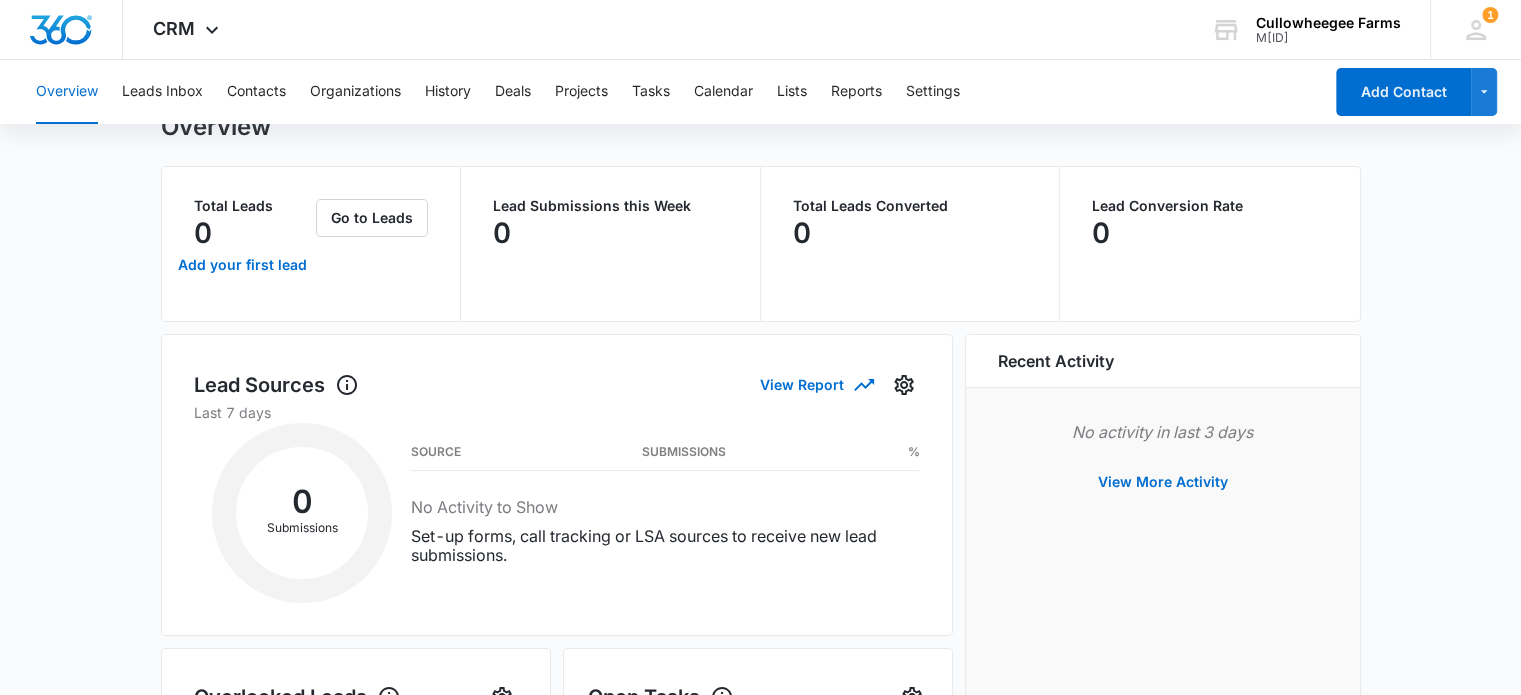 scroll, scrollTop: 0, scrollLeft: 0, axis: both 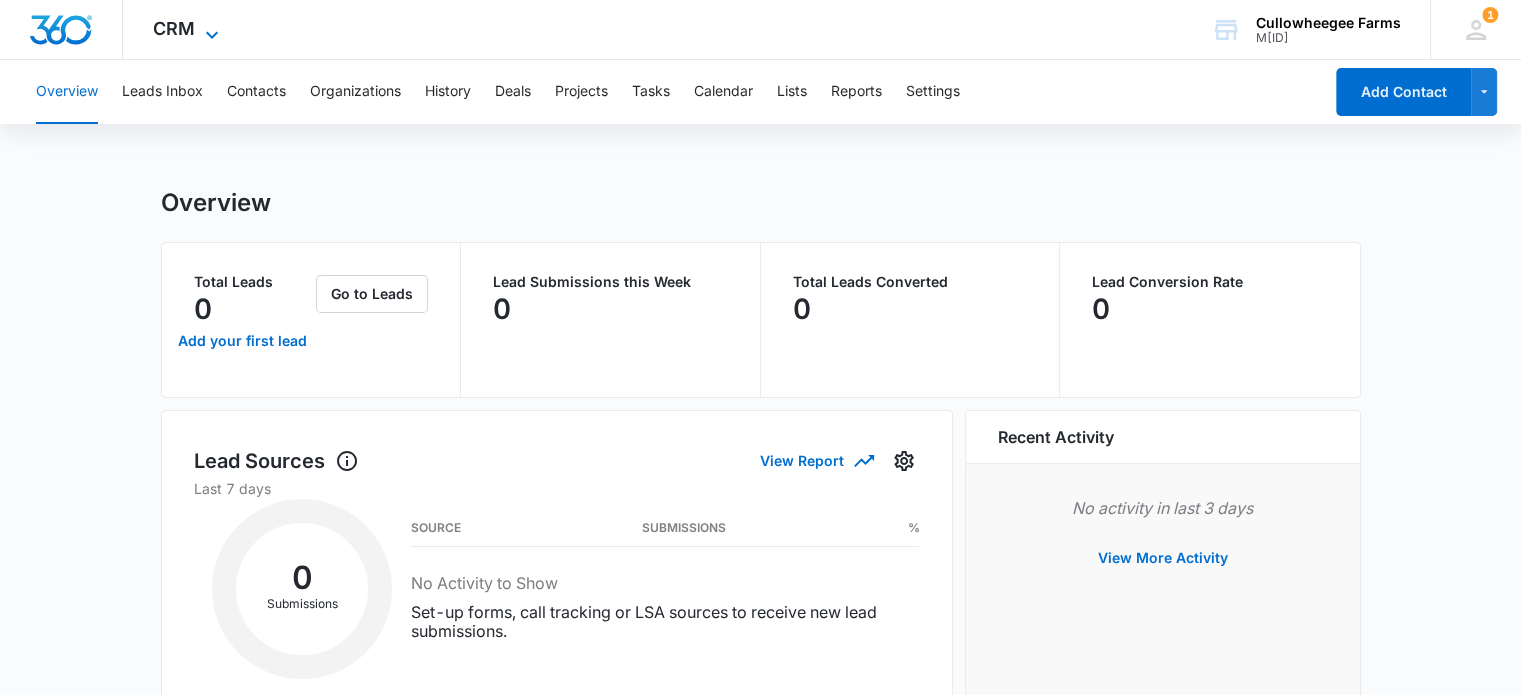 click 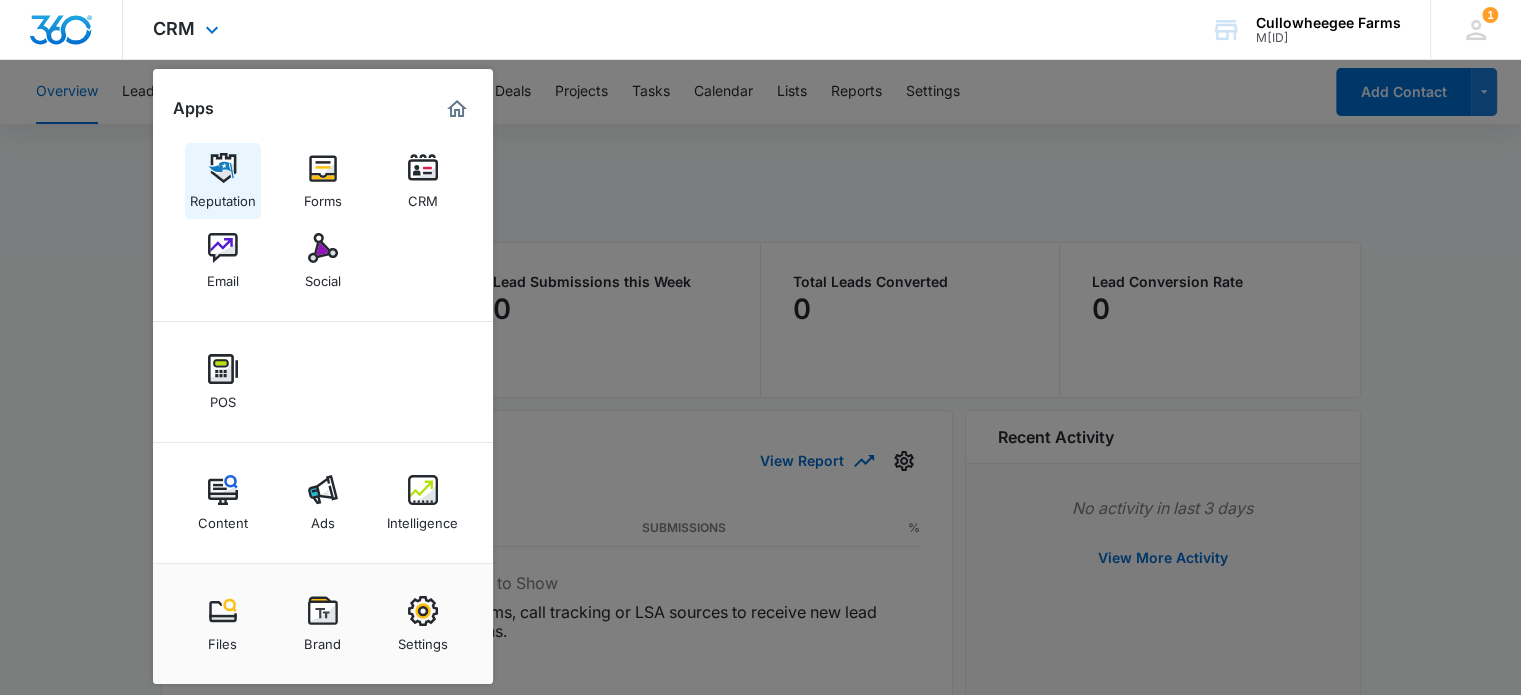 click at bounding box center [223, 168] 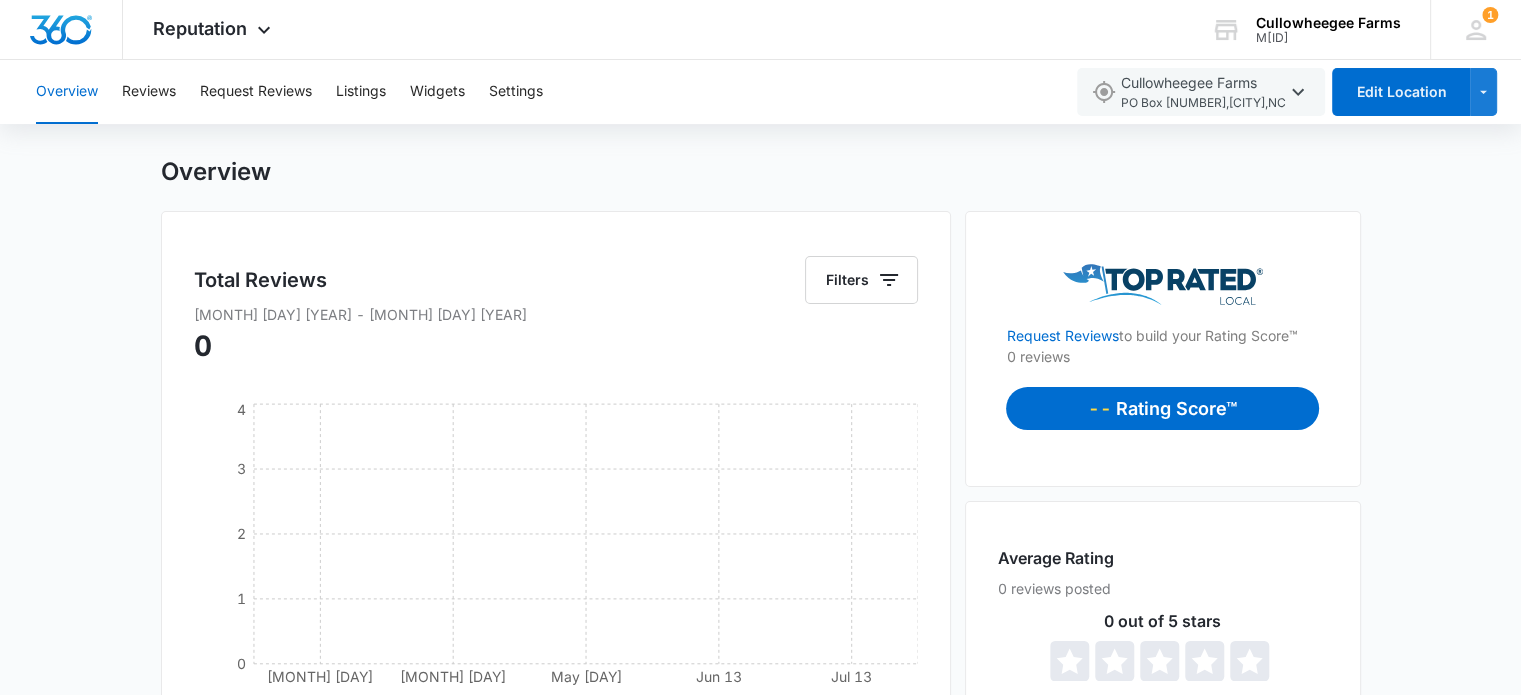 scroll, scrollTop: 0, scrollLeft: 0, axis: both 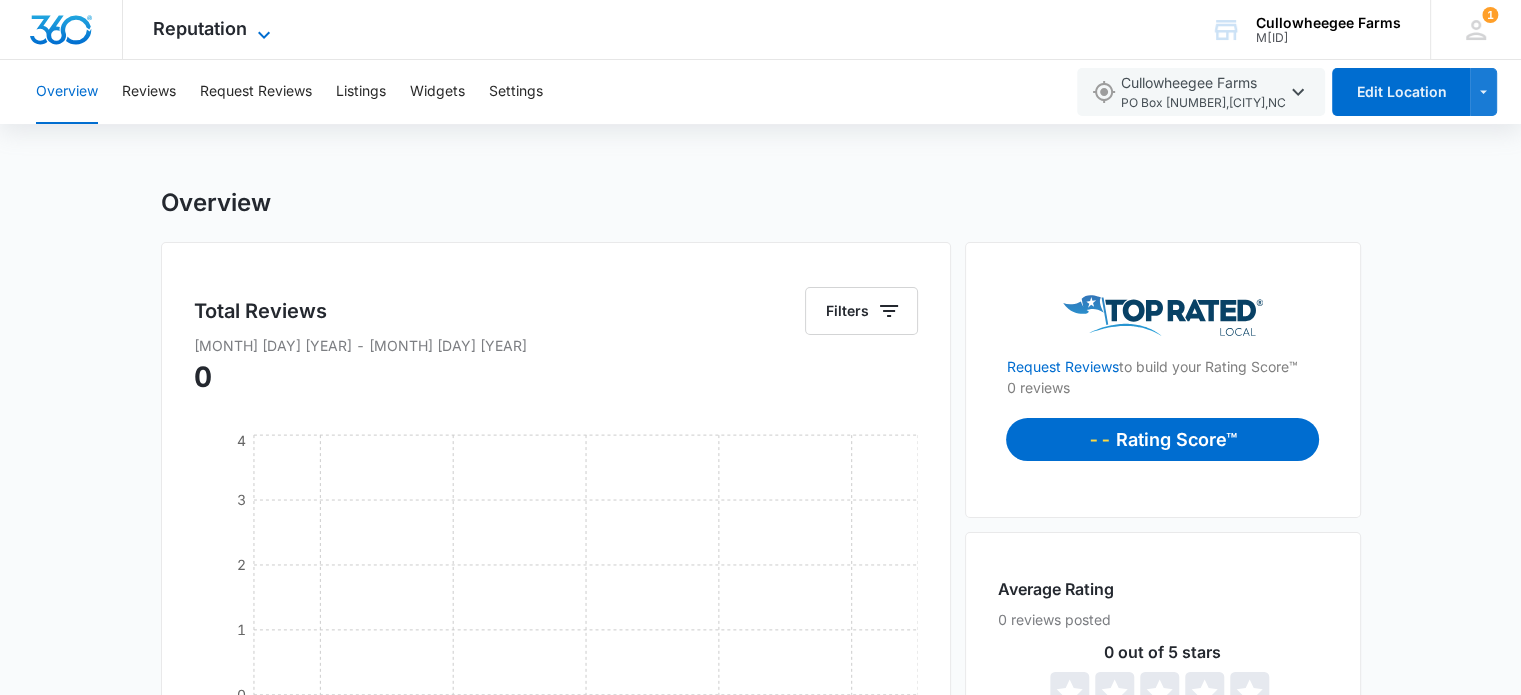 click on "Reputation" at bounding box center [200, 28] 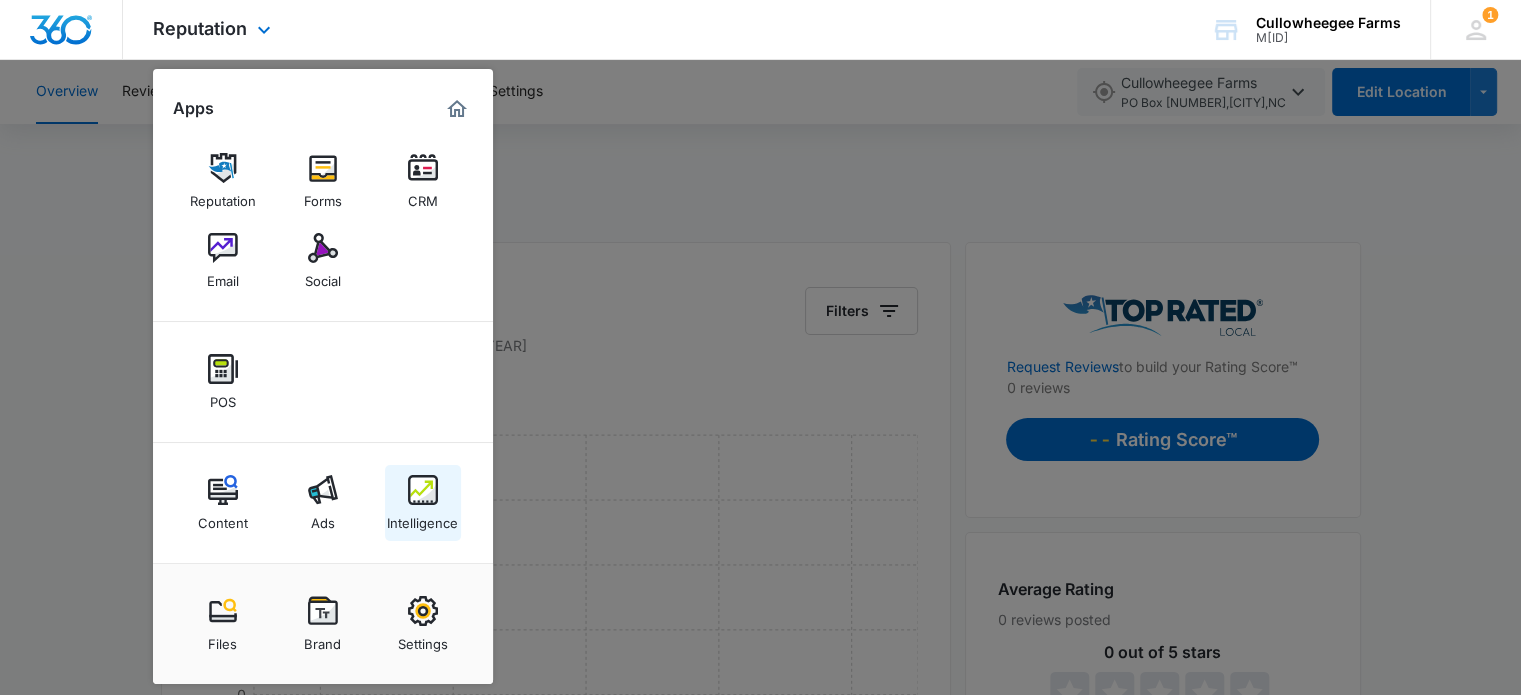 click at bounding box center (423, 490) 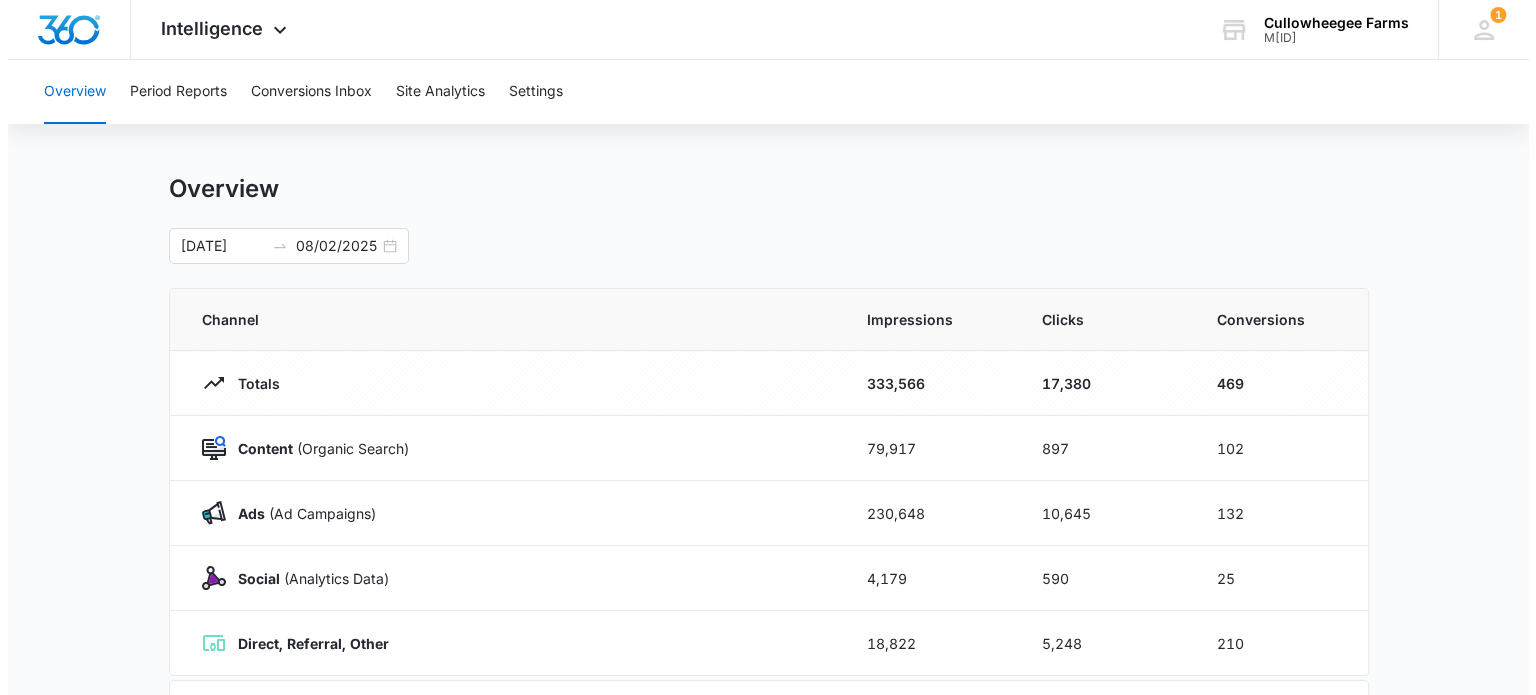 scroll, scrollTop: 0, scrollLeft: 0, axis: both 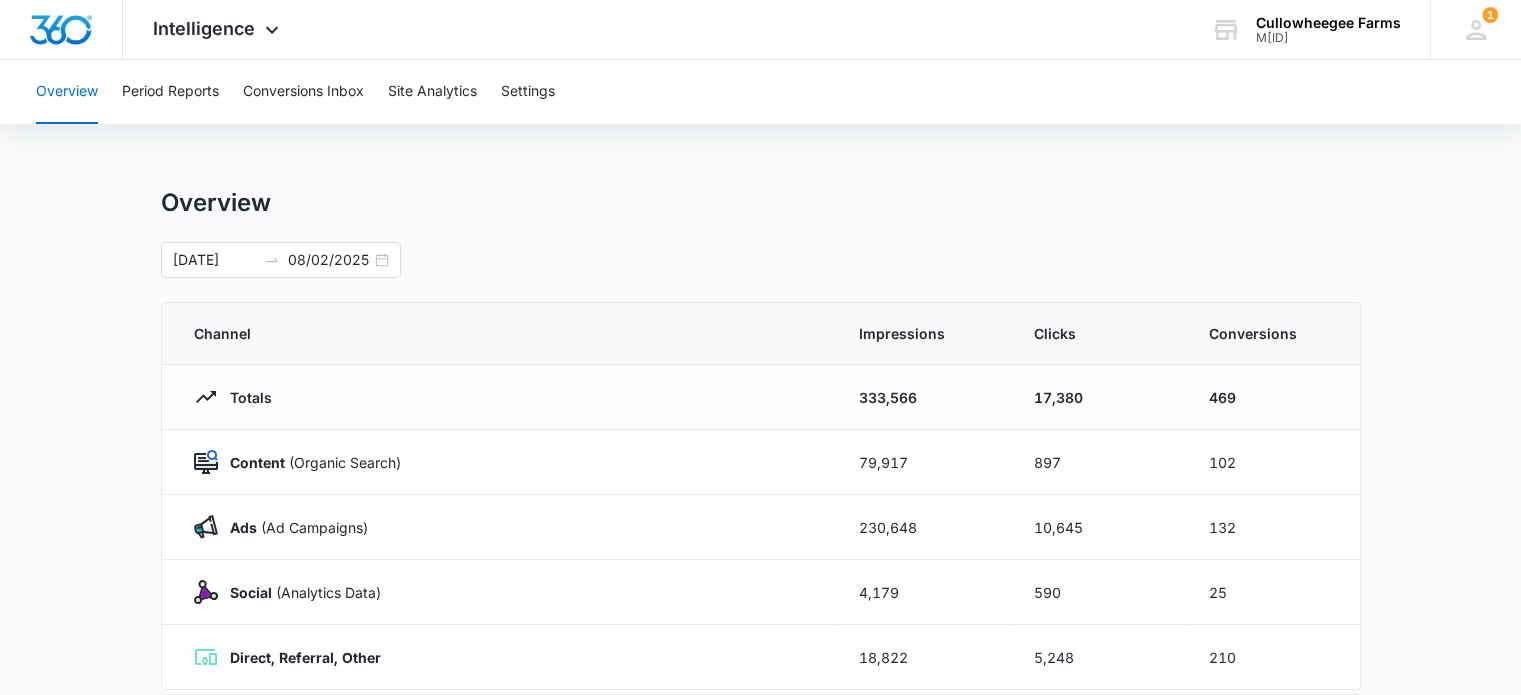 click on "469" at bounding box center [1272, 397] 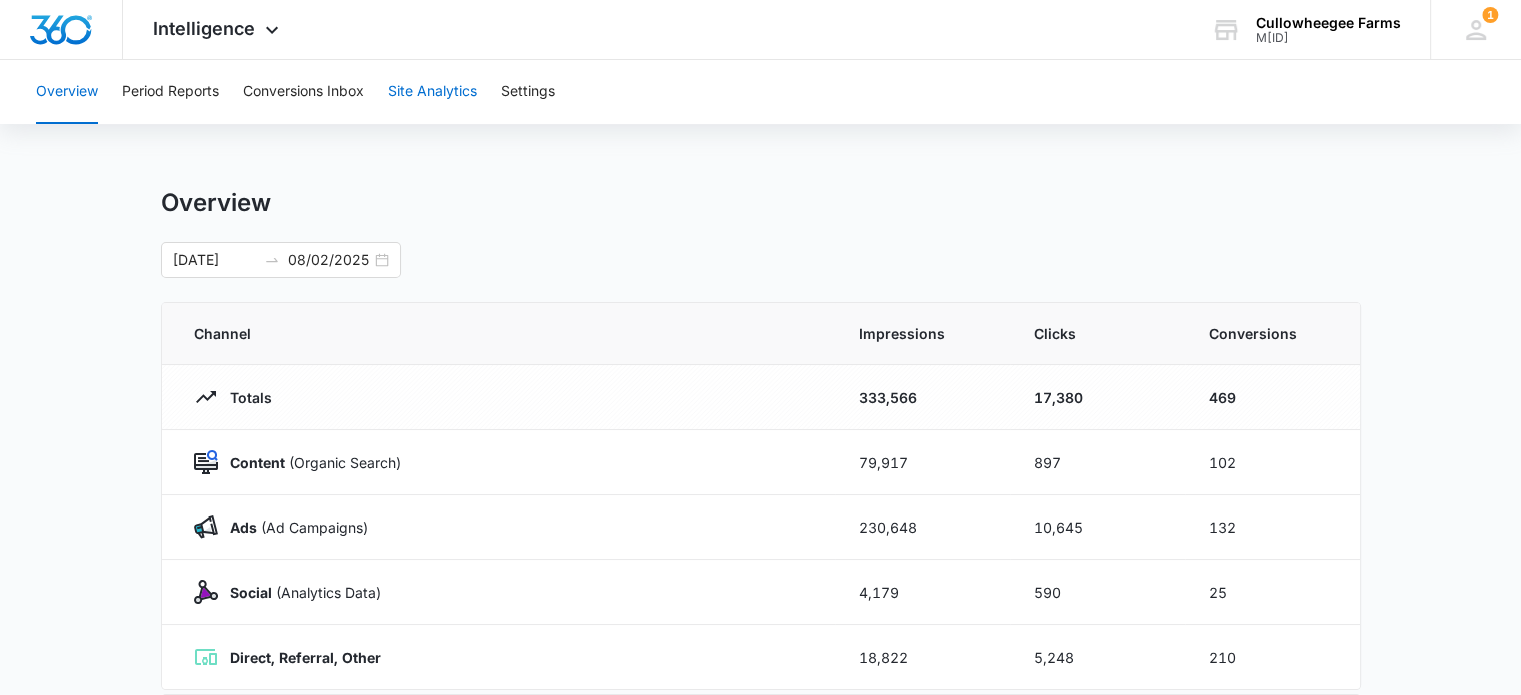 click on "Site Analytics" at bounding box center [432, 92] 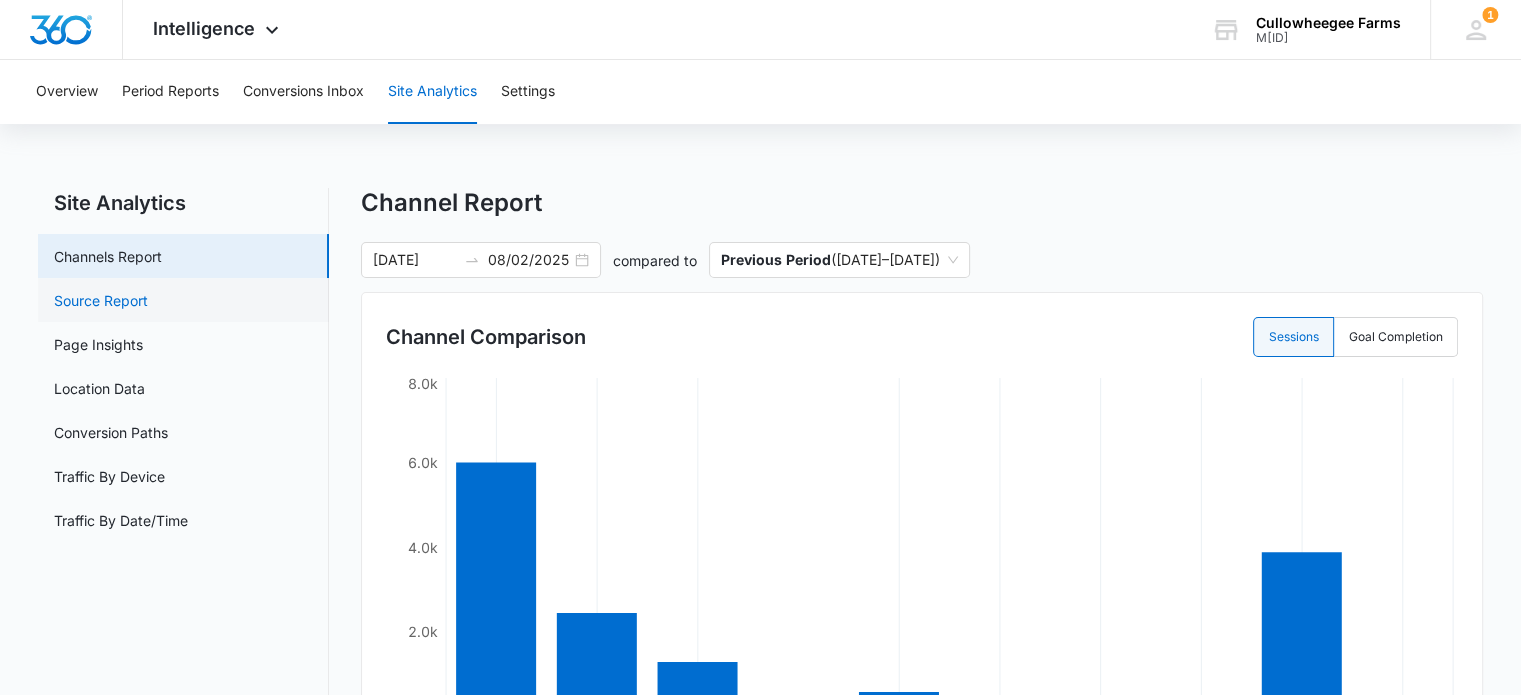 click on "Source Report" at bounding box center [101, 300] 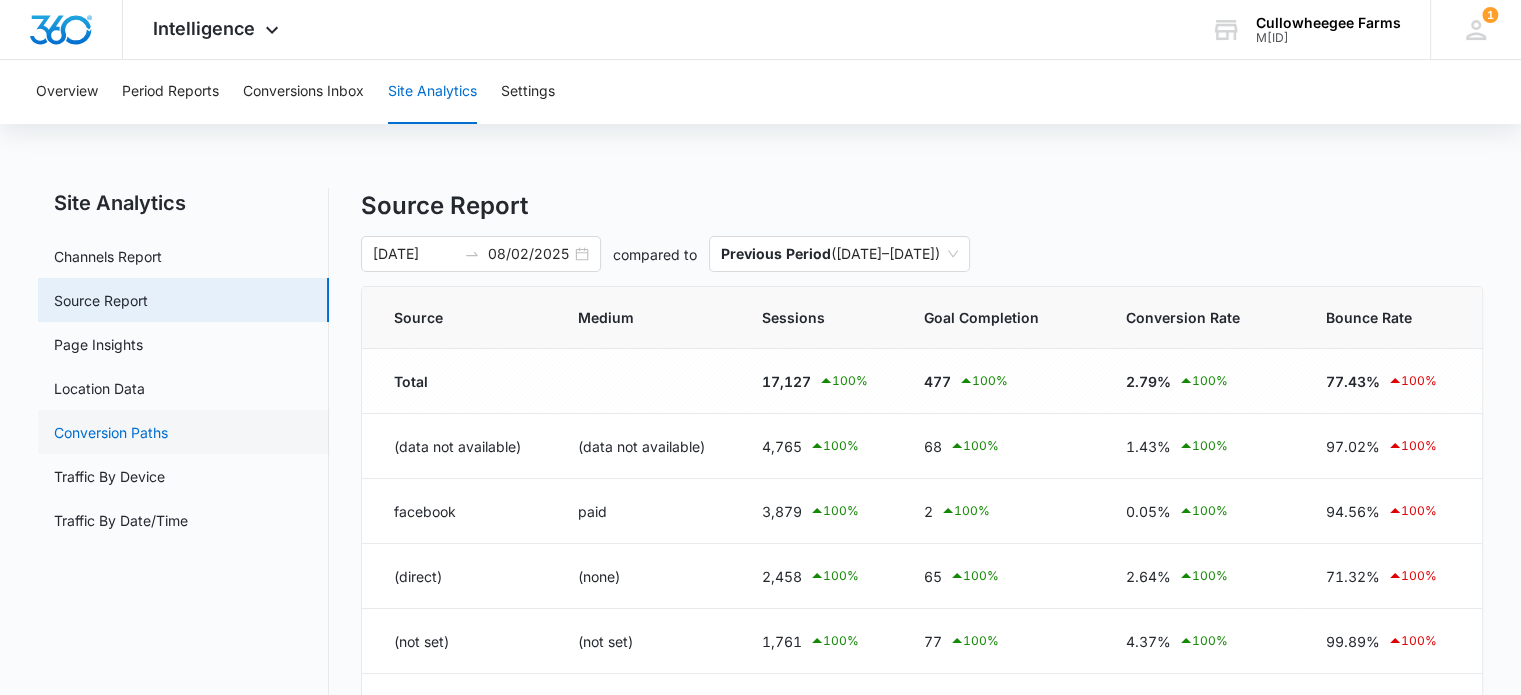 click on "Conversion Paths" at bounding box center [111, 432] 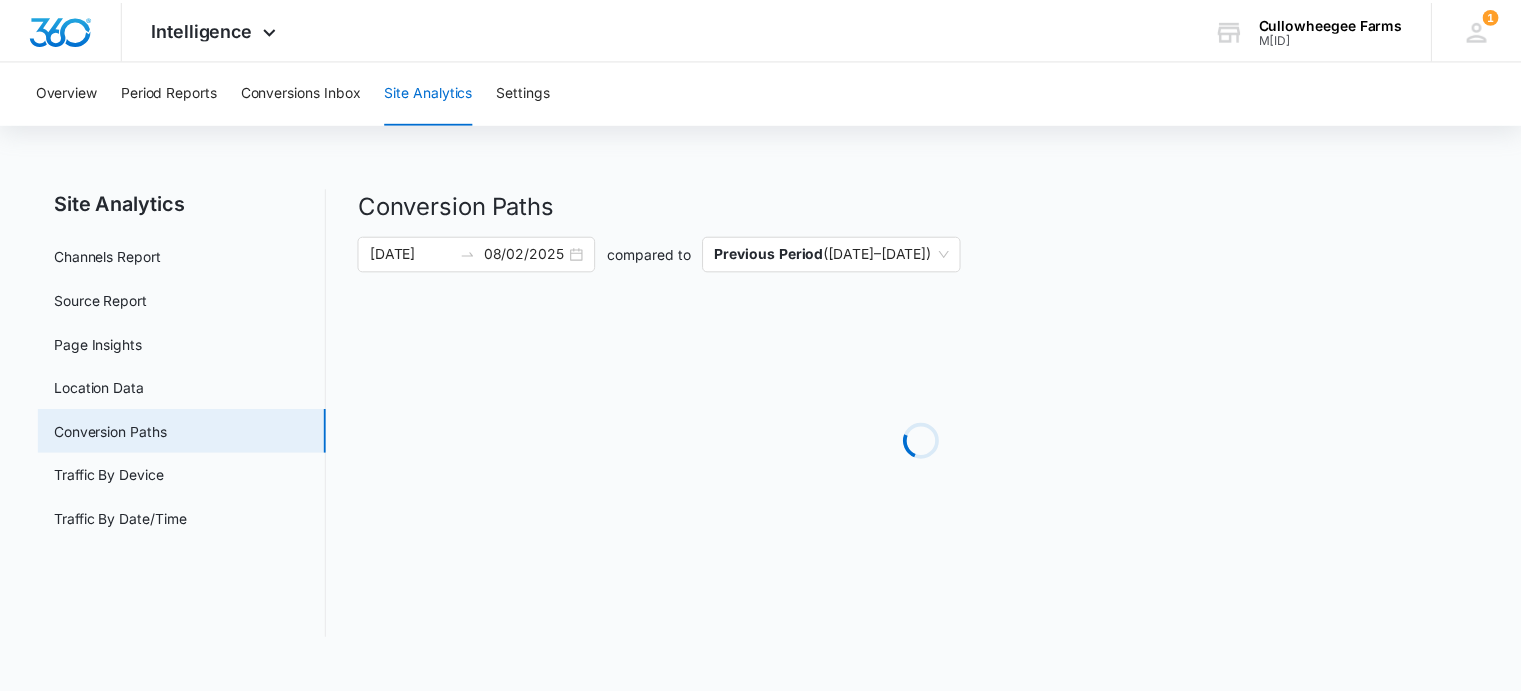 scroll, scrollTop: 0, scrollLeft: 0, axis: both 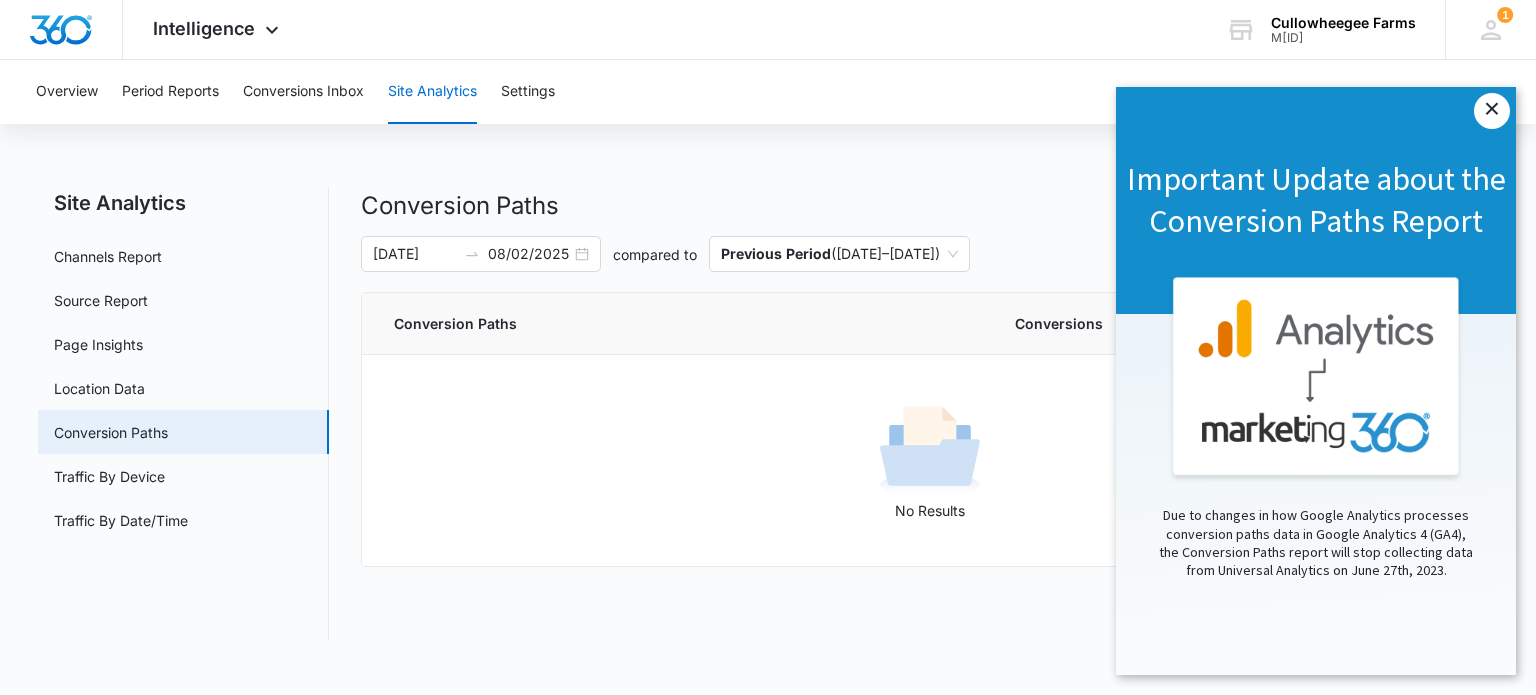 click on "×" at bounding box center (1492, 111) 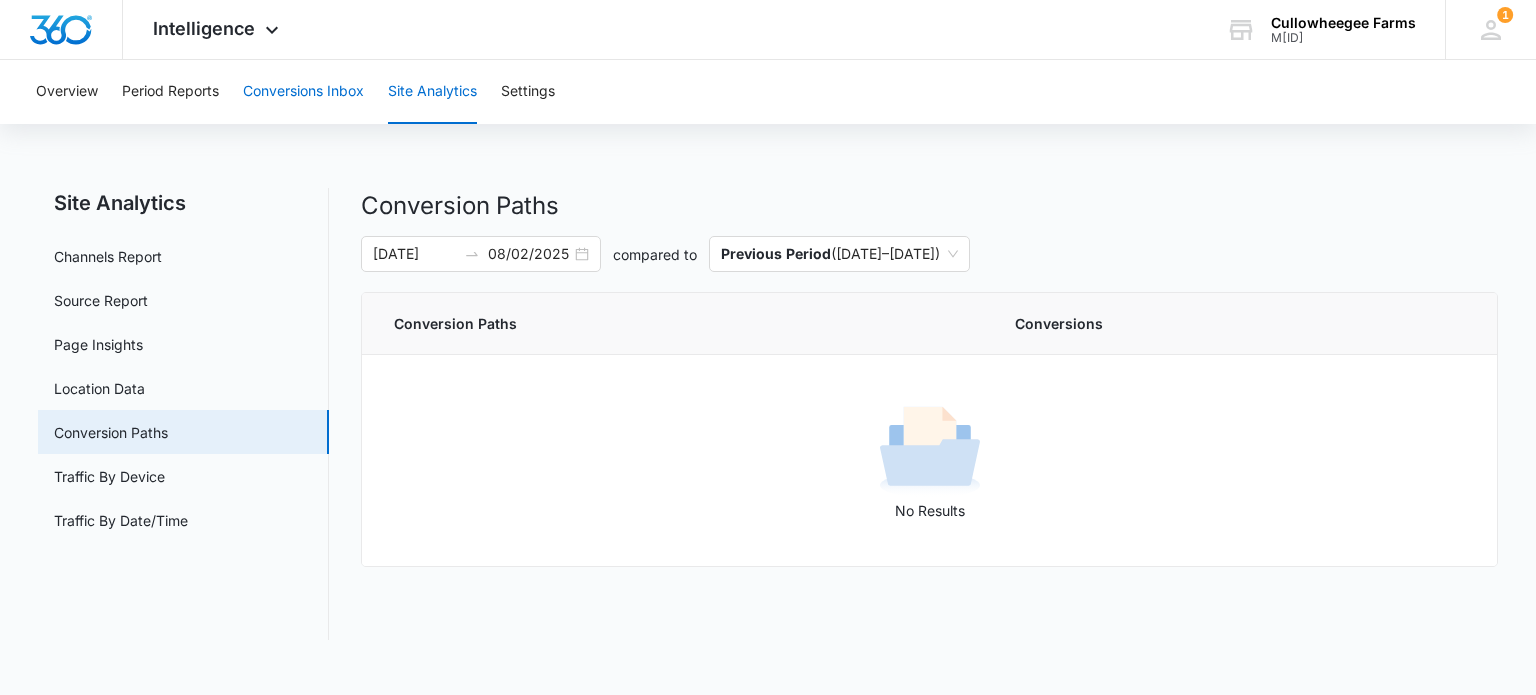 click on "Conversions Inbox" at bounding box center [303, 92] 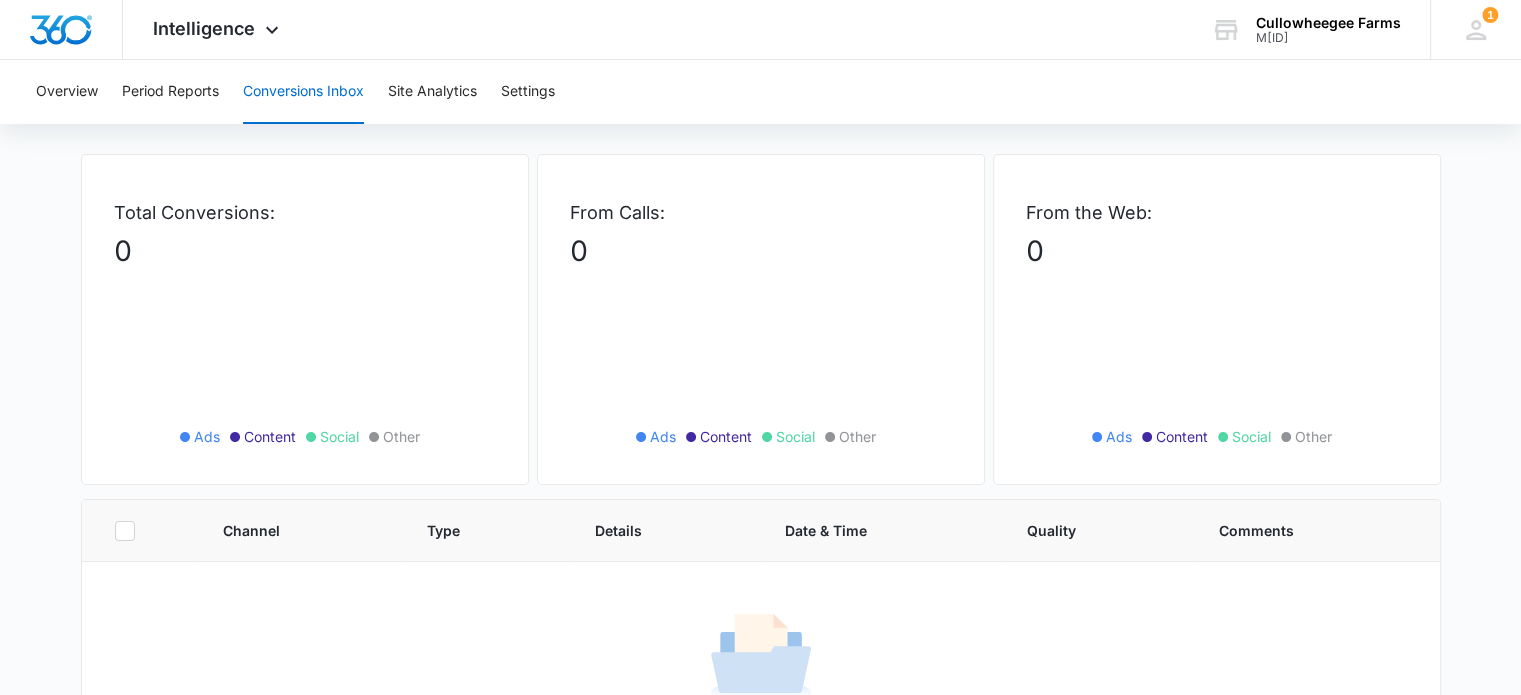 scroll, scrollTop: 0, scrollLeft: 0, axis: both 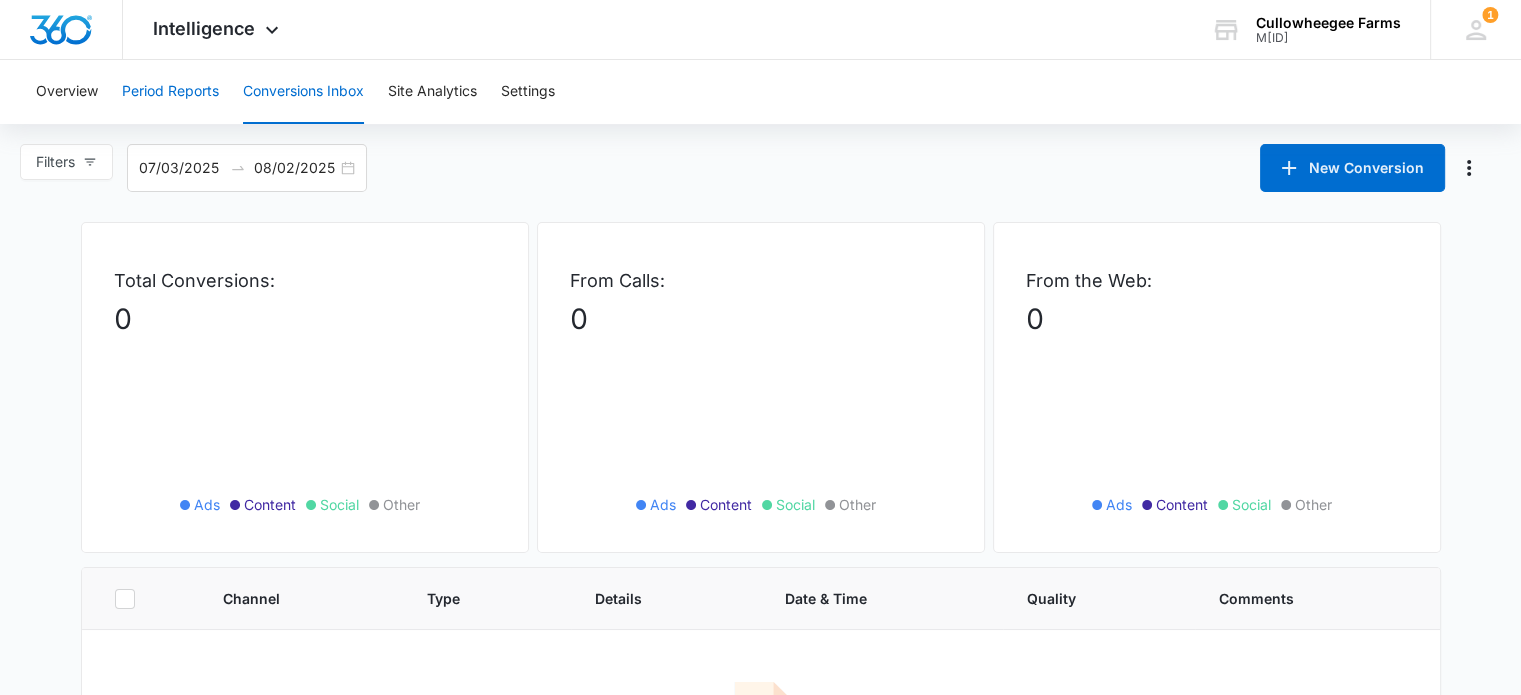 click on "Period Reports" at bounding box center [170, 92] 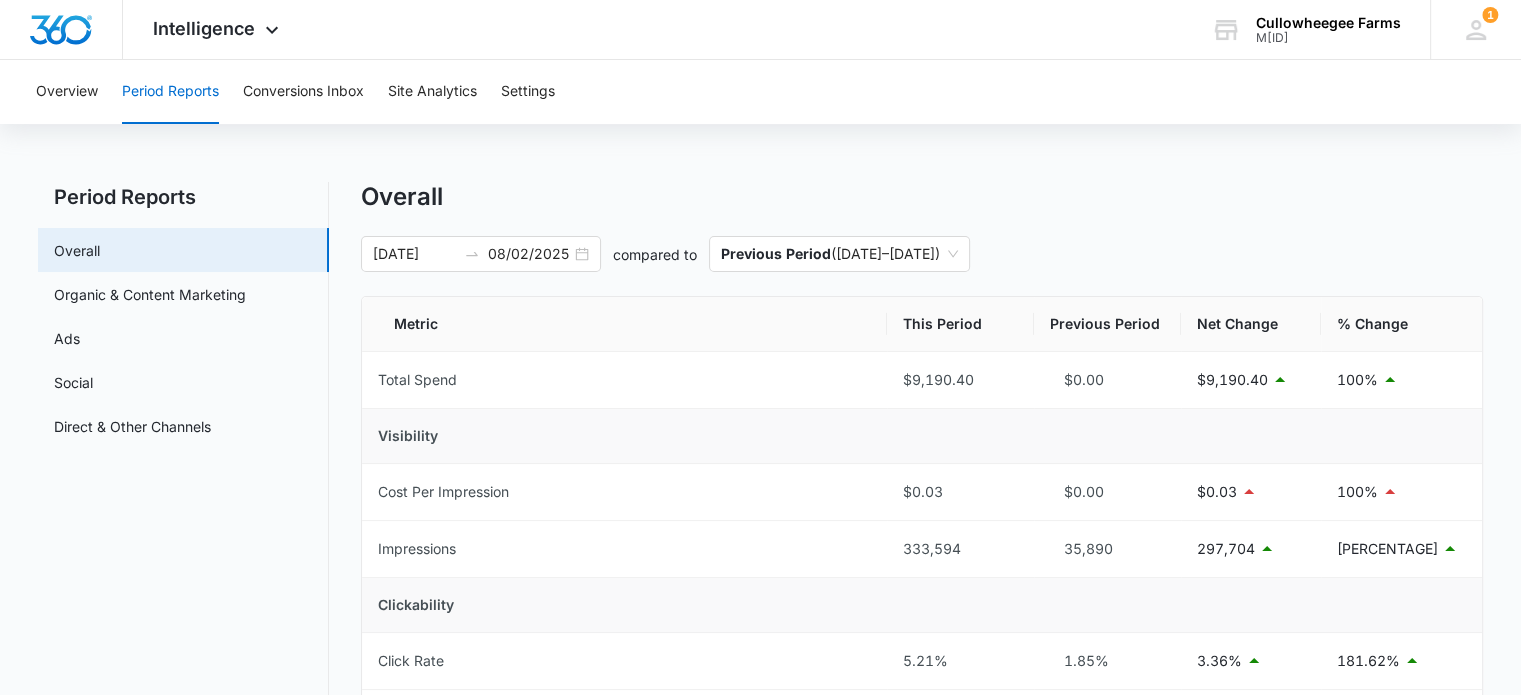 scroll, scrollTop: 0, scrollLeft: 0, axis: both 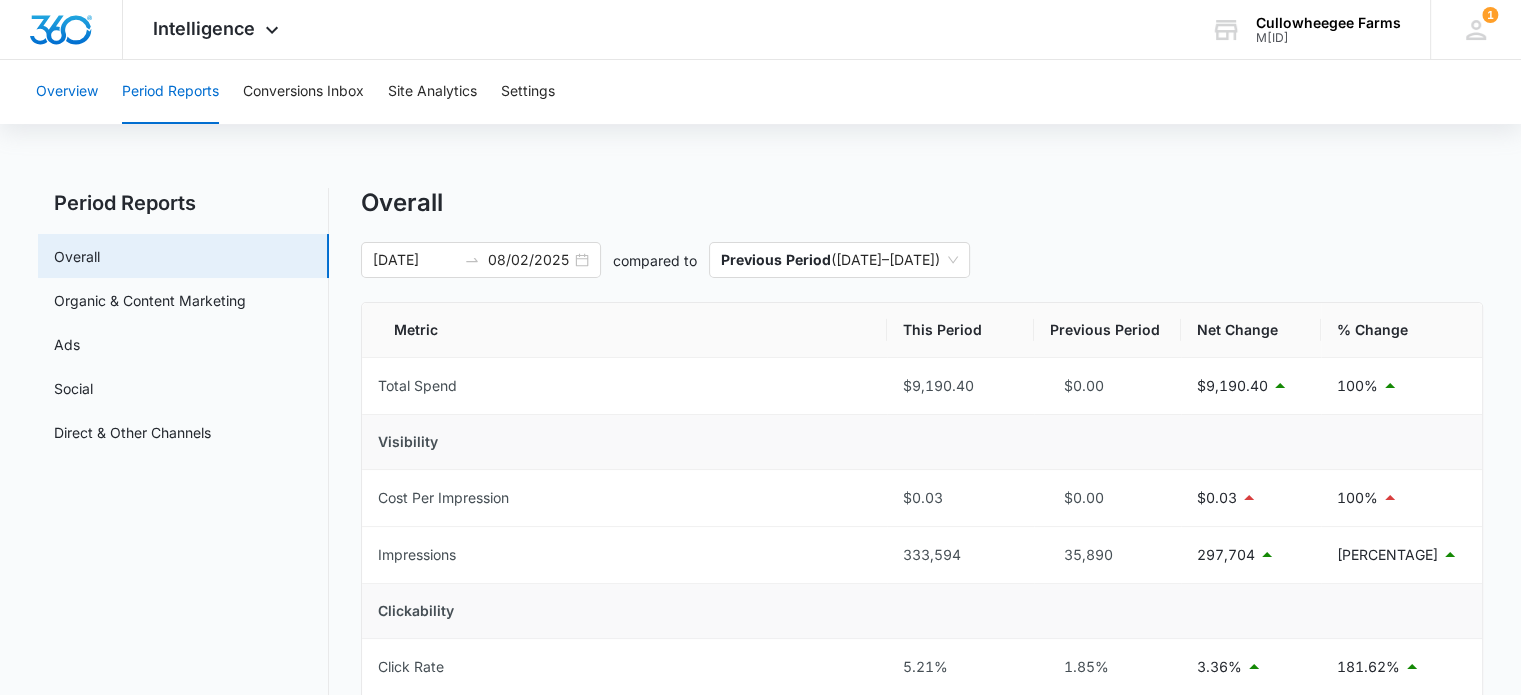 click on "Overview" at bounding box center (67, 92) 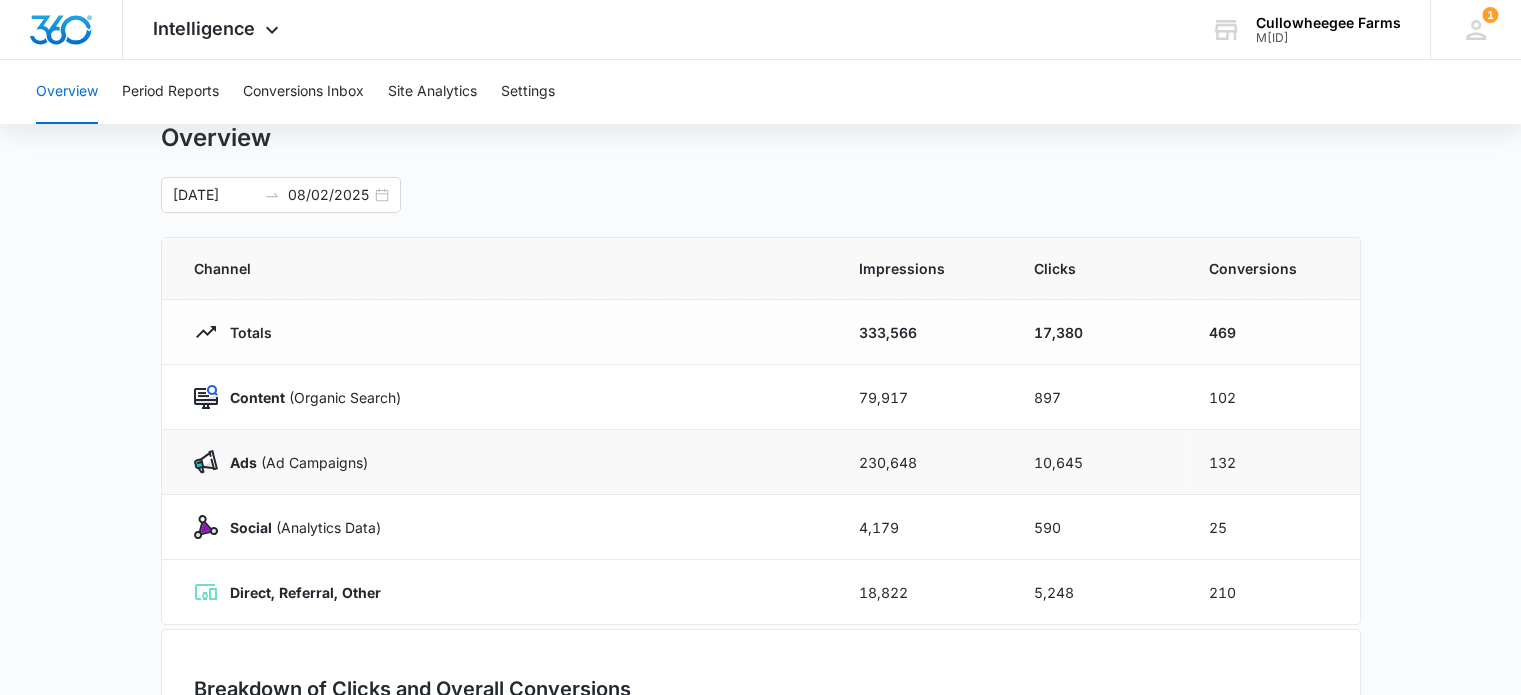 scroll, scrollTop: 100, scrollLeft: 0, axis: vertical 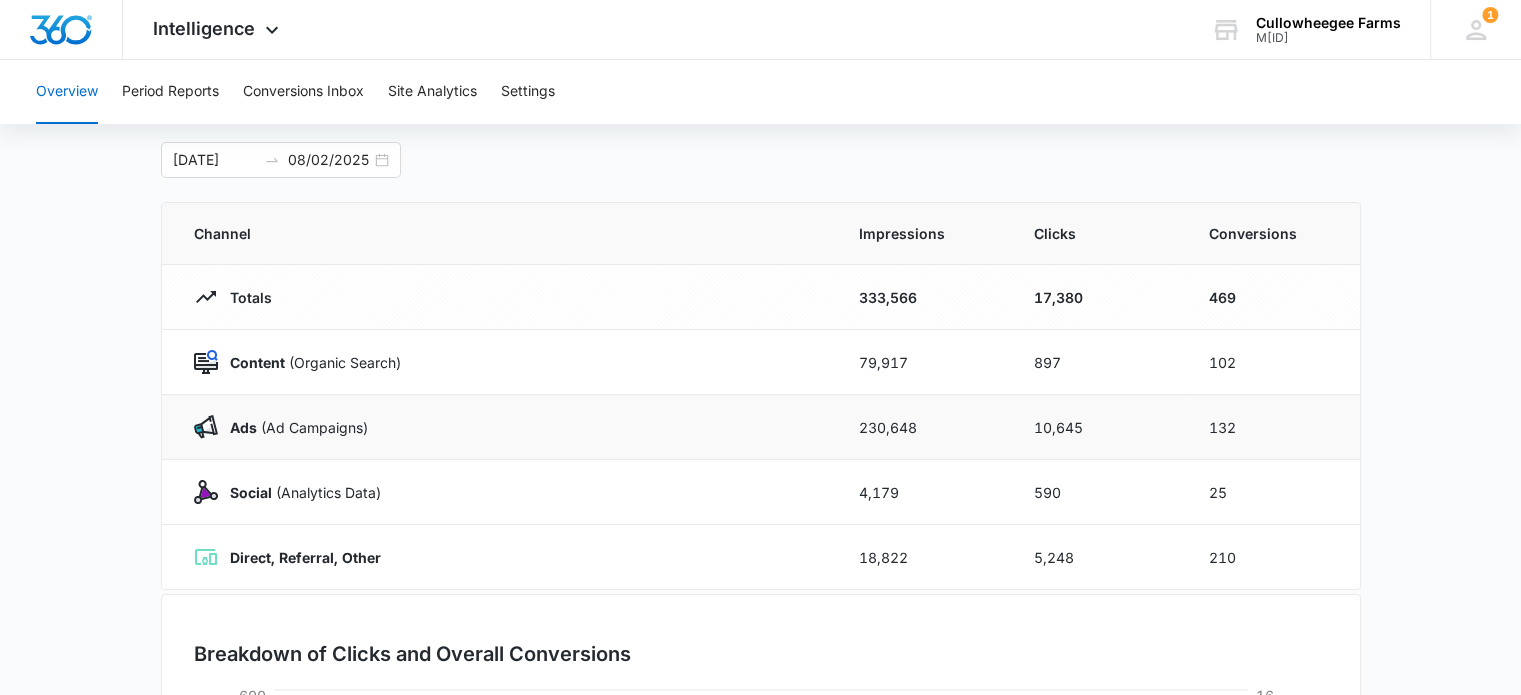 click on "132" at bounding box center [1272, 427] 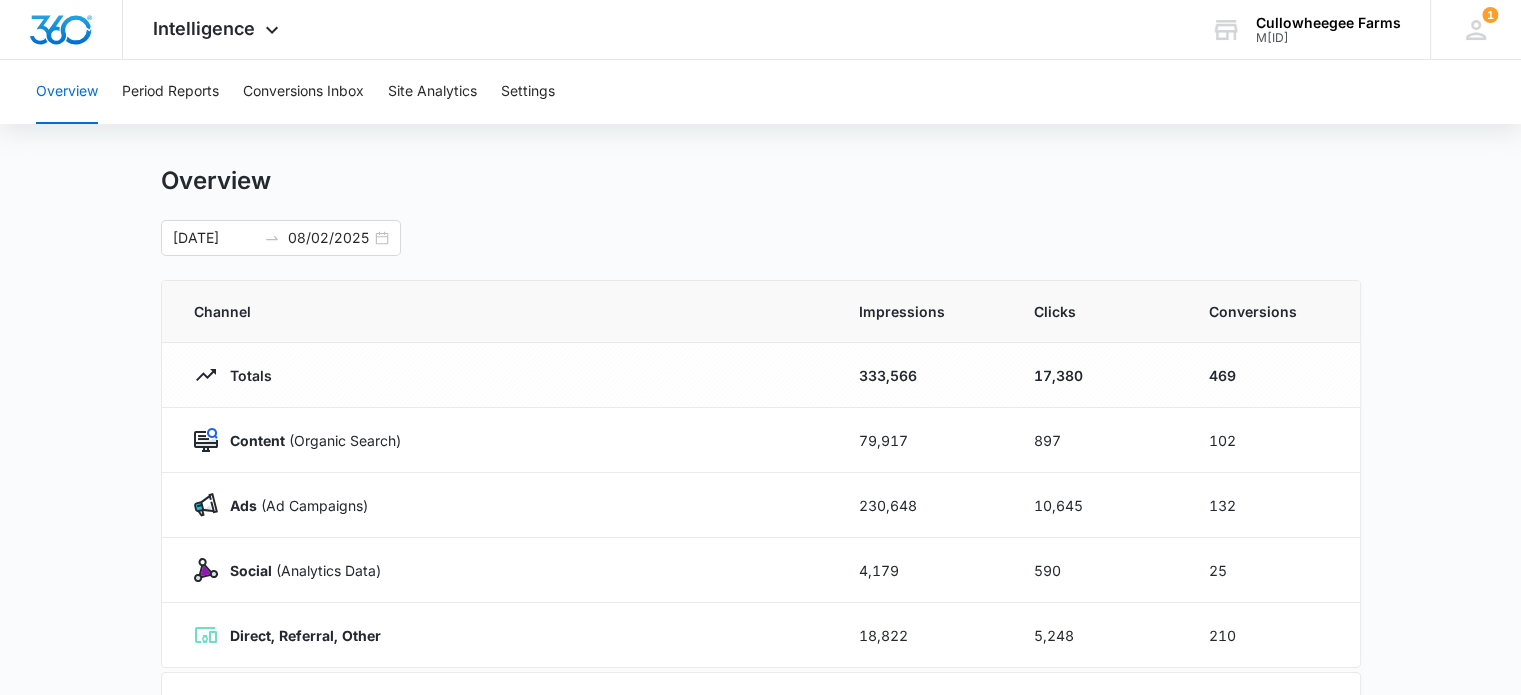 scroll, scrollTop: 0, scrollLeft: 0, axis: both 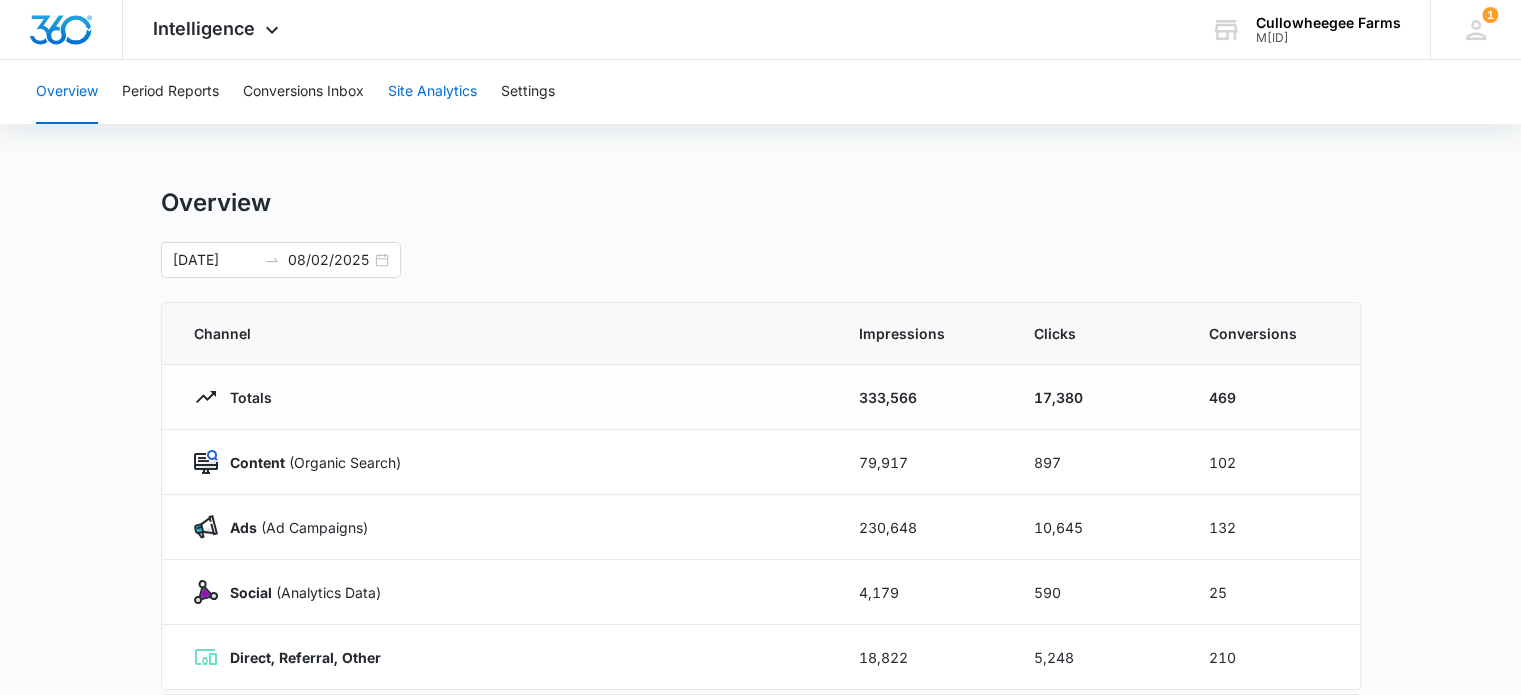 click on "Site Analytics" at bounding box center (432, 92) 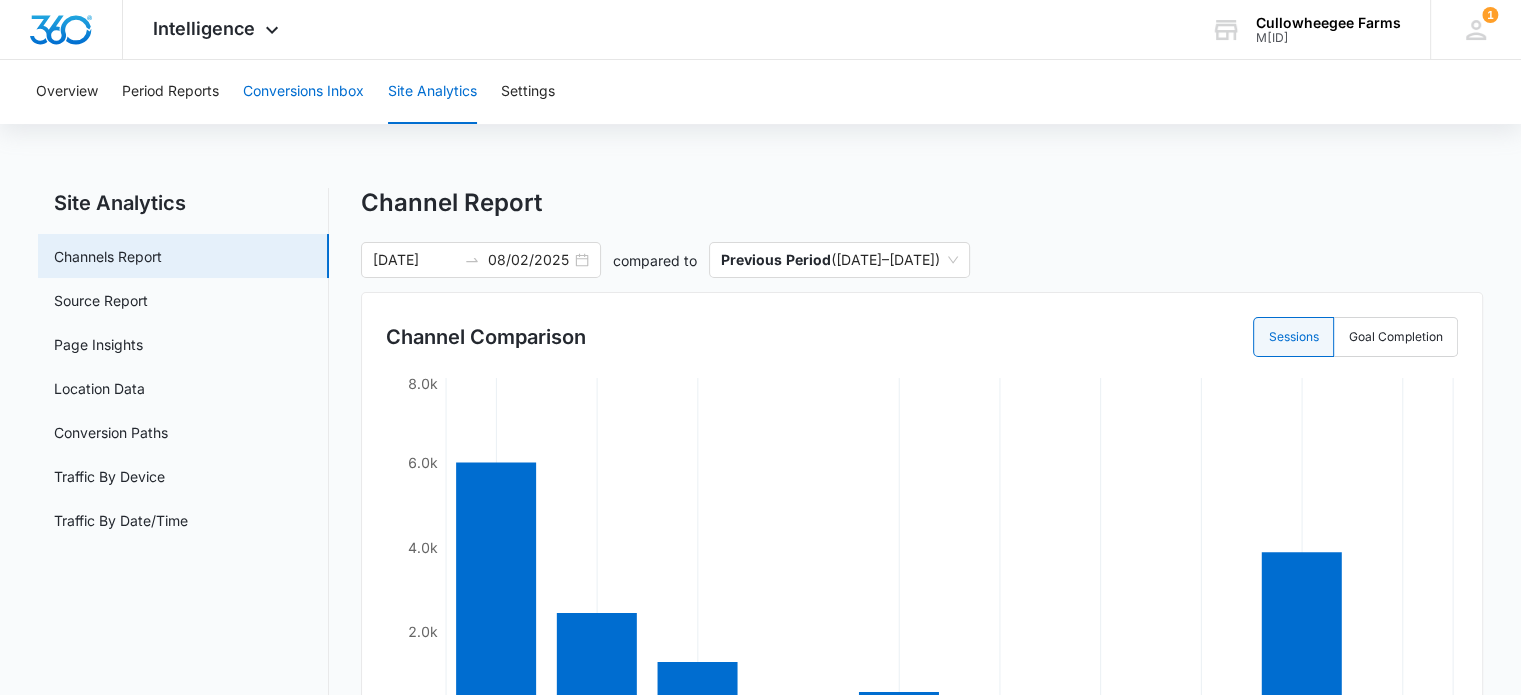 click on "Conversions Inbox" at bounding box center (303, 92) 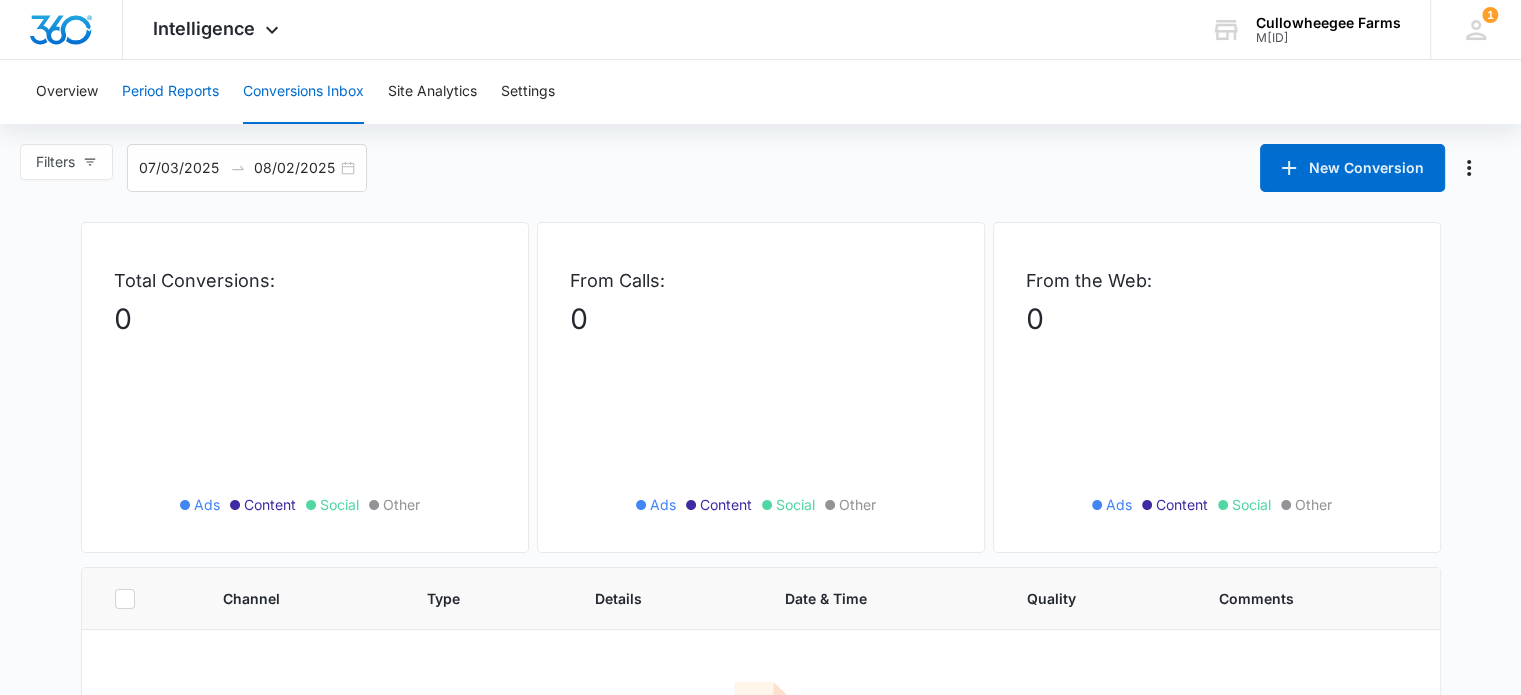 click on "Period Reports" at bounding box center [170, 92] 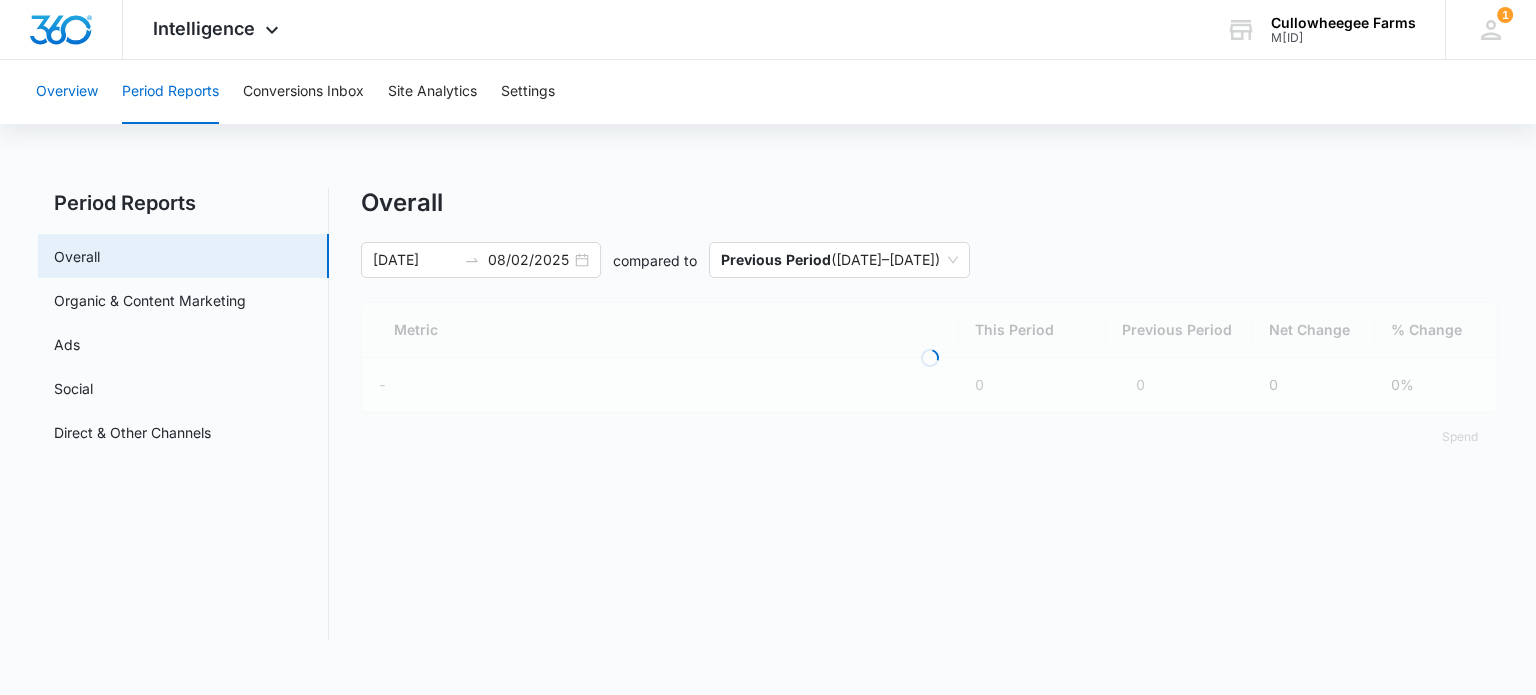 click on "Overview" at bounding box center [67, 92] 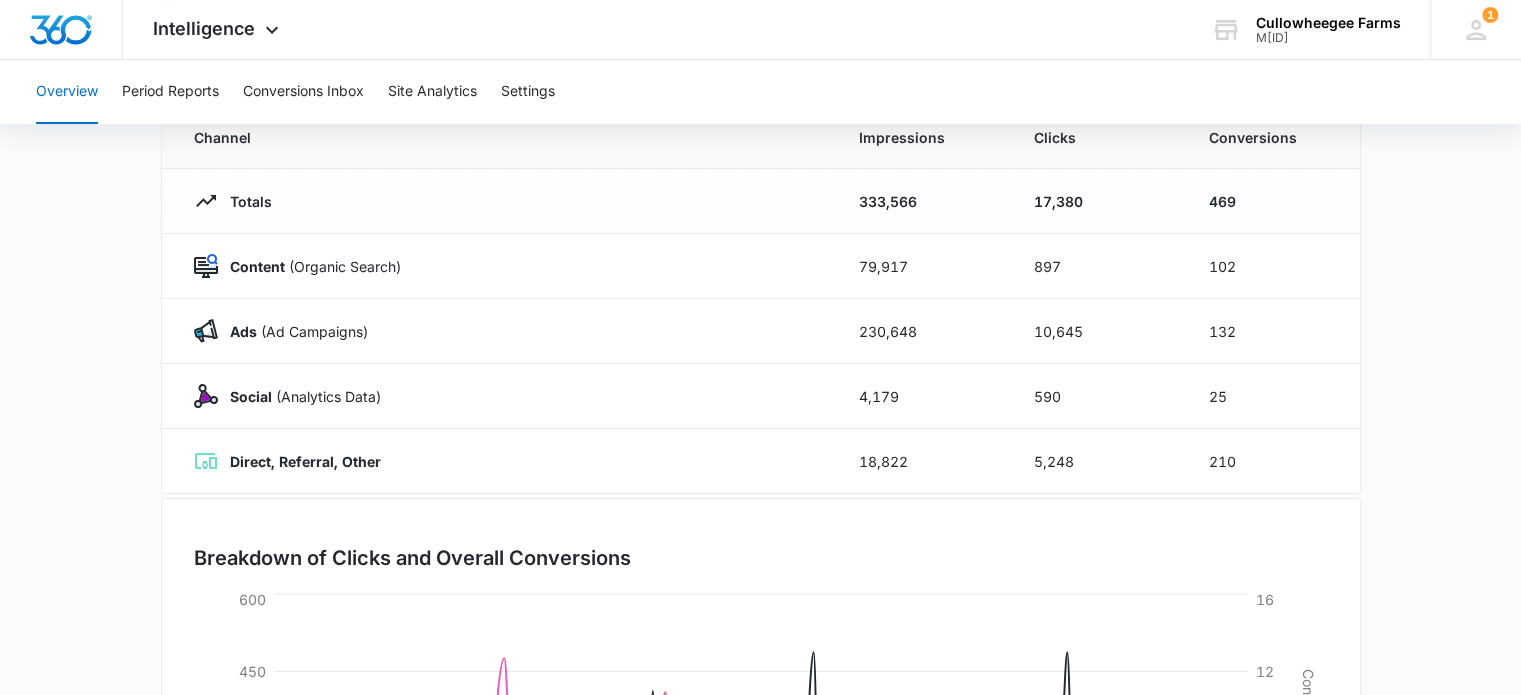scroll, scrollTop: 200, scrollLeft: 0, axis: vertical 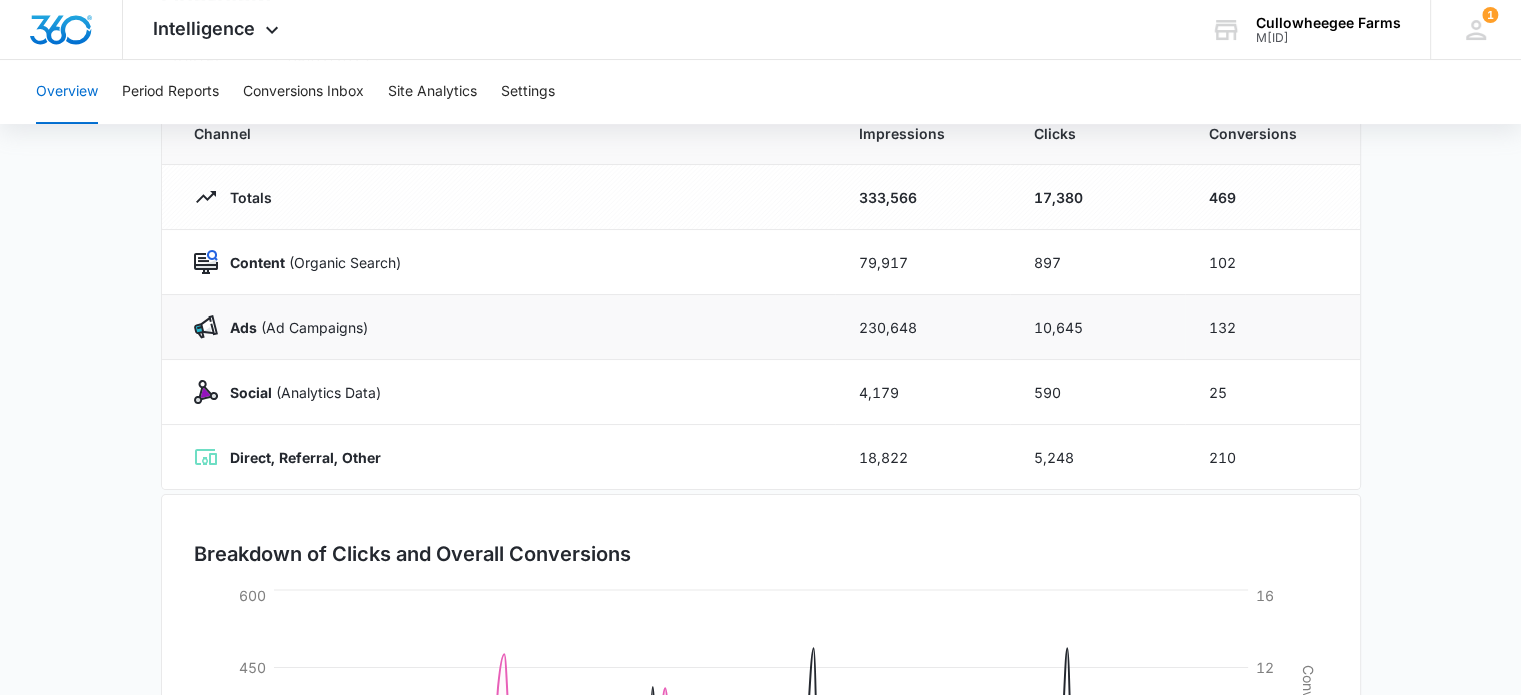 click on "132" at bounding box center (1272, 327) 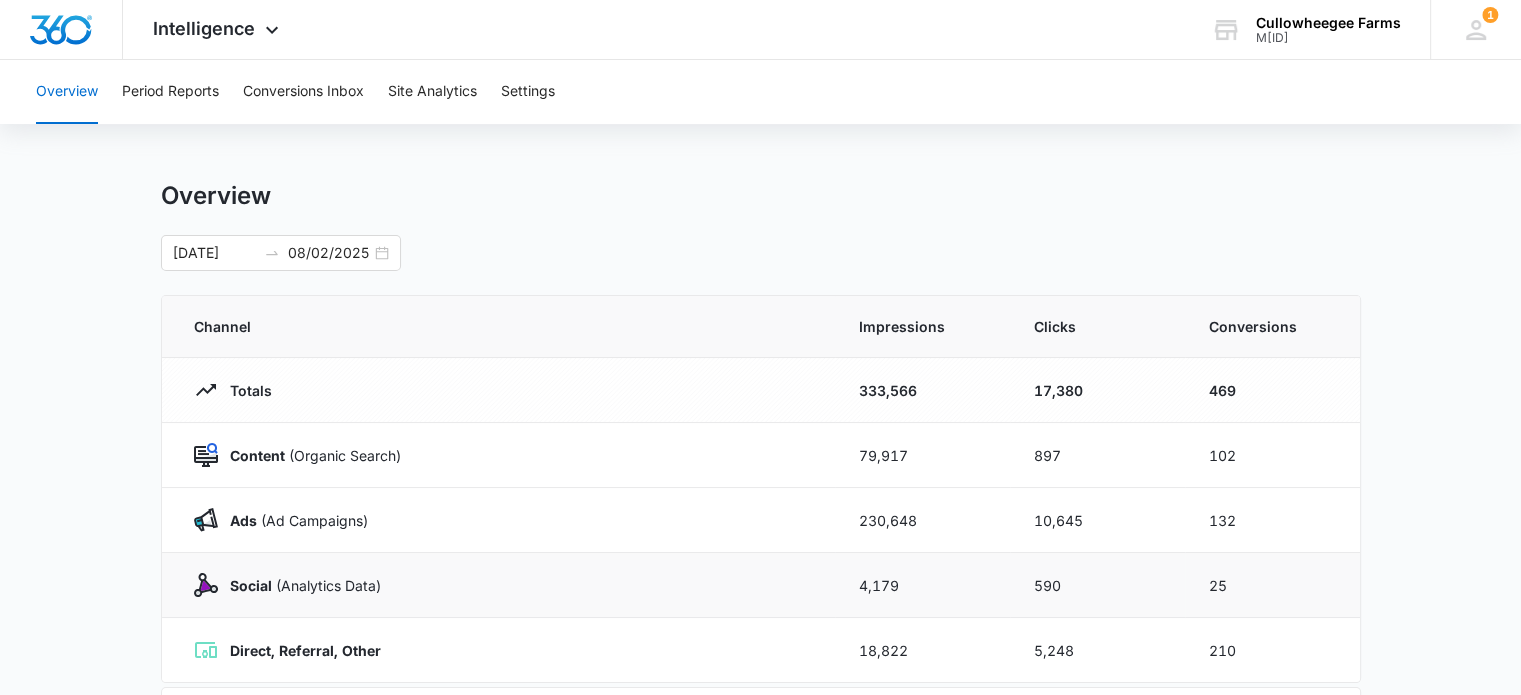 scroll, scrollTop: 0, scrollLeft: 0, axis: both 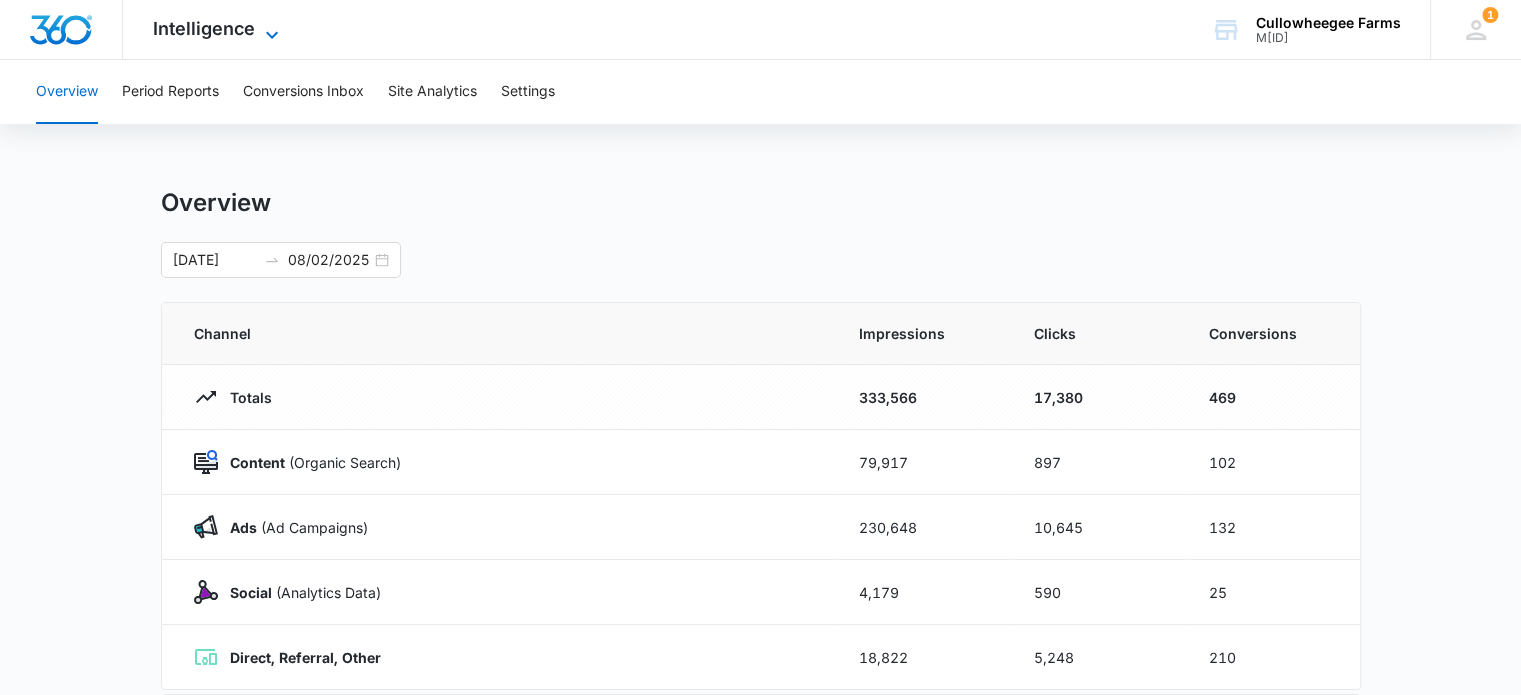 click on "Intelligence" at bounding box center [204, 28] 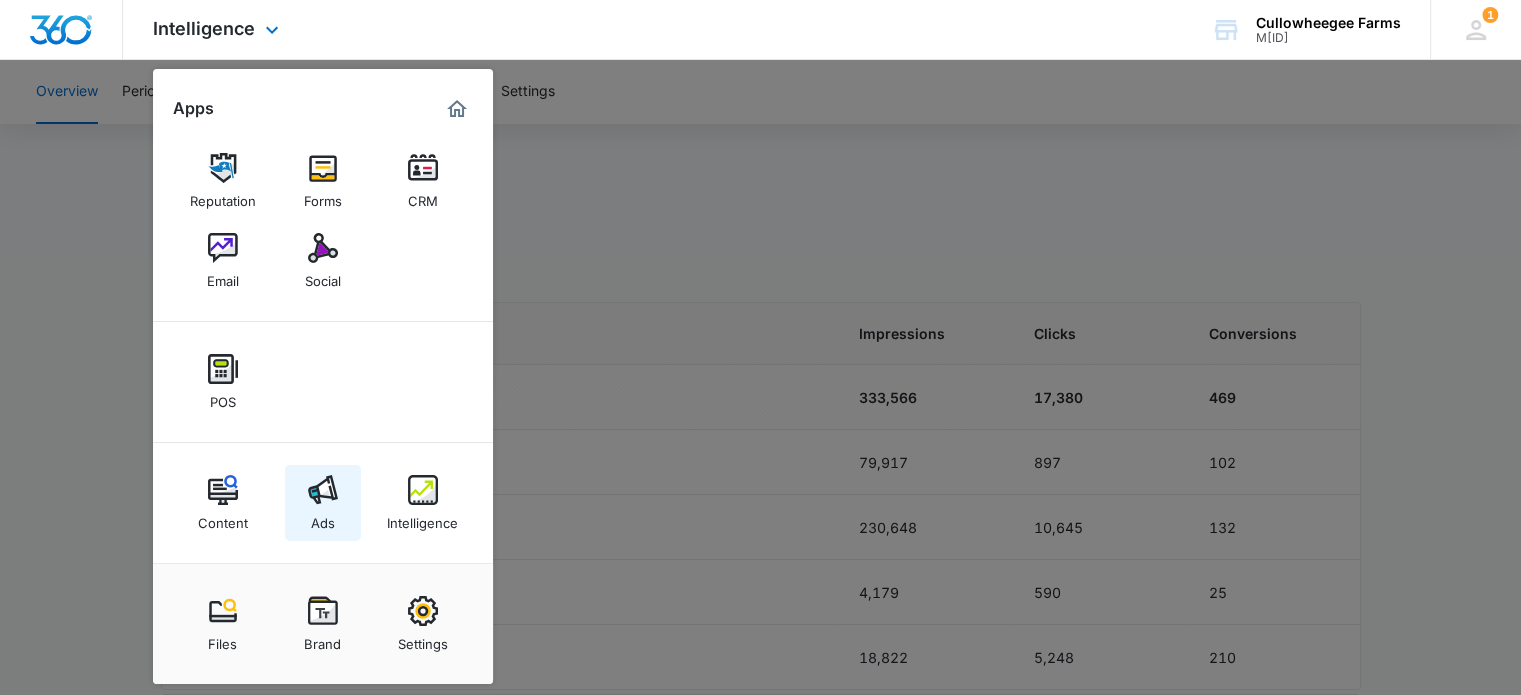 click at bounding box center [323, 490] 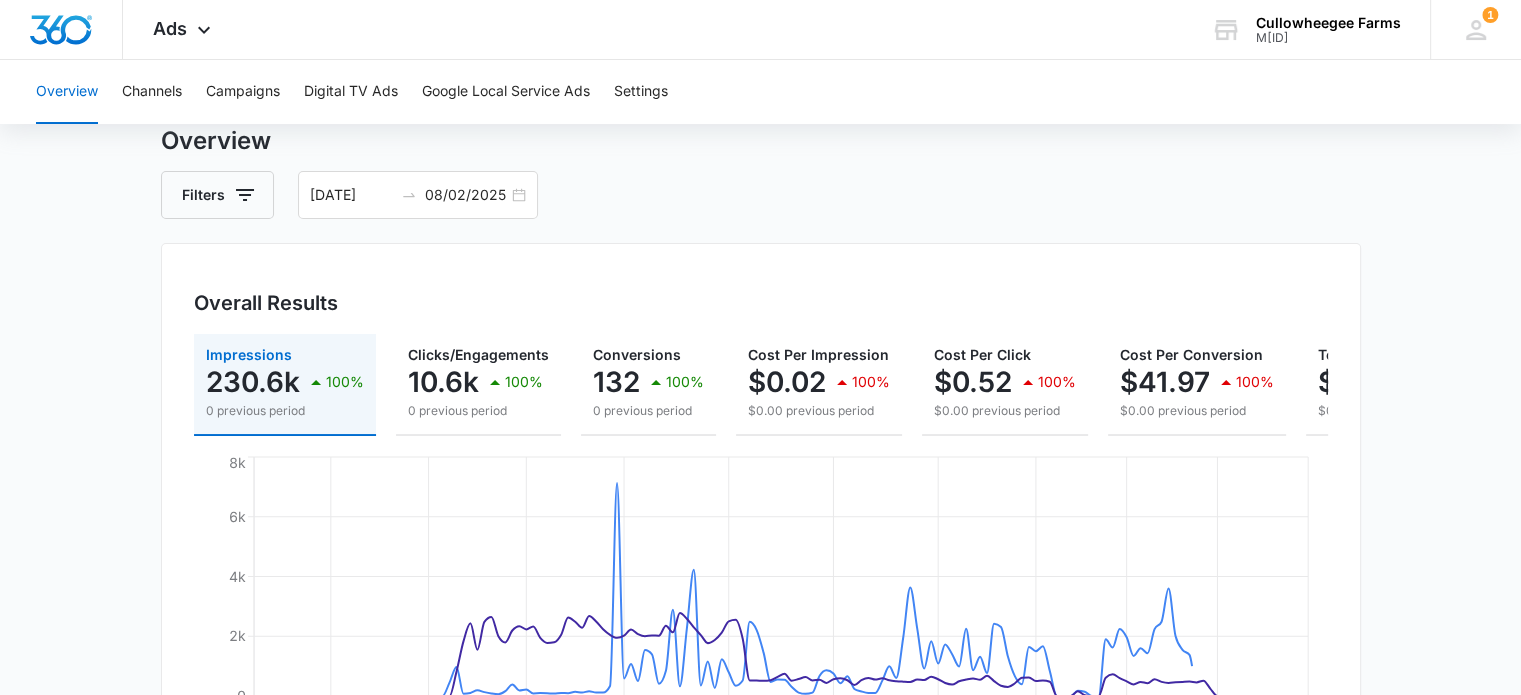 scroll, scrollTop: 100, scrollLeft: 0, axis: vertical 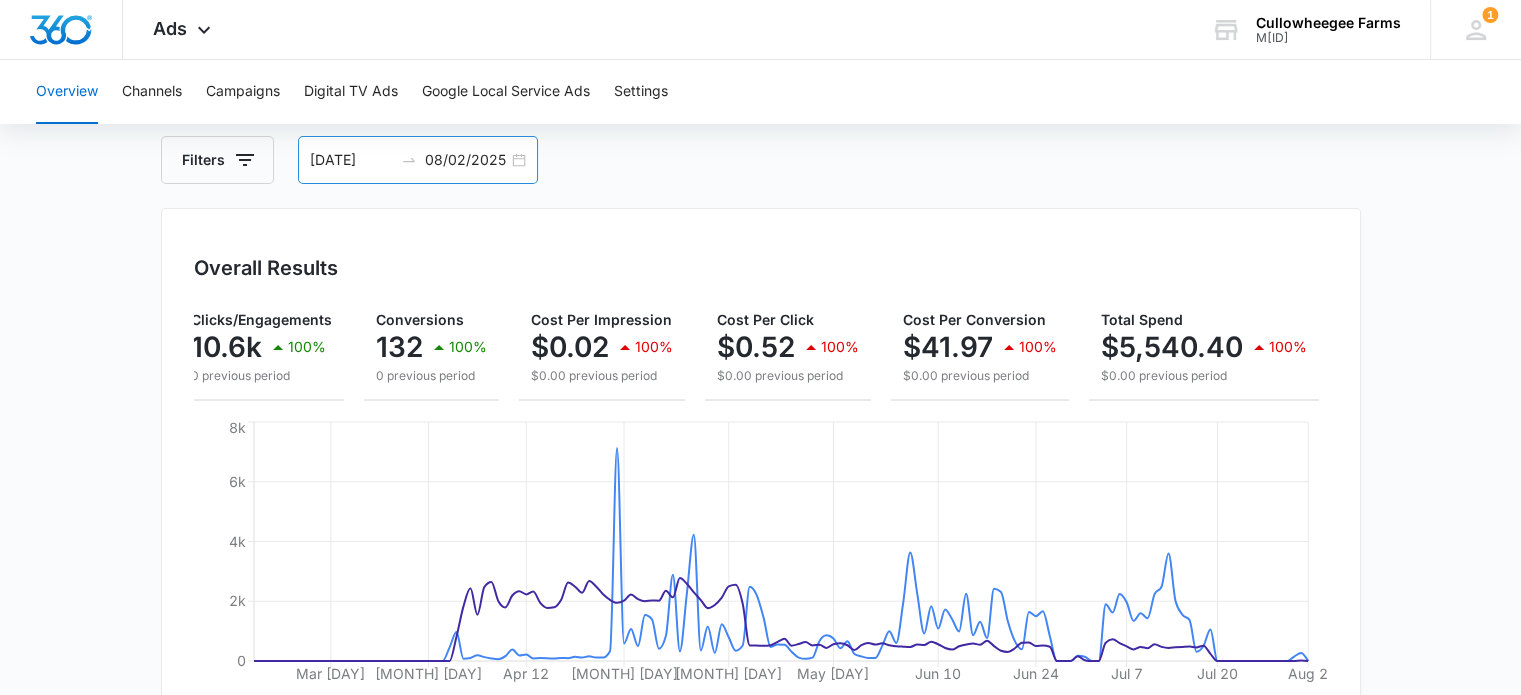 click on "[DATE]" at bounding box center [351, 160] 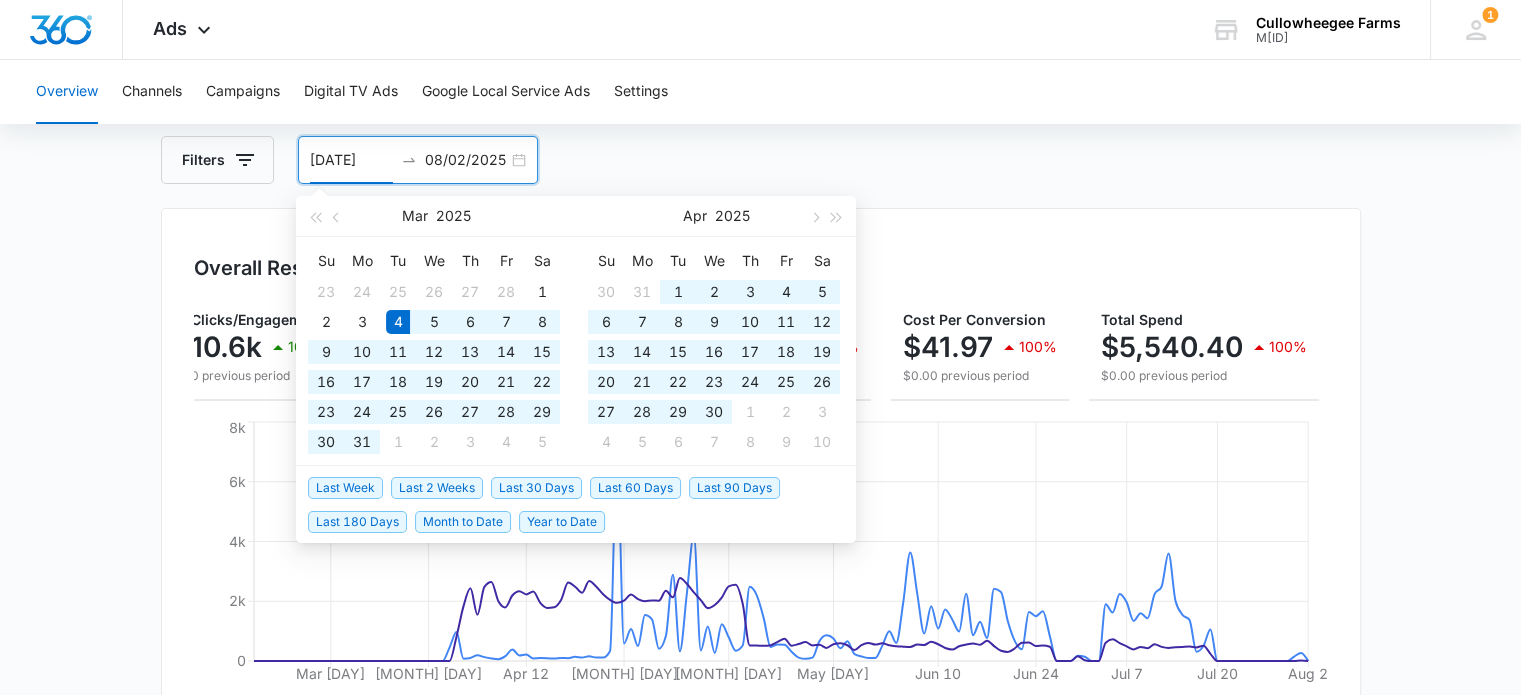 click on "[DATE]" at bounding box center (351, 160) 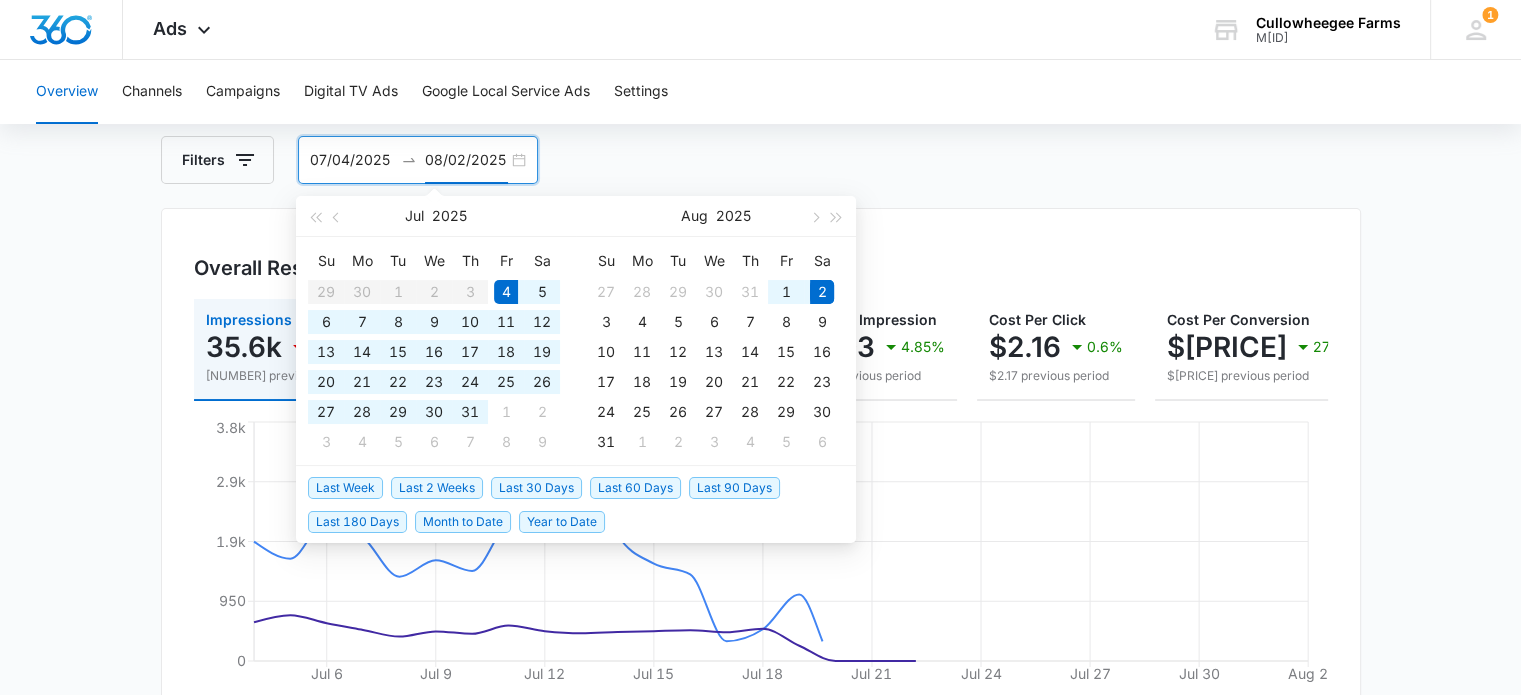 click on "Overview Filters [DATE] [DATE] Overall Results Impressions [NUMBER] [PERCENT]  [NUMBER] previous period Clicks/Engagements [NUMBER] [PERCENT]  [NUMBER] previous period Conversions [NUMBER] [PERCENT]  [NUMBER] previous period Cost Per Impression $[PRICE] [PERCENT]  $[PRICE] previous period Cost Per Click $[PRICE] [PERCENT]  $[PRICE] previous period Cost Per Conversion $[PRICE] [PERCENT]  $[PRICE] previous period Total Spend $[PRICE] [PERCENT]  $[PRICE] previous period Jul 6 Jul 9 Jul 12 Jul 15 Jul 18 Jul 21 Jul 24 Jul 27 Jul 30 Aug 2 0 950 1.9k 2.9k 3.8k Google Facebook / Instagram Overall Visibility Jul. 04 - Aug. 02, 2025 Impressions [NUMBER] [PERCENT]  from [NUMBER] Jul 14, 2025 Aug 2, 2025 0 3k 6k Jul. 04 - Aug. 02, 2025 Jun. 04 - Jul. 03, 2025 Market Share (Search channels only) [PERCENT] [PERCENT]  from [PERCENT] Cost Per Impression $[PRICE] [PERCENT]  from $[PRICE] Overall Conversions Jul. 04 - Aug. 02, 2025 Conversions [NUMBER] [PERCENT]  from [NUMBER] Jul 14, 2025 Aug 2, 2025 0 4 8 Jul. 04 - Aug. 02, 2025 Jun. 04 - Jul. 03, 2025 Conversion Rate [PERCENT] [PERCENT]  from [PERCENT] Cost Per Conversion $[PRICE] [PERCENT]  from $[PRICE] [NUMBER] 0" at bounding box center [761, 806] 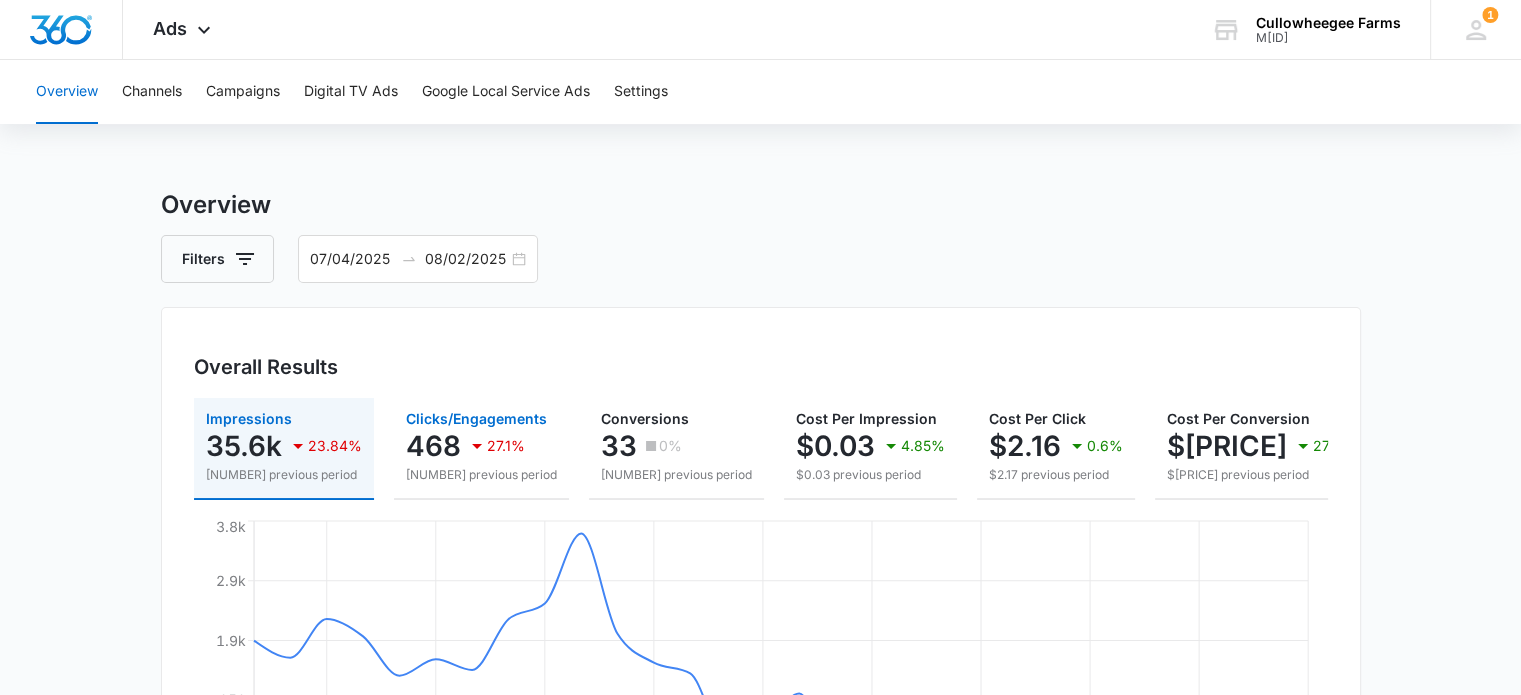 scroll, scrollTop: 0, scrollLeft: 0, axis: both 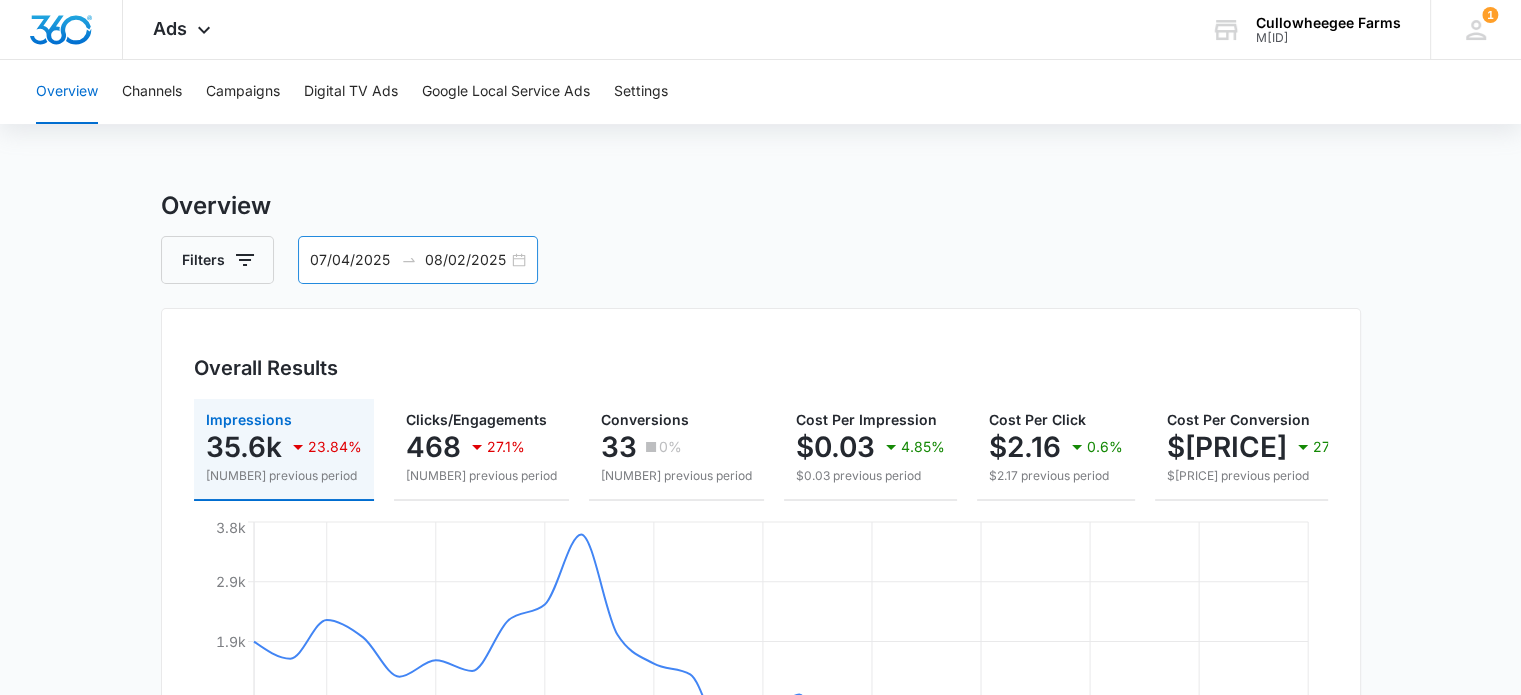 drag, startPoint x: 324, startPoint y: 257, endPoint x: 361, endPoint y: 278, distance: 42.544094 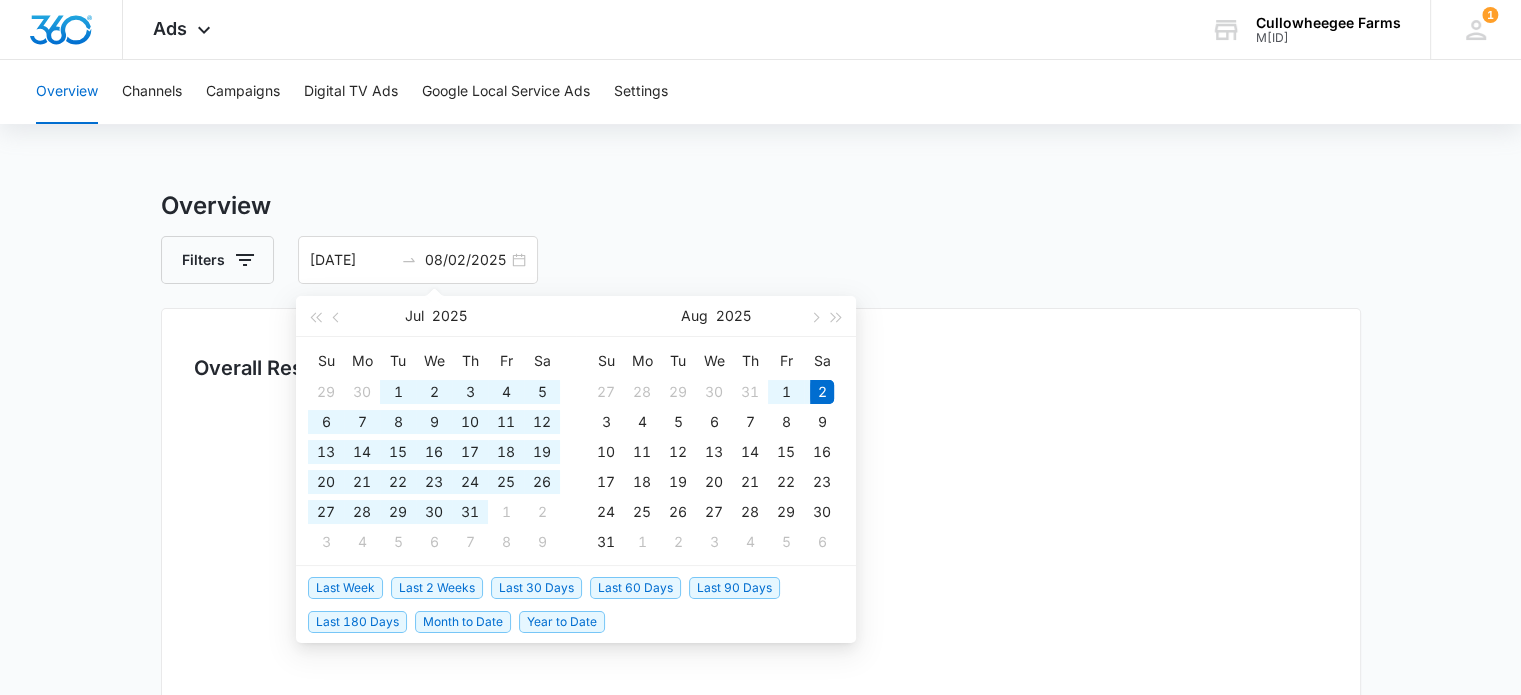 click on "Overview" at bounding box center [761, 206] 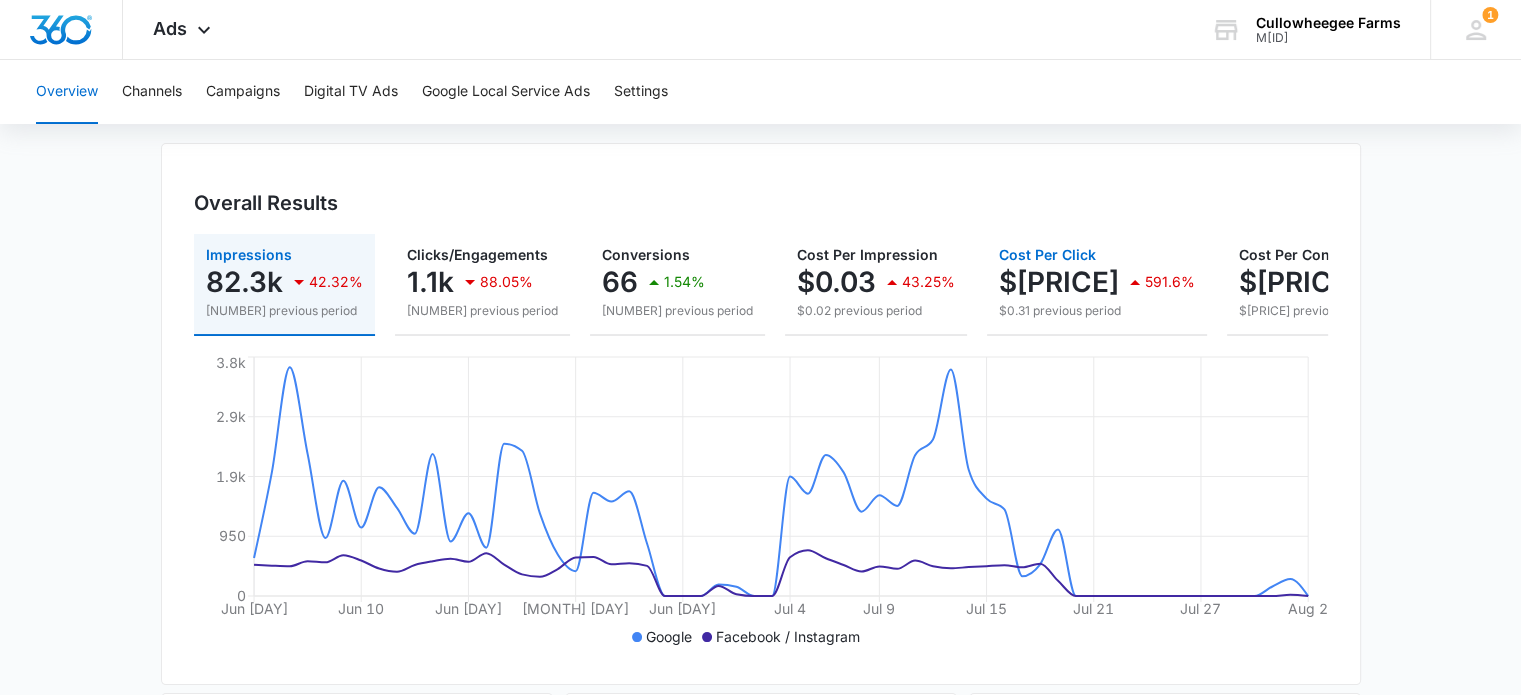 scroll, scrollTop: 200, scrollLeft: 0, axis: vertical 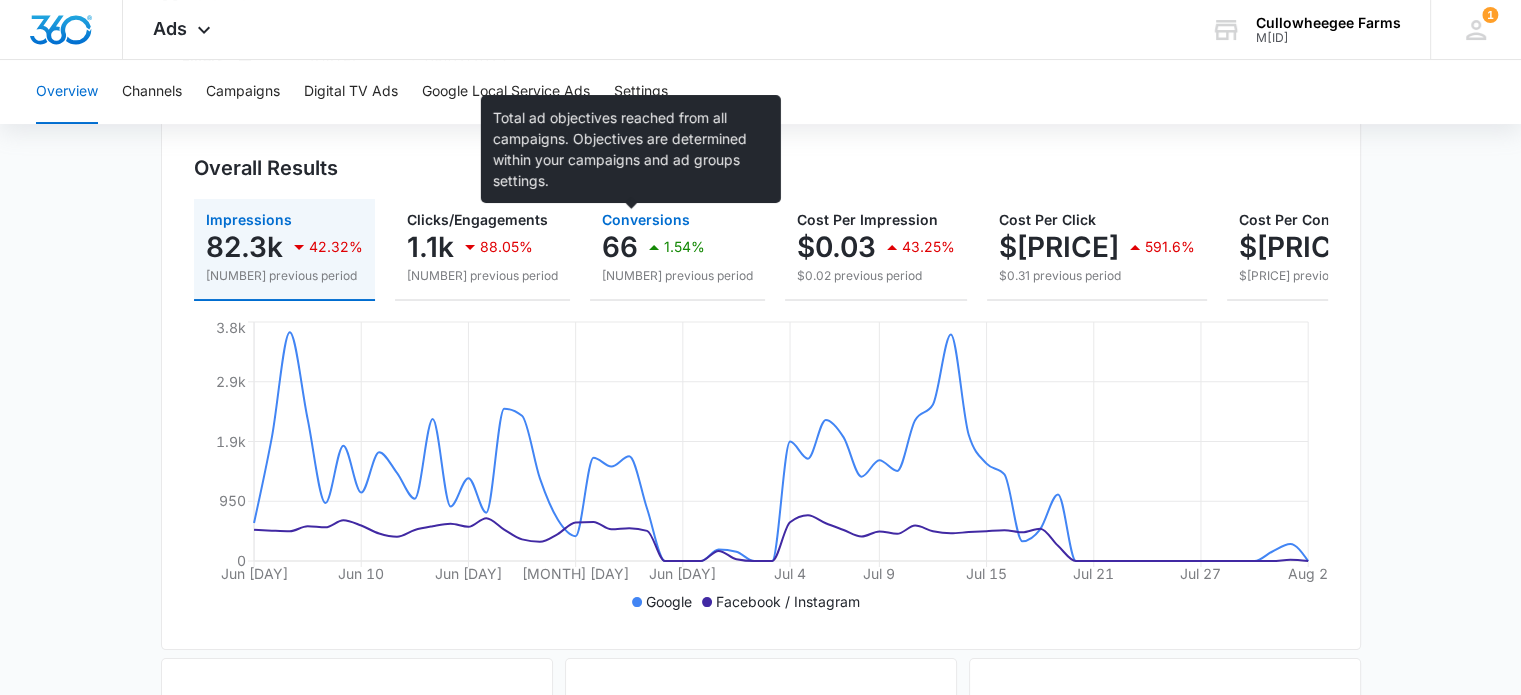click on "Conversions" at bounding box center [646, 219] 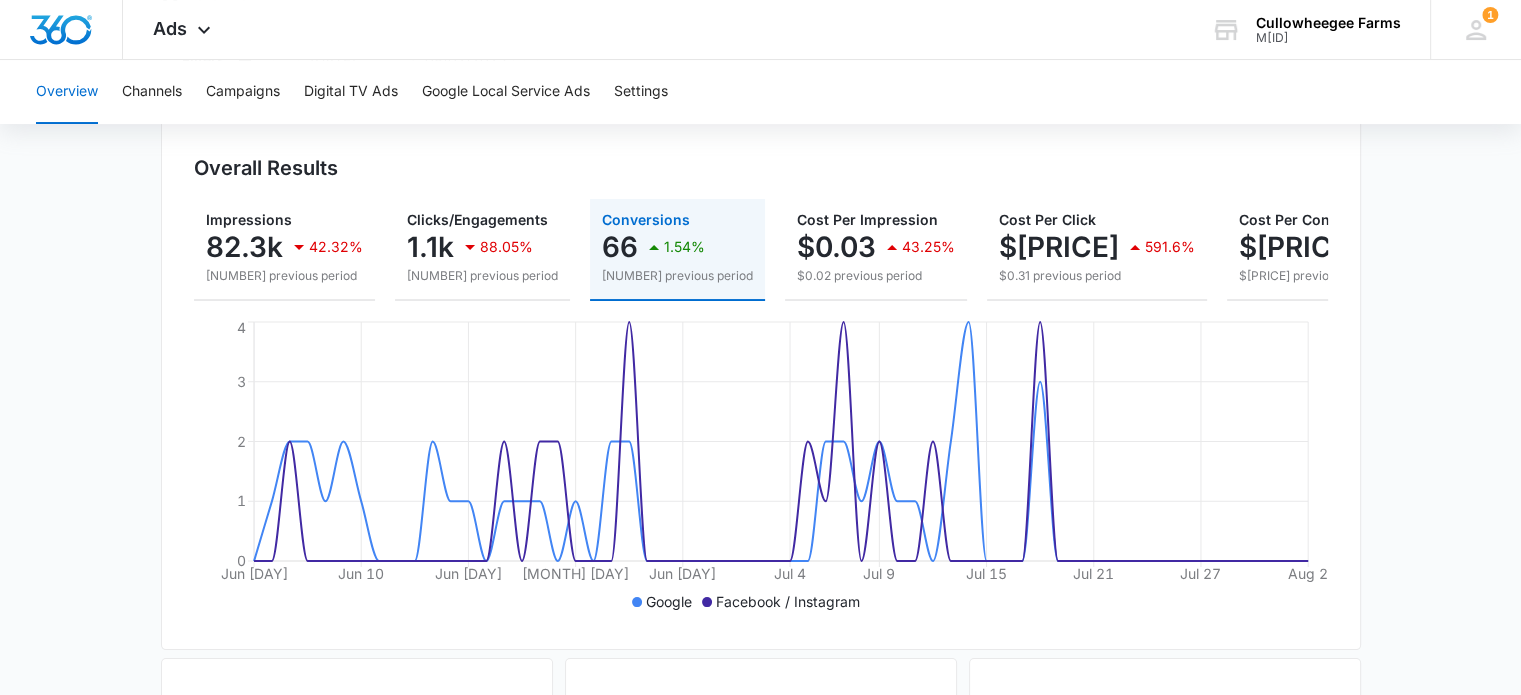 drag, startPoint x: 1464, startPoint y: 300, endPoint x: 1474, endPoint y: 307, distance: 12.206555 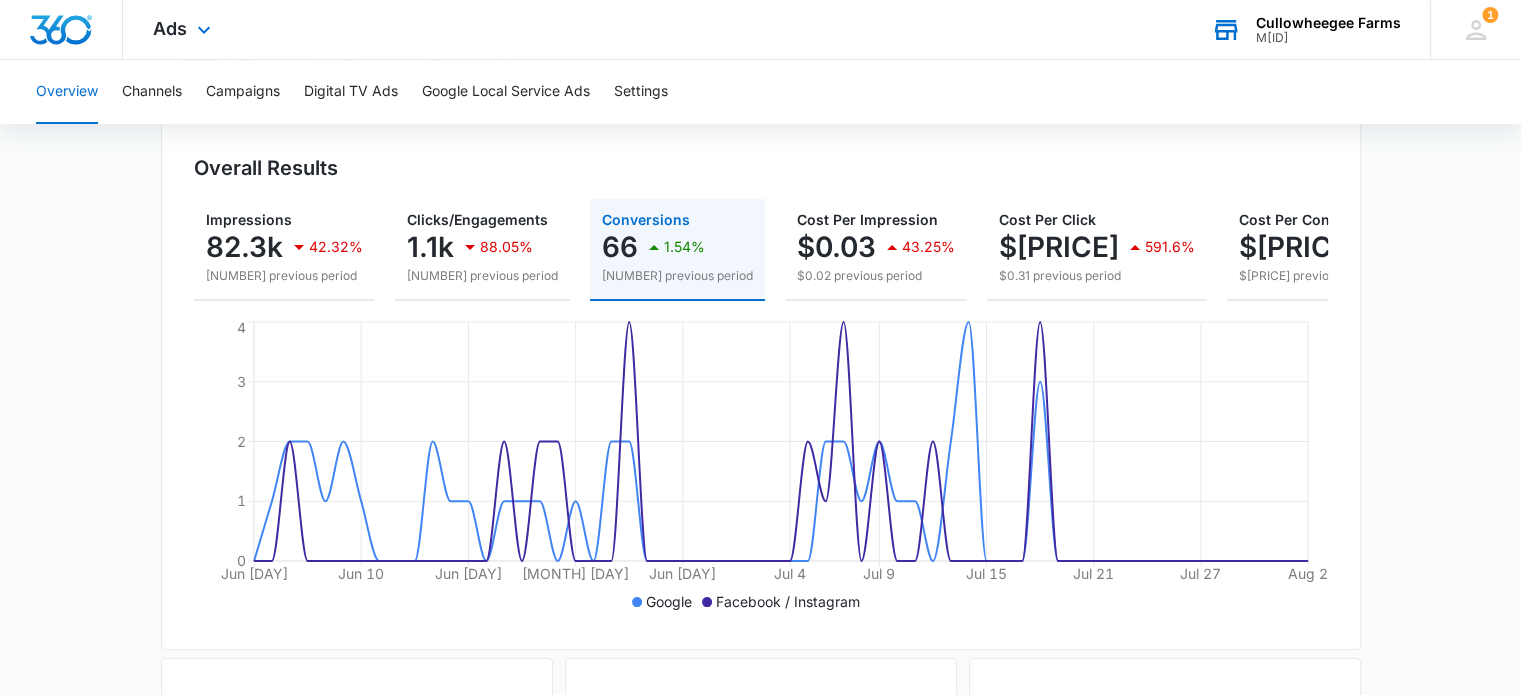 click on "Cullowheegee Farms" at bounding box center (1328, 23) 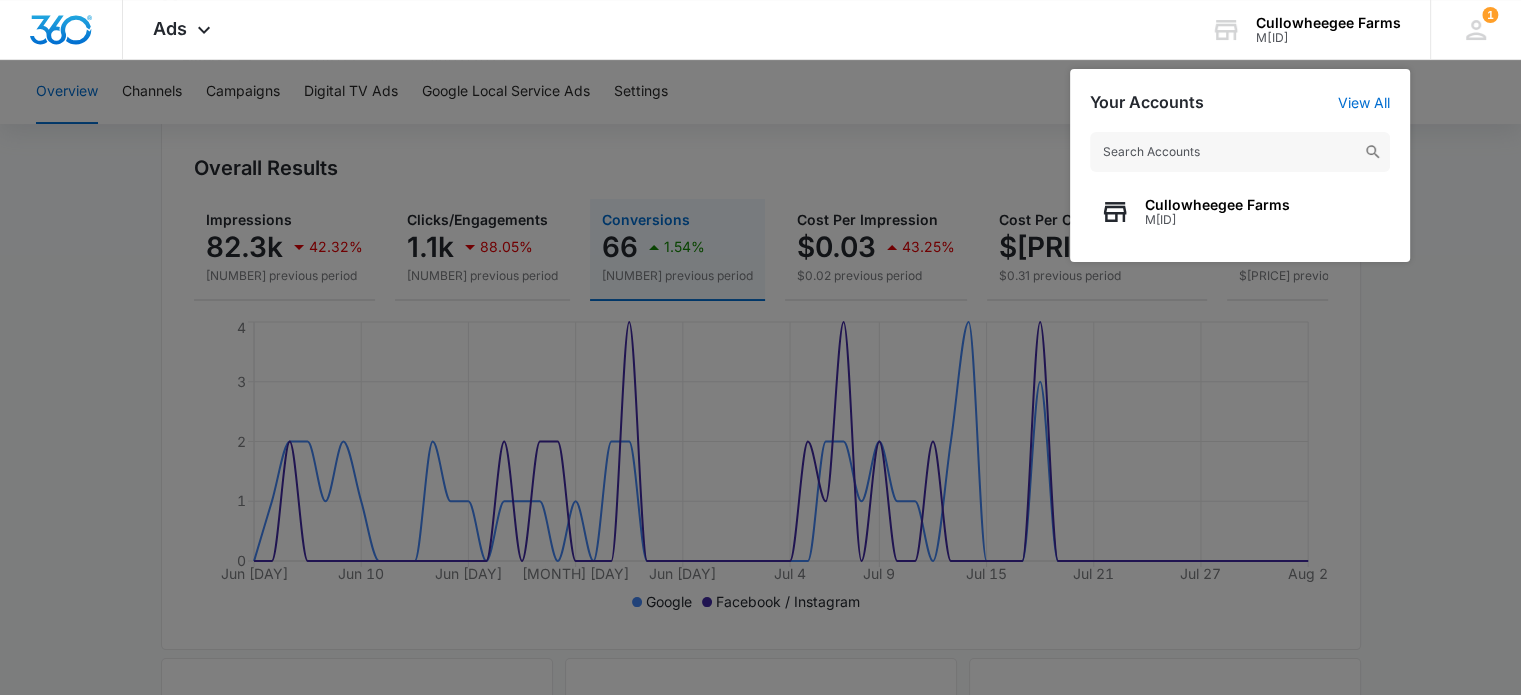 click at bounding box center [760, 347] 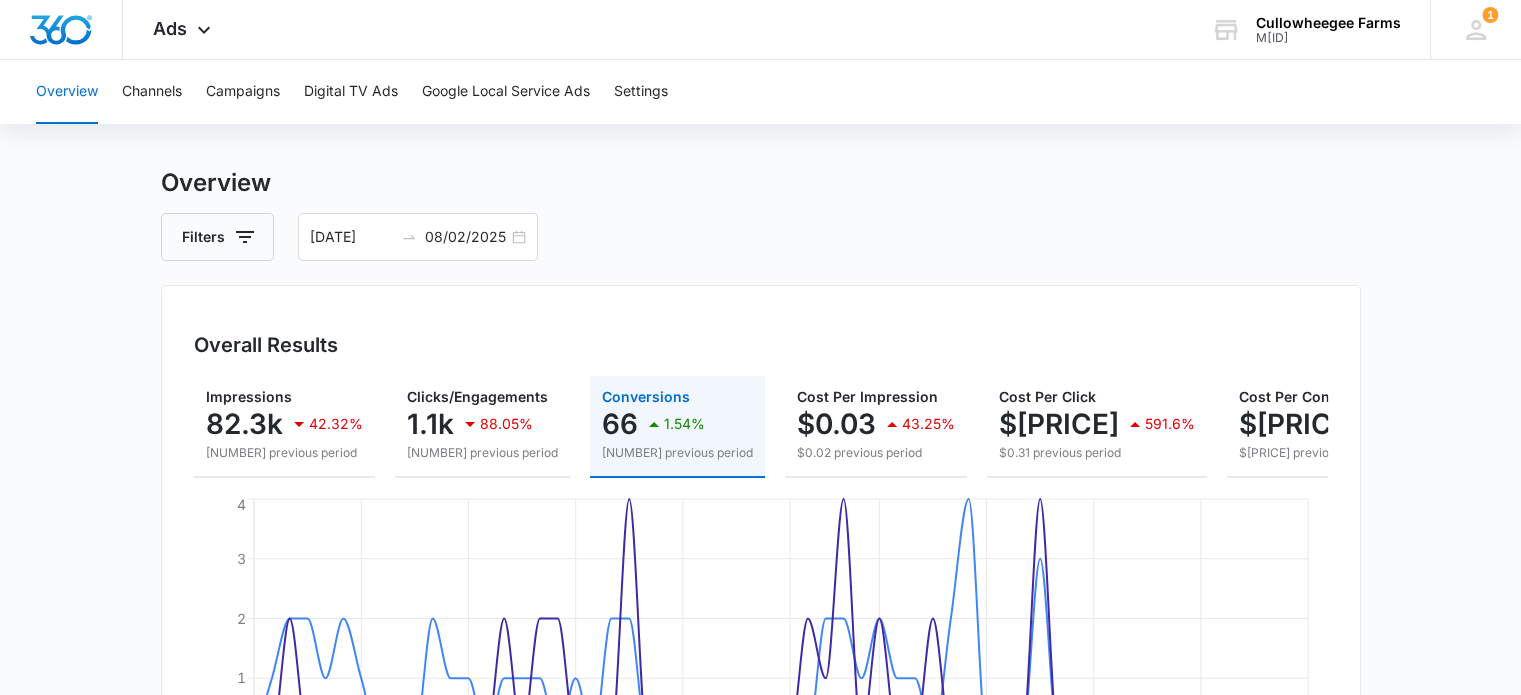 scroll, scrollTop: 0, scrollLeft: 0, axis: both 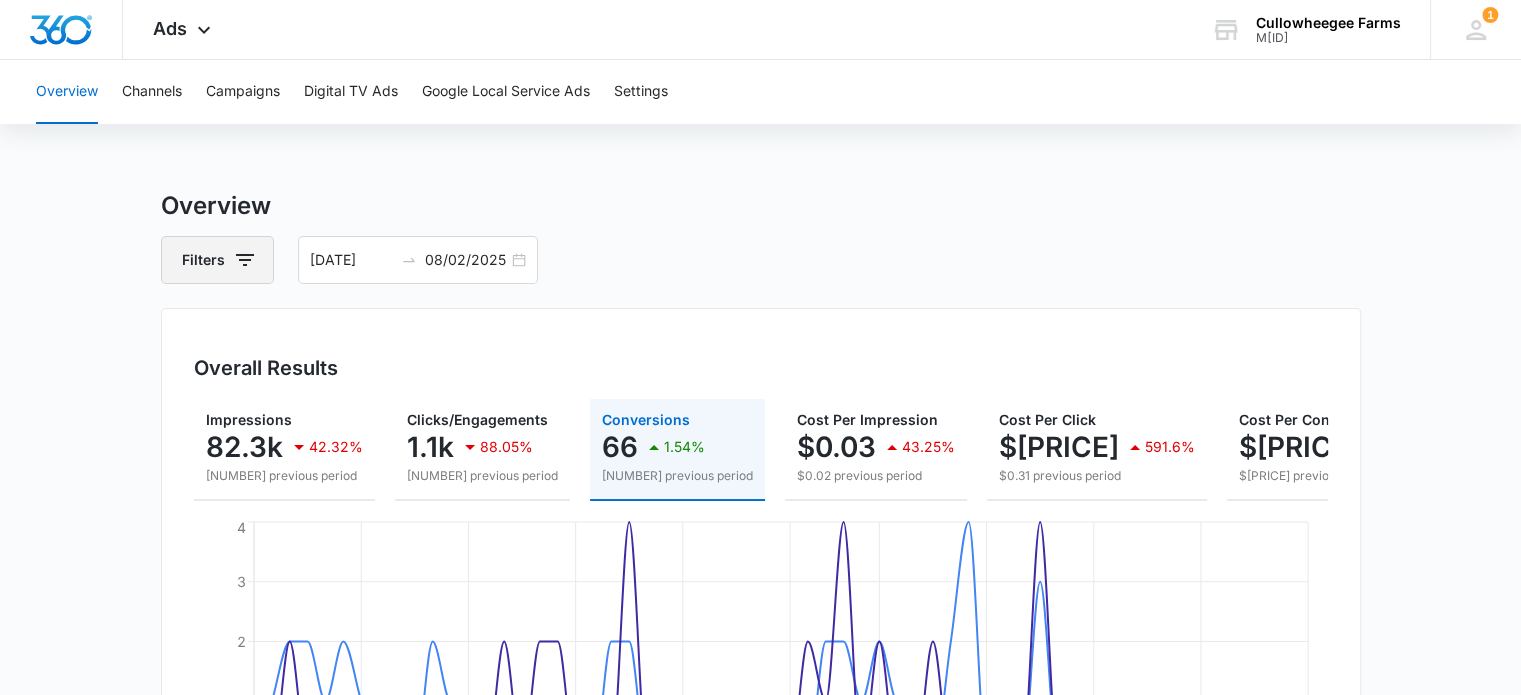 click 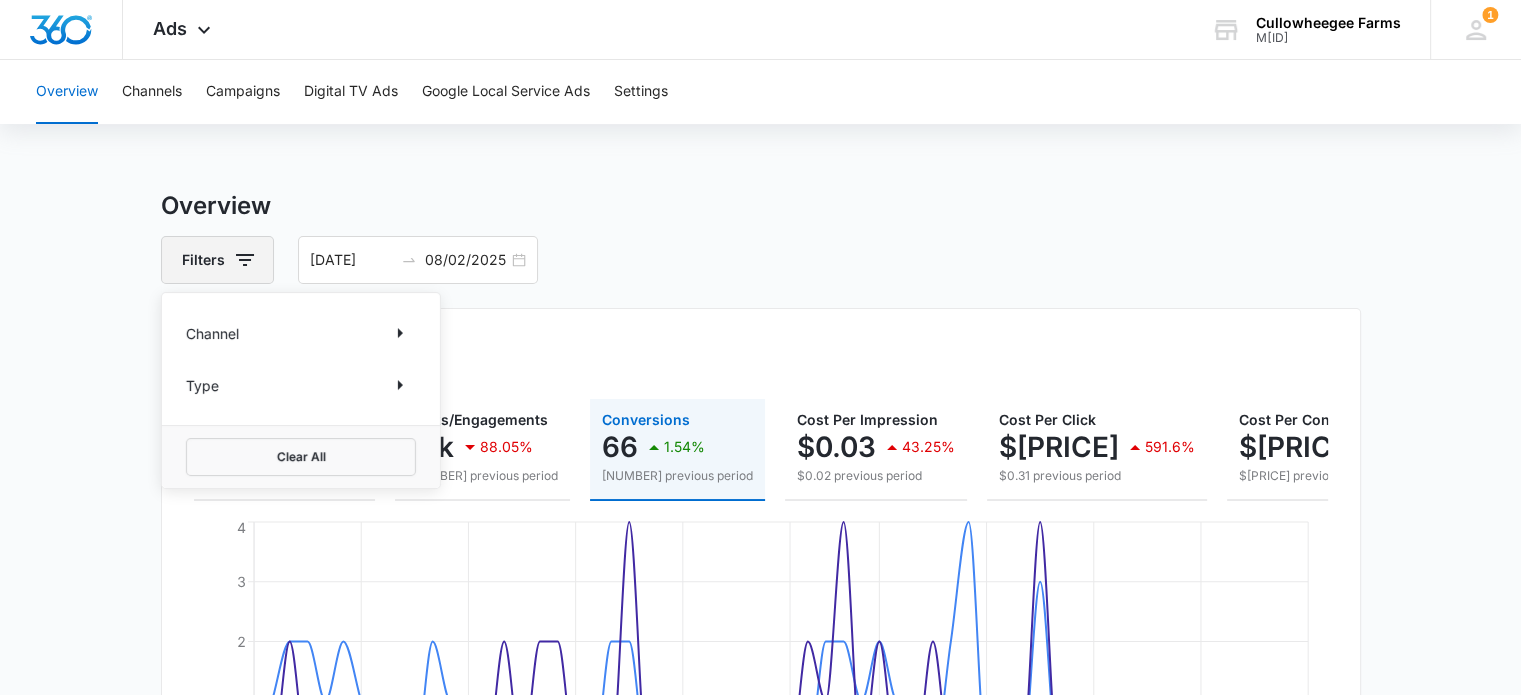 click 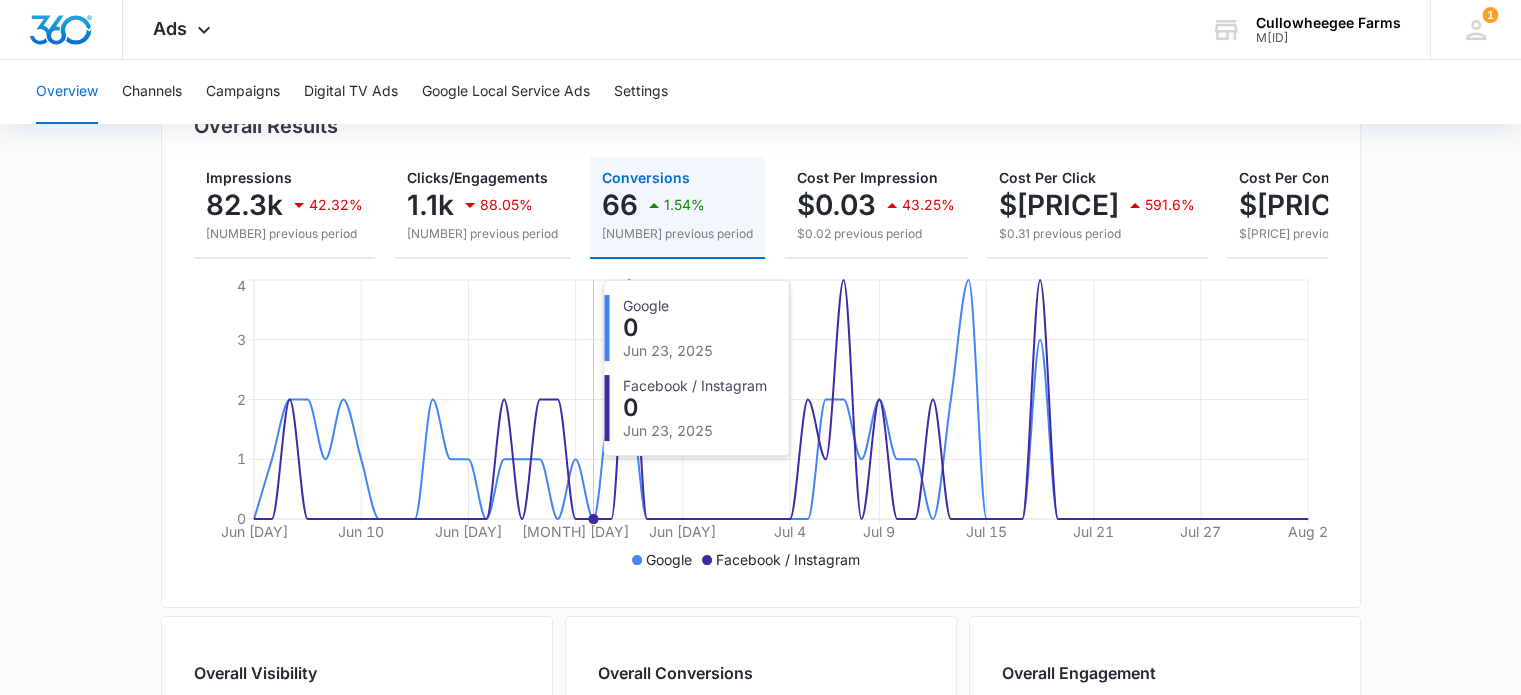 scroll, scrollTop: 0, scrollLeft: 0, axis: both 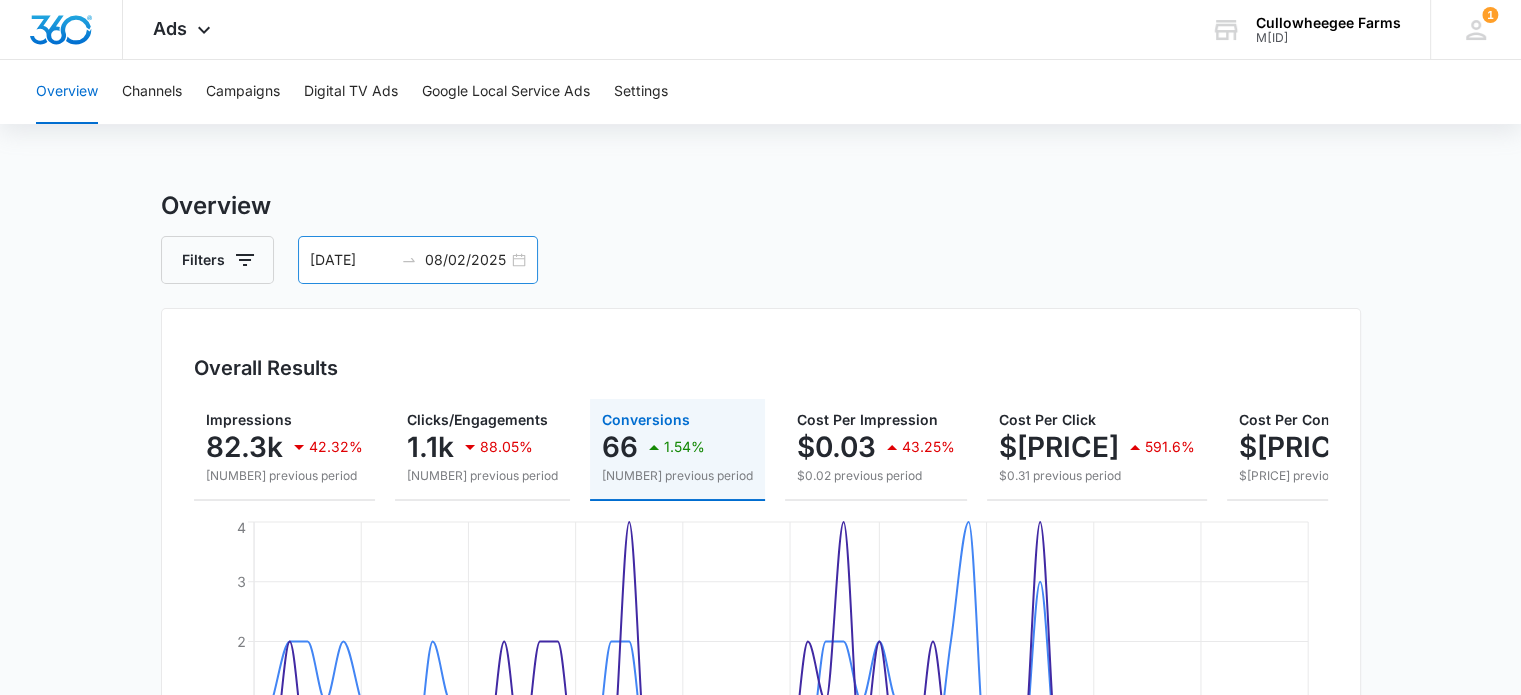 click on "[DATE]" at bounding box center (351, 260) 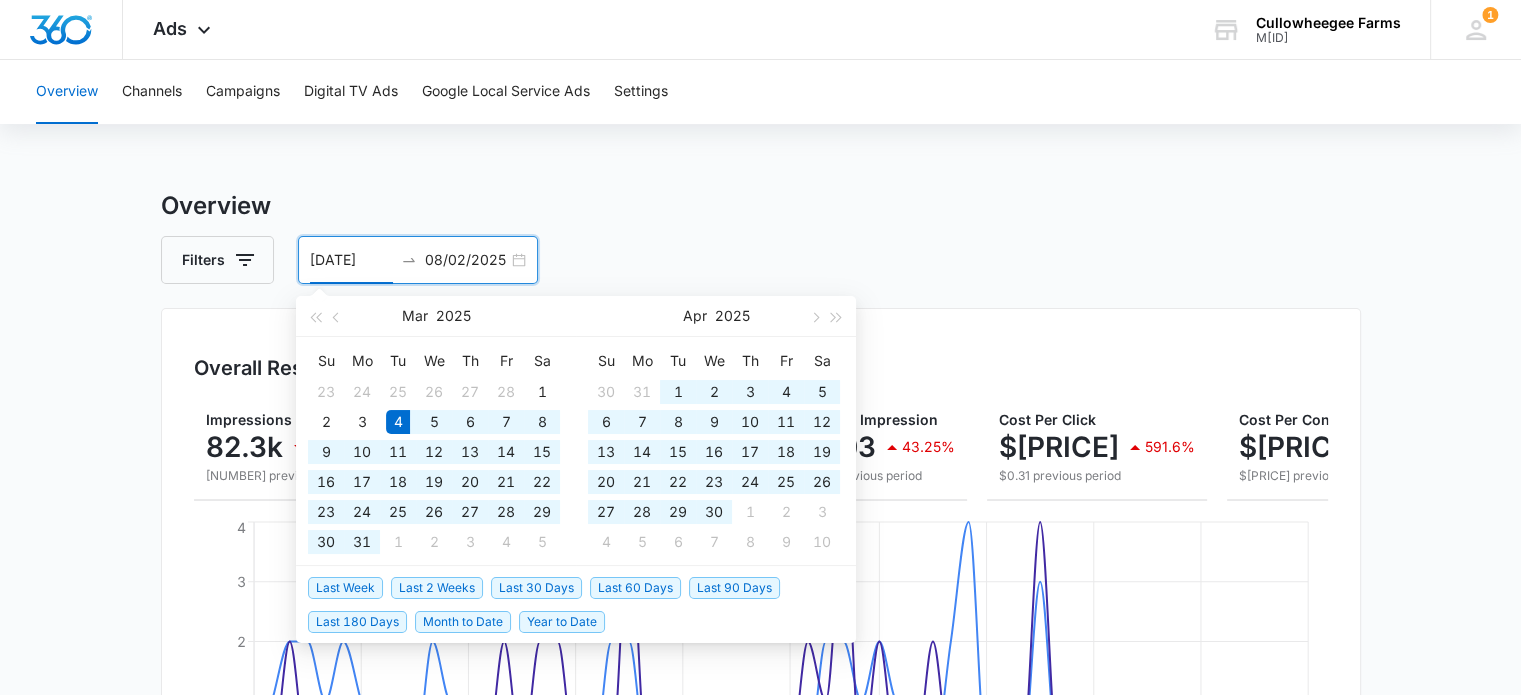 type on "[DATE]" 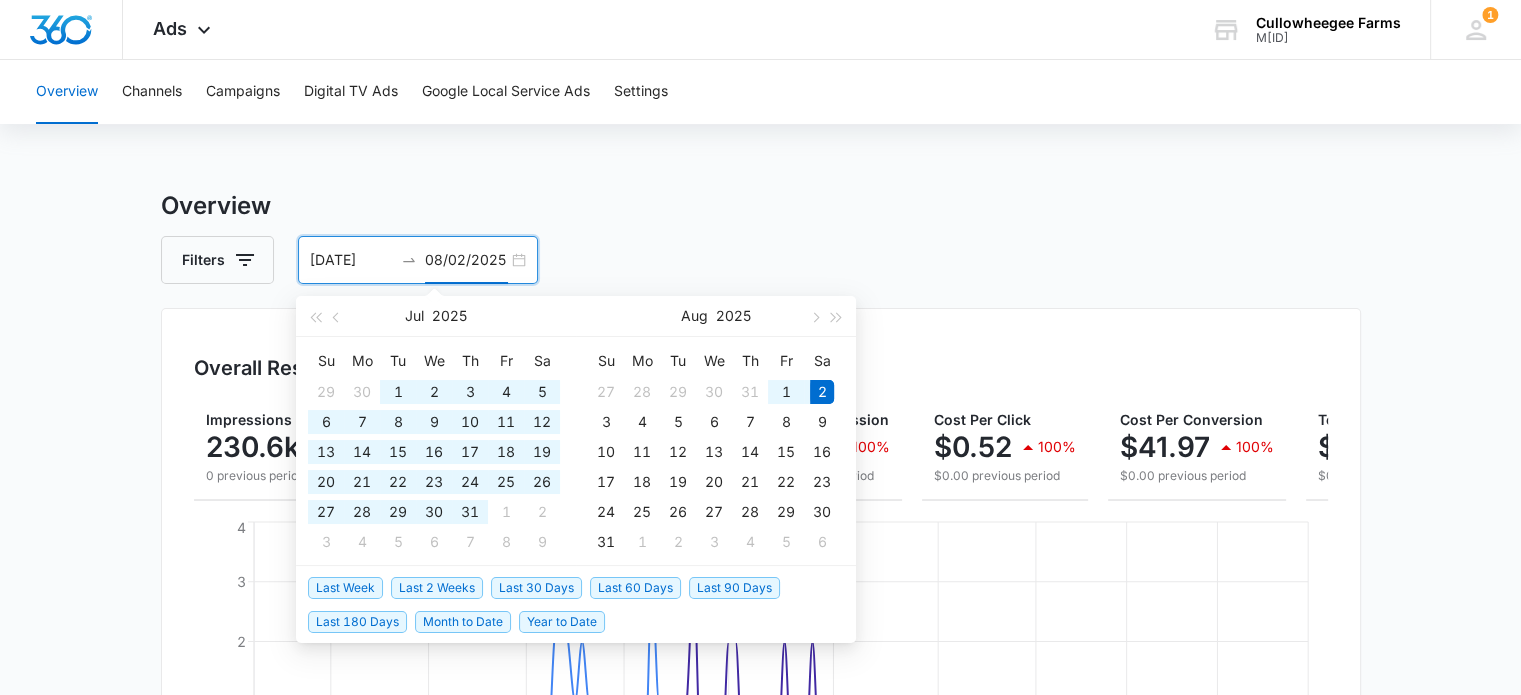 click on "Overview" at bounding box center (761, 206) 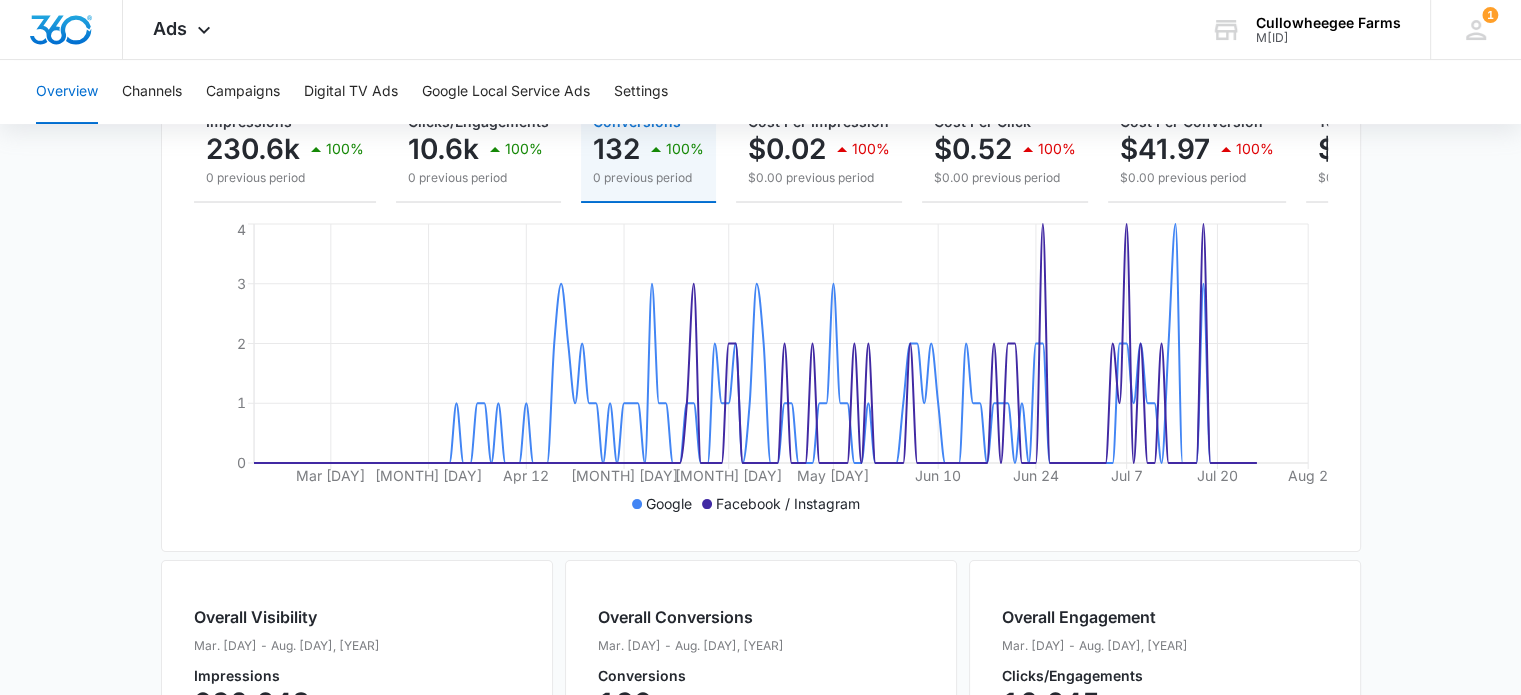 scroll, scrollTop: 300, scrollLeft: 0, axis: vertical 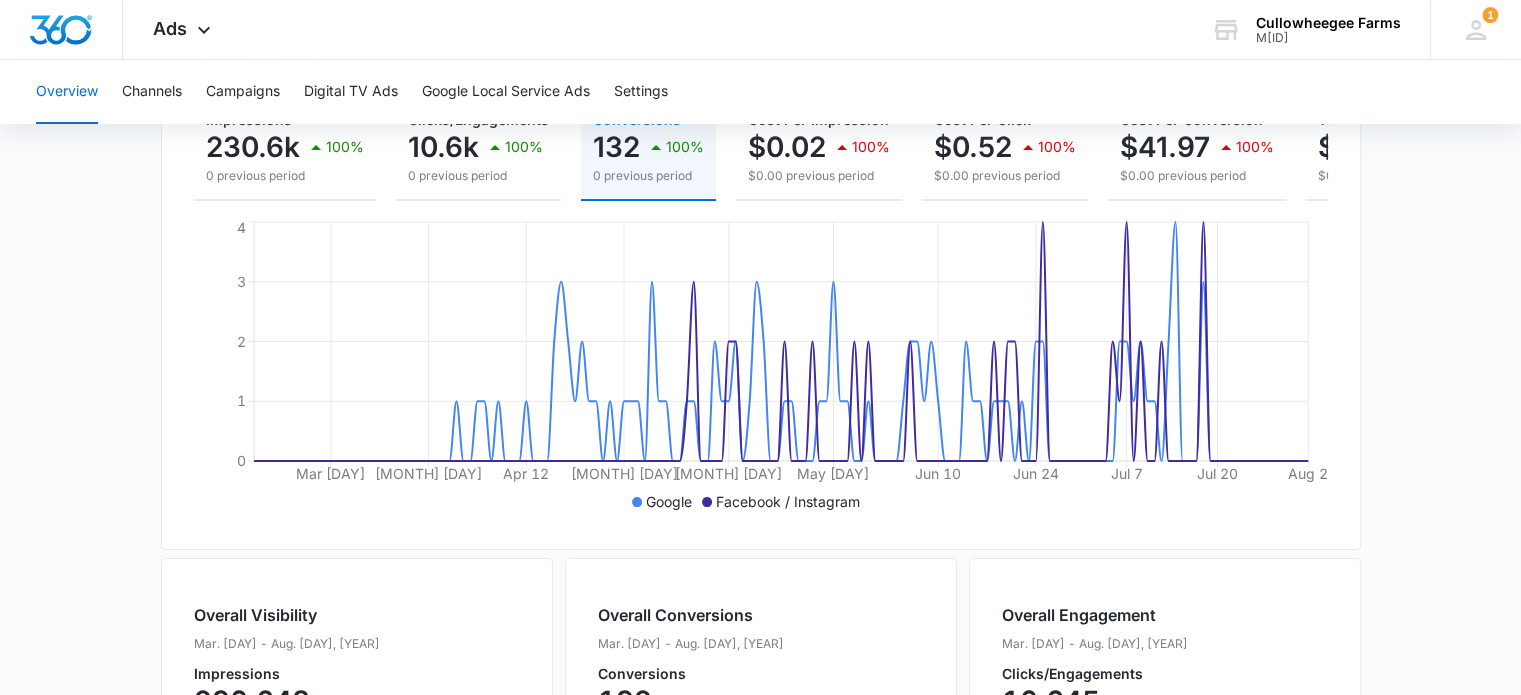 click on "Overall Results Impressions 230.6k 100%  0 previous period Clicks/Engagements 10.6k 100%  0 previous period Conversions 132 100%  0 previous period Cost Per Impression $0.02 100%  $0.00 previous period Cost Per Click $0.52 100%  $0.00 previous period Cost Per Conversion $41.97 100%  $0.00 previous period Total Spend $5,540.40 100%  $0.00 previous period Mar 15 Mar 29 Apr 12 Apr 26 May 11 May 26 Jun 10 Jun 24 Jul 7 Jul 20 Aug 2 0 1 2 3 4 Google Facebook / Instagram Overall Visibility Mar. 04 - Aug. 02, [YEAR] Impressions 230,648 100%  from 0 Apr 28, [YEAR] Aug 2, [YEAR] 0 5k 10k Mar. 04 - Aug. 02, [YEAR] Oct. 05, [YEAR] - Mar. 03, [YEAR] Market Share (Search channels only) 0% 0%  from 0% Cost Per Impression $0.02 100%  from $0.00 Overall Conversions Mar. 04 - Aug. 02, [YEAR] Conversions 132 100%  from 0 Apr 28, [YEAR] Aug 2, [YEAR] 0 4 8 Mar. 04 - Aug. 02, [YEAR] Oct. 05, [YEAR] - Mar. 03, [YEAR] Conversion Rate 1.2% 100%  from 0% Cost Per Conversion $41.97 100%  from $0.00 Overall Engagement 0" at bounding box center (760, 606) 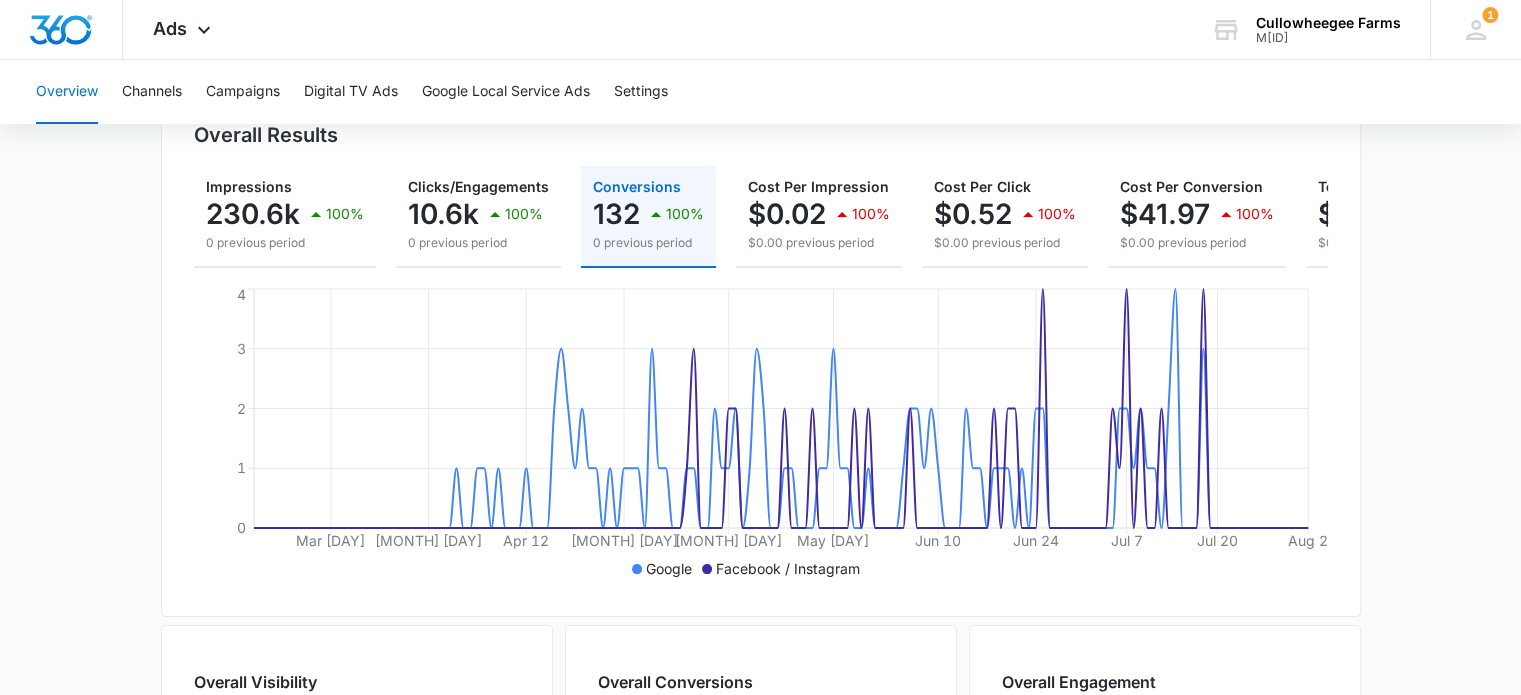 scroll, scrollTop: 100, scrollLeft: 0, axis: vertical 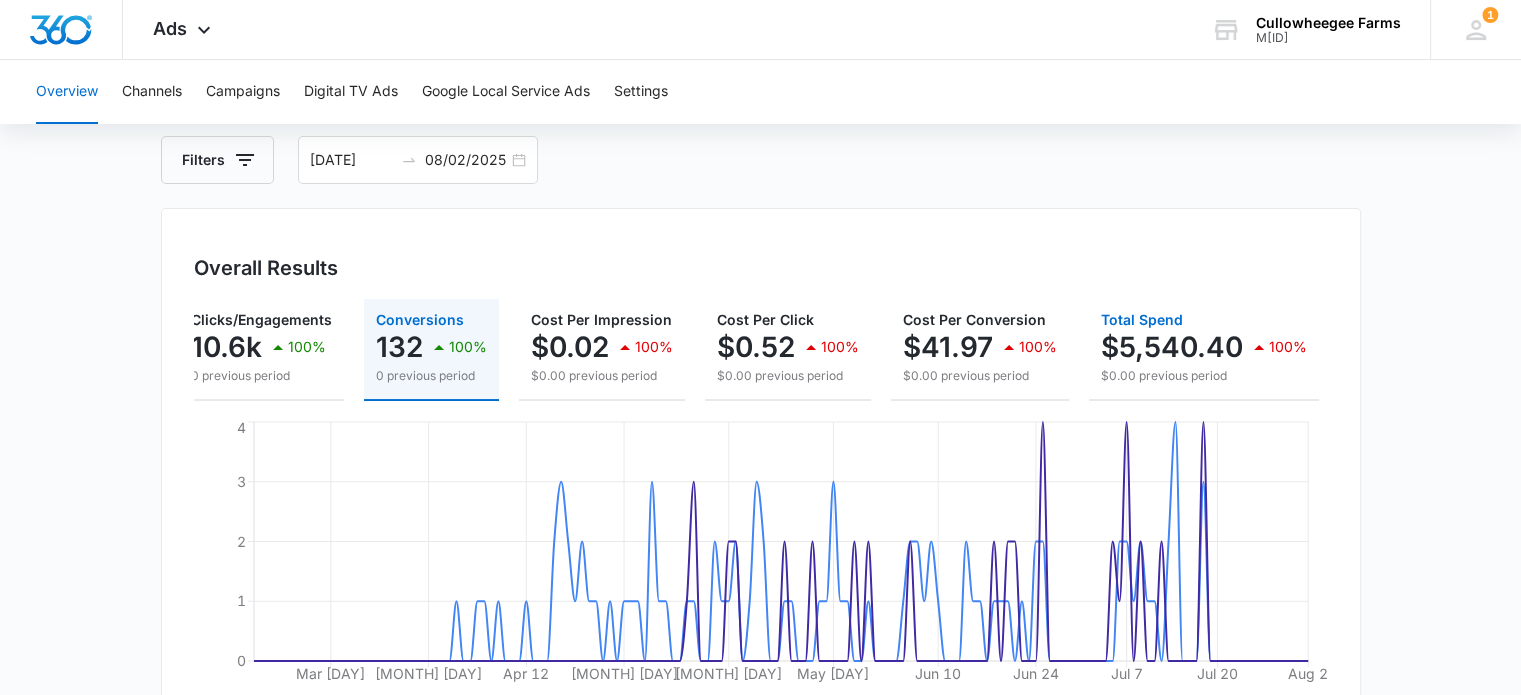 click on "$5,540.40" at bounding box center (1172, 347) 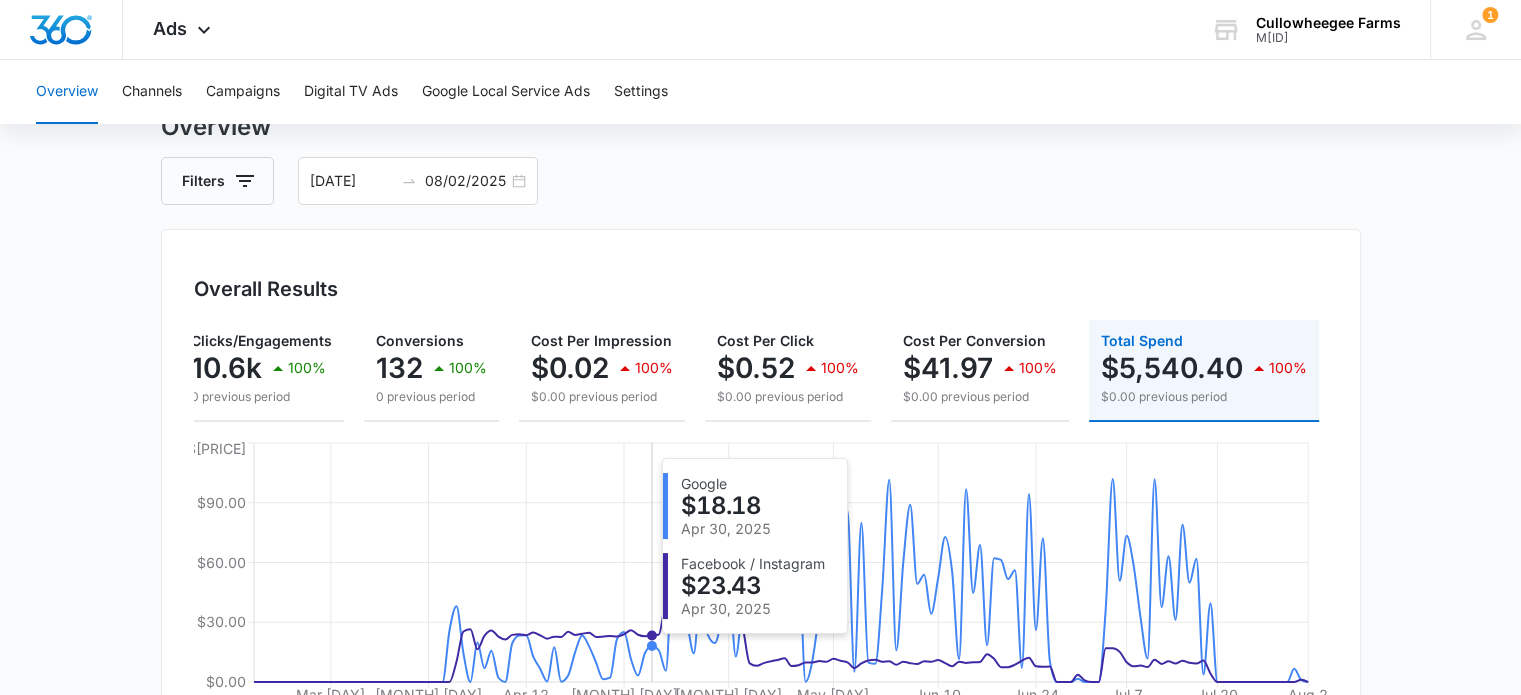 scroll, scrollTop: 0, scrollLeft: 0, axis: both 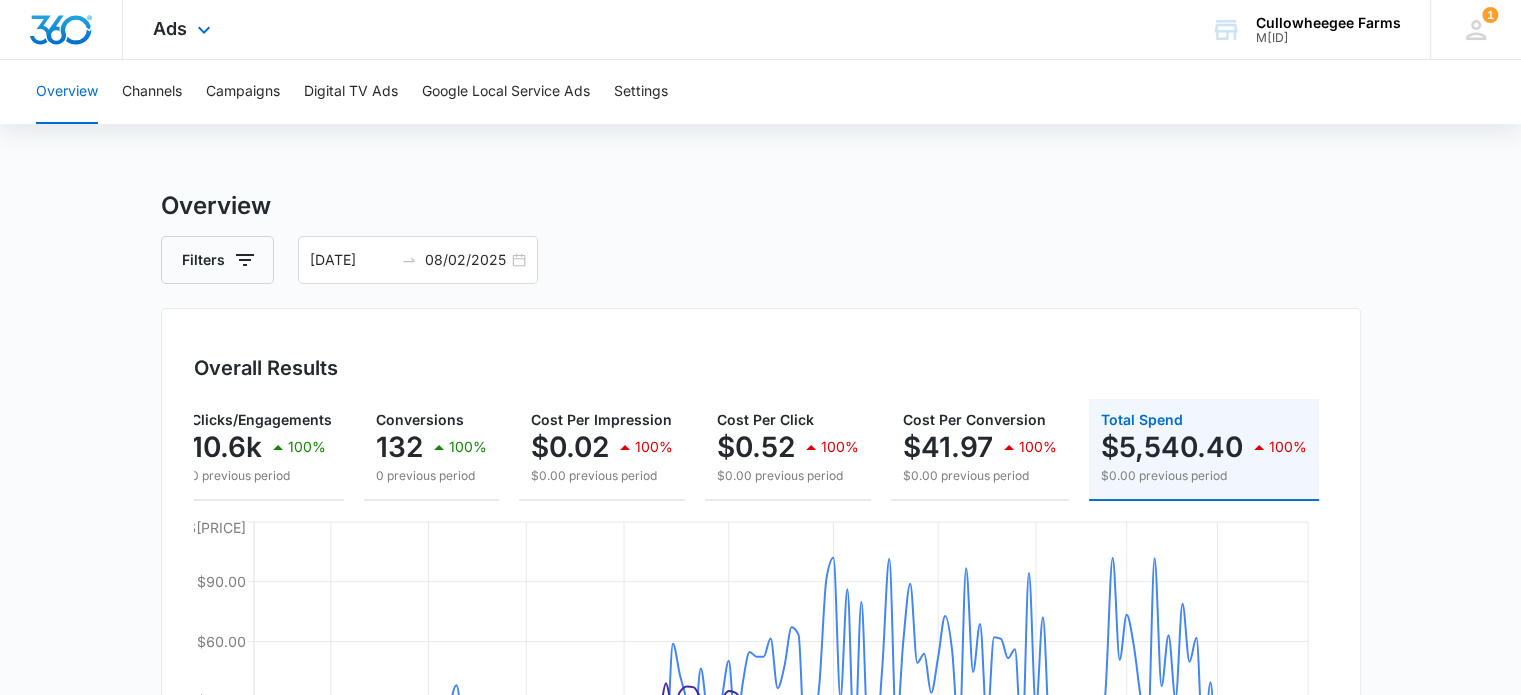 click at bounding box center (61, 30) 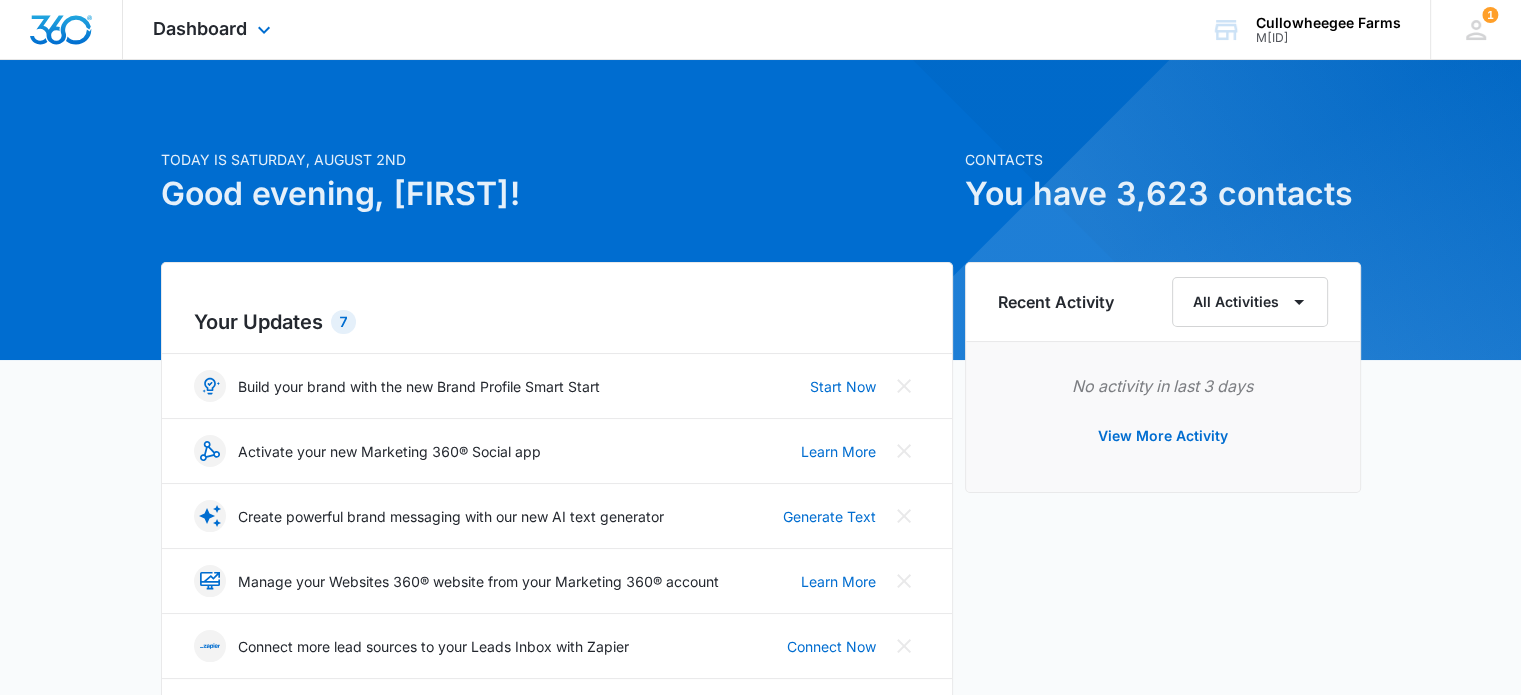 click on "Dashboard Apps Reputation Forms CRM Email Social POS Content Ads Intelligence Files Brand Settings" at bounding box center (214, 29) 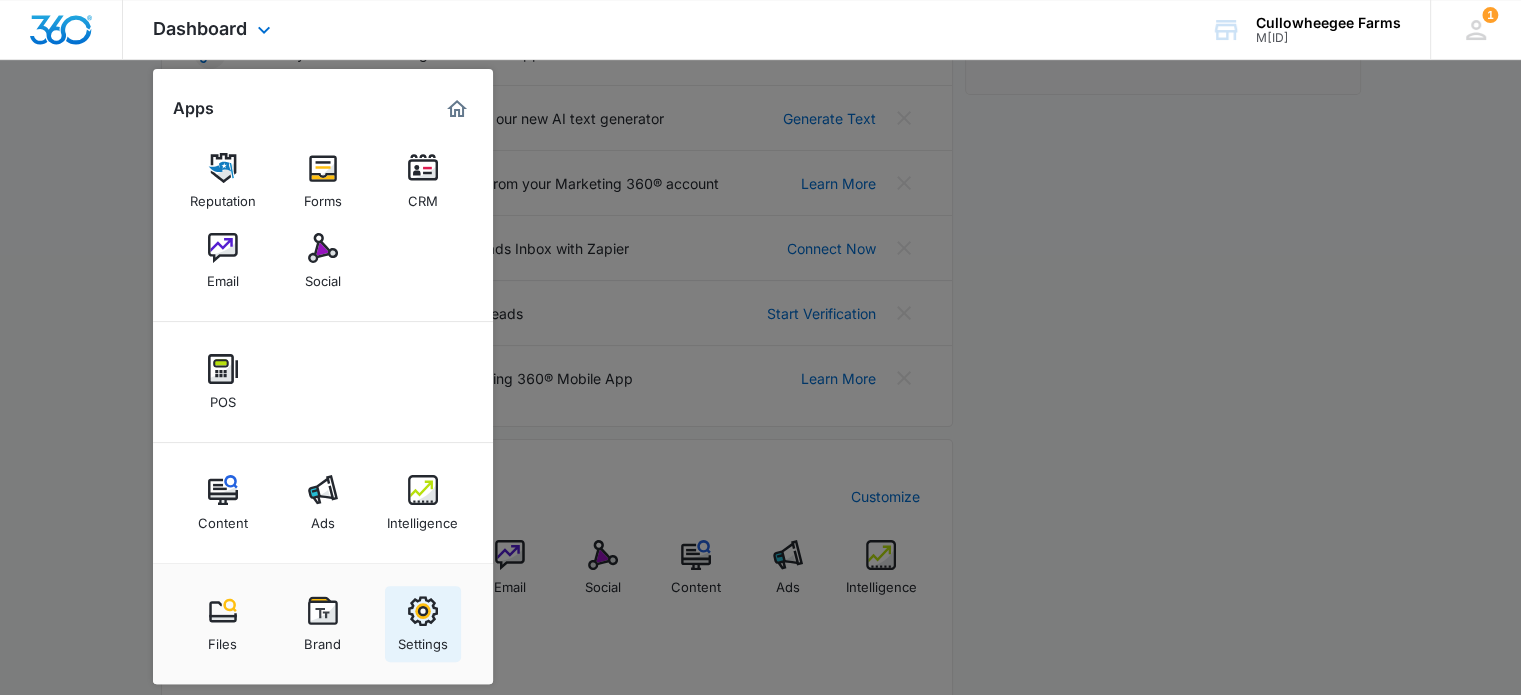scroll, scrollTop: 400, scrollLeft: 0, axis: vertical 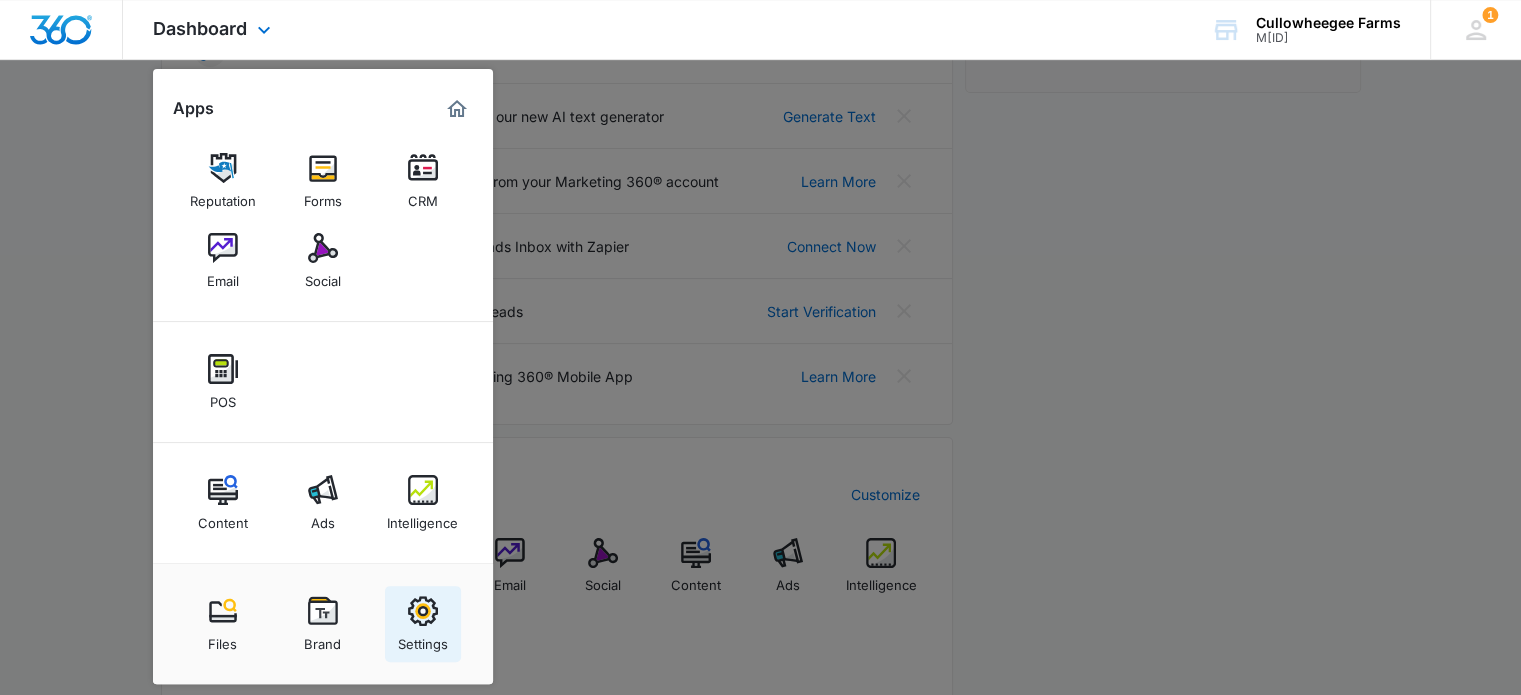 click at bounding box center (423, 611) 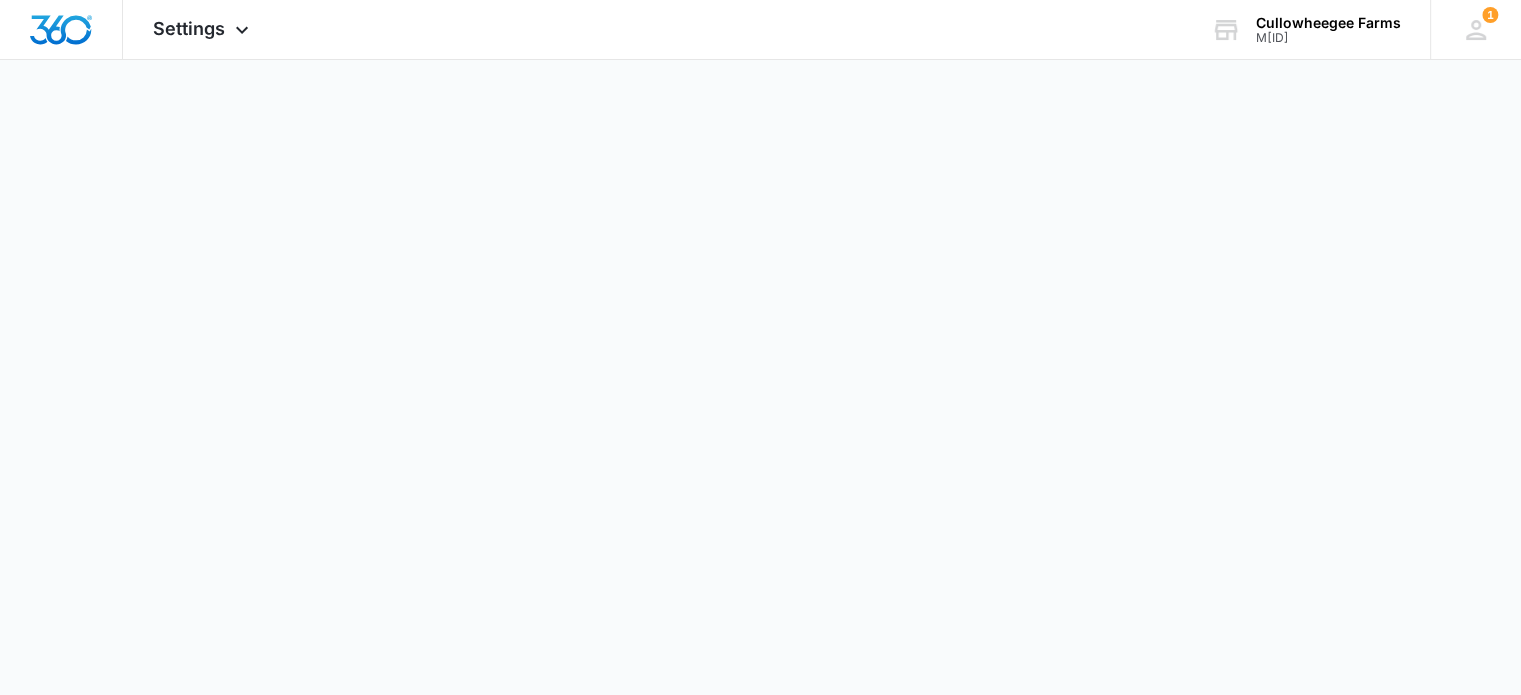 scroll, scrollTop: 0, scrollLeft: 0, axis: both 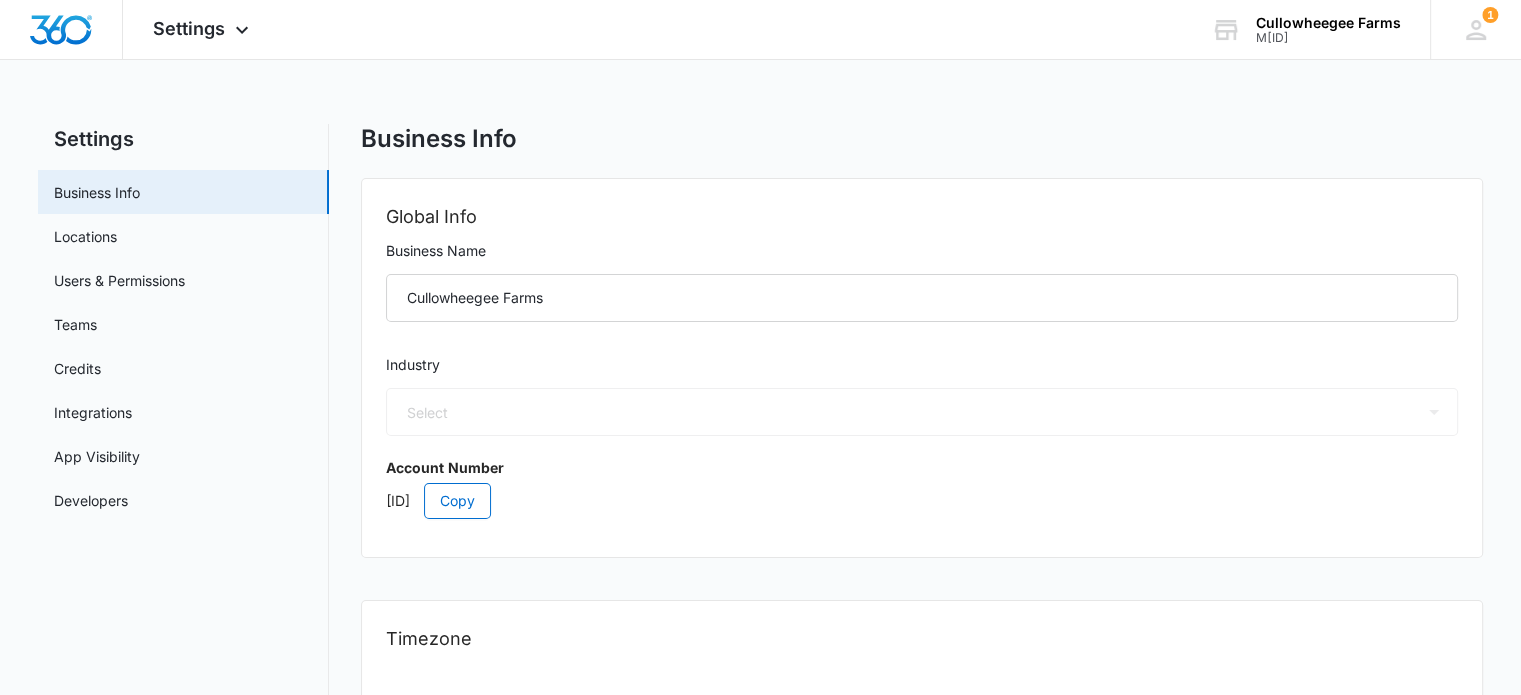 select on "45" 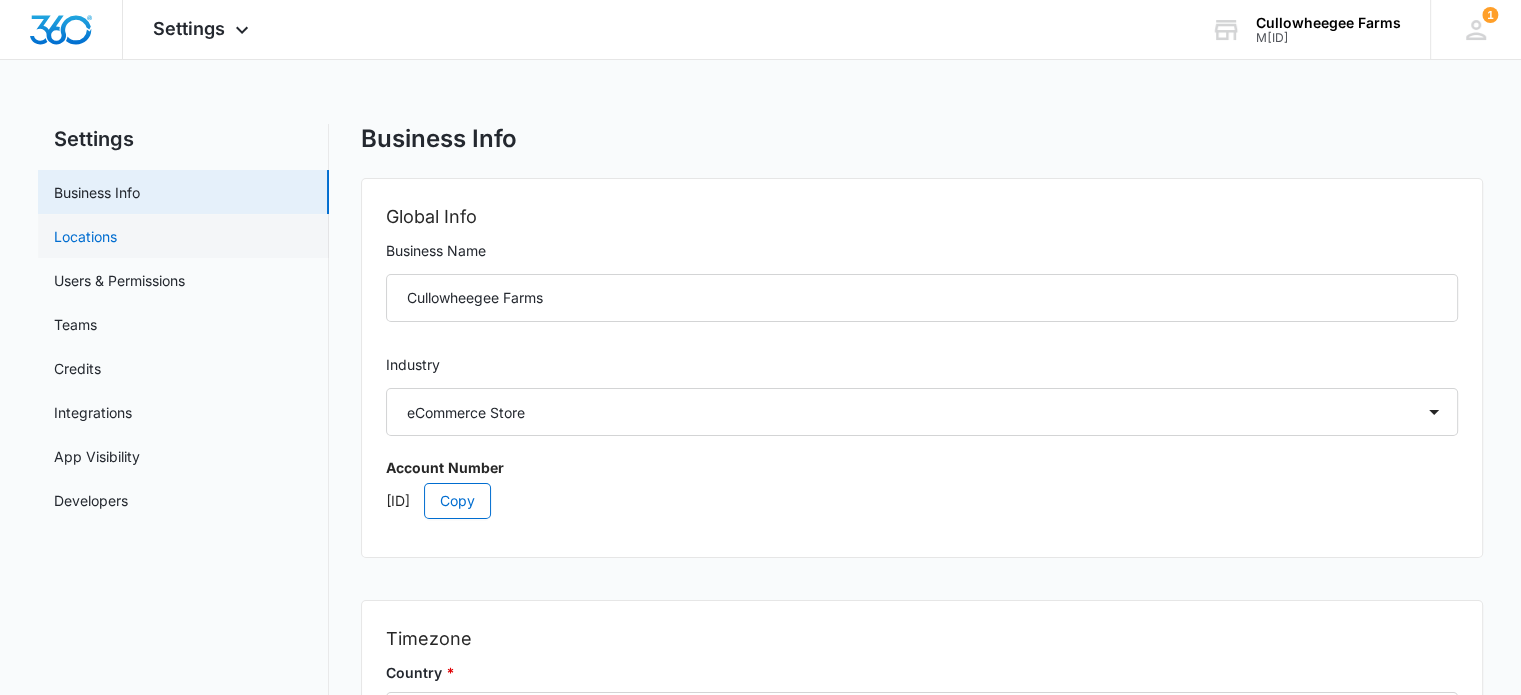 click on "Locations" at bounding box center [85, 236] 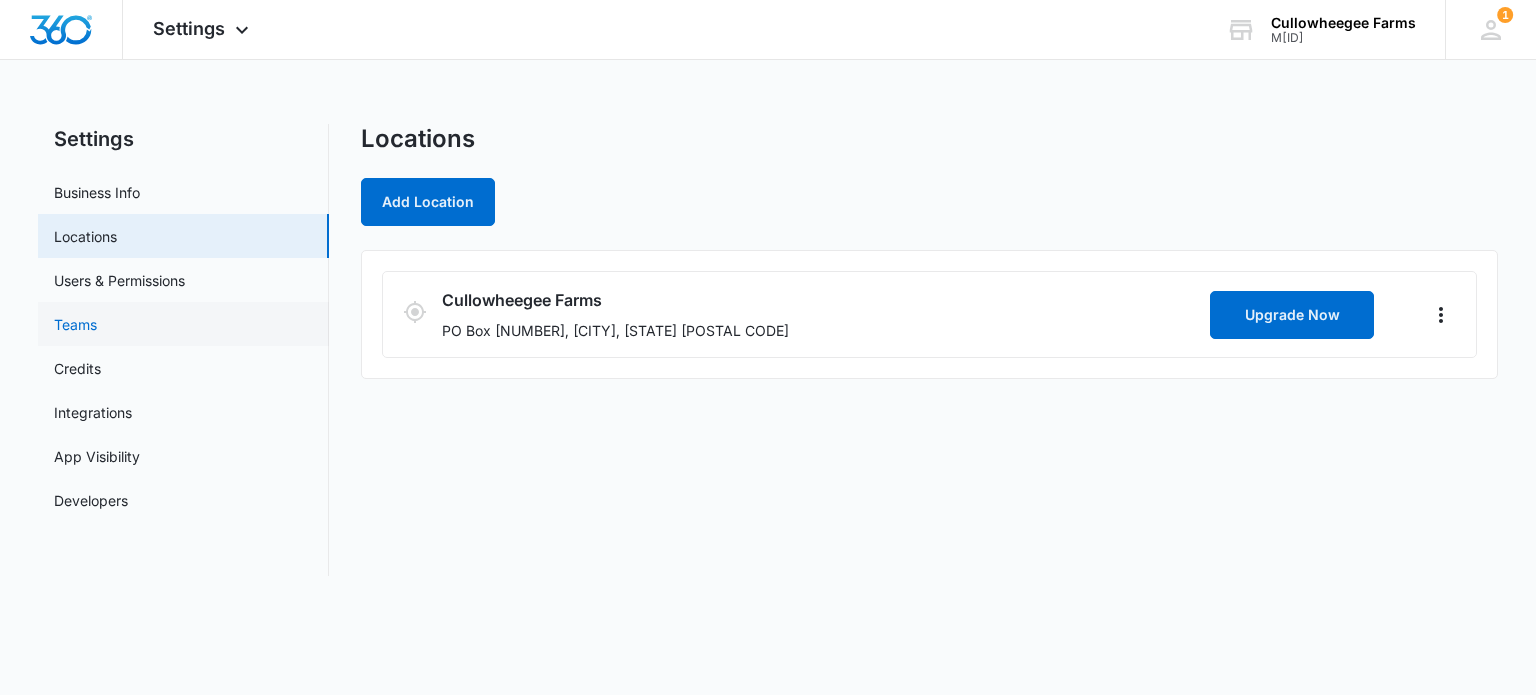 click on "Teams" at bounding box center (75, 324) 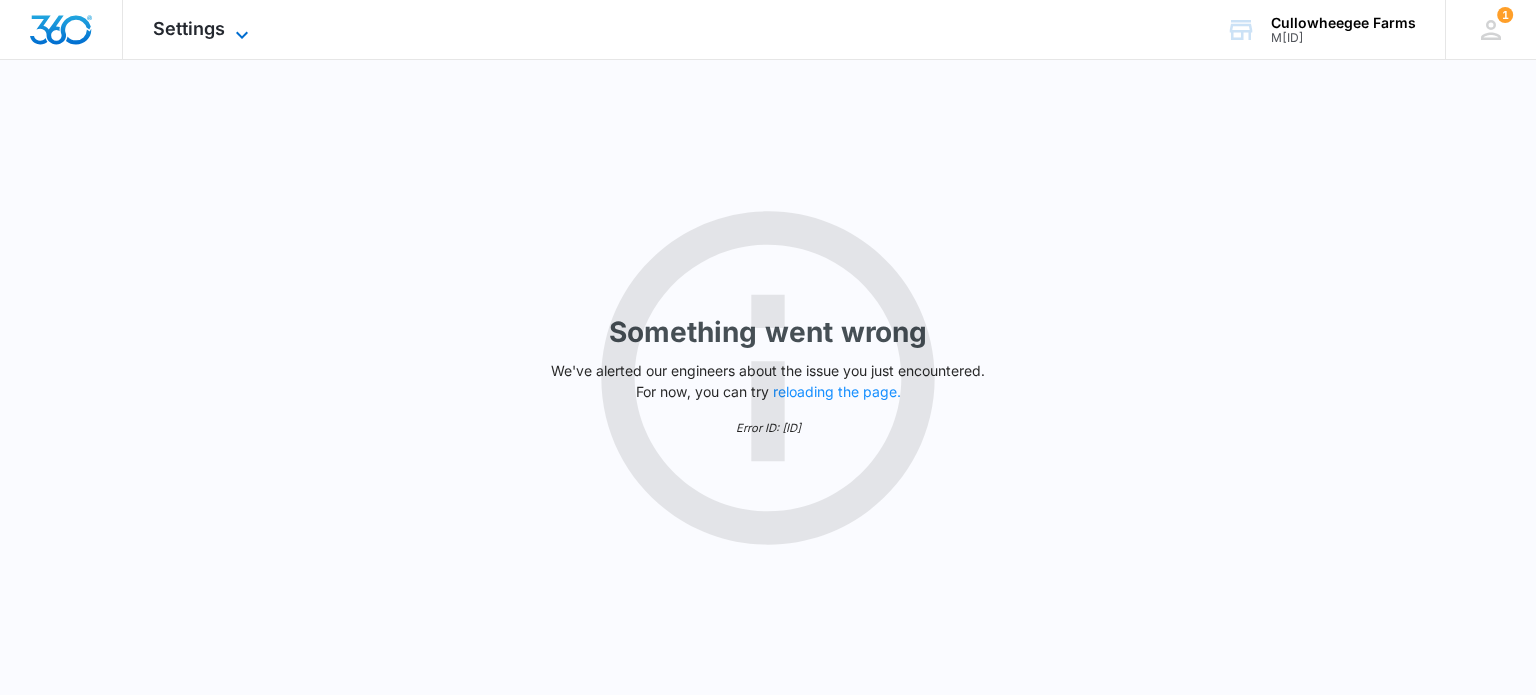 click on "Settings" at bounding box center (189, 28) 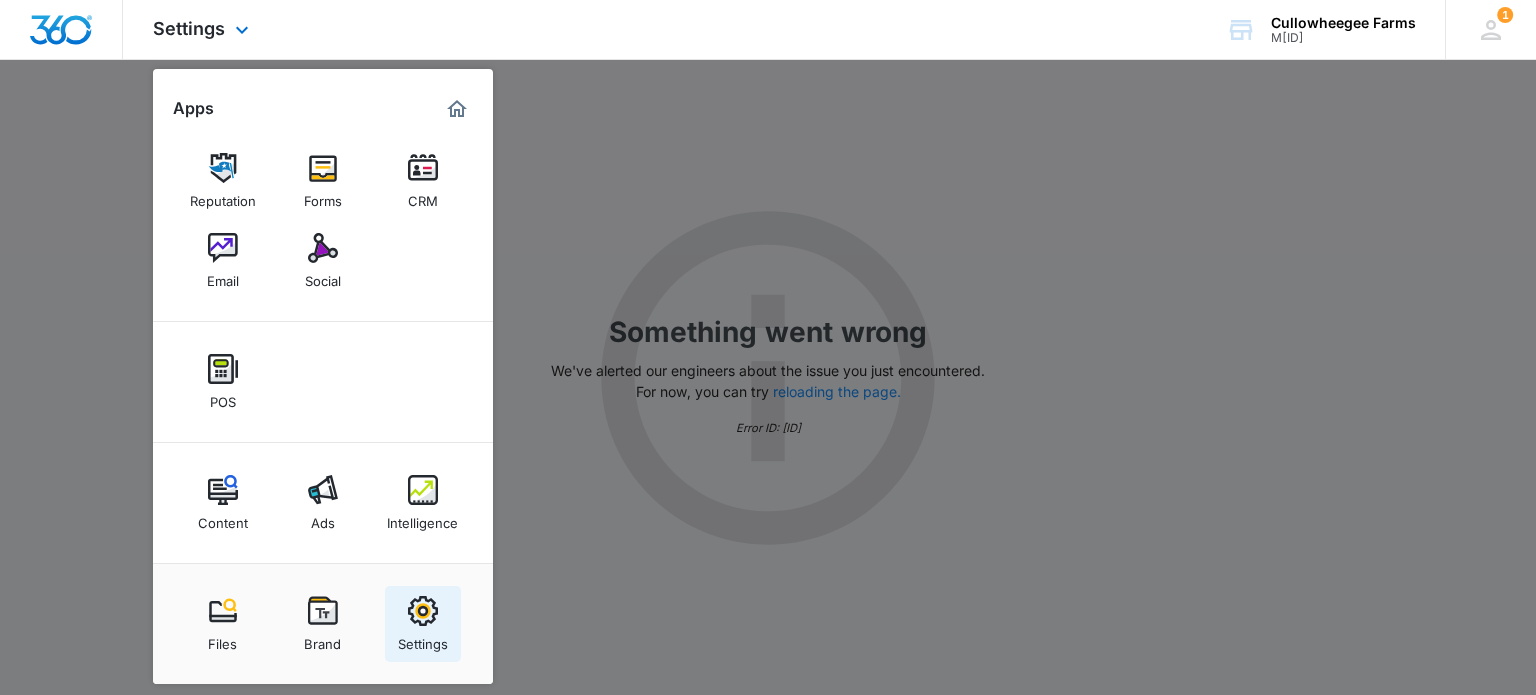 click on "Settings" at bounding box center [423, 639] 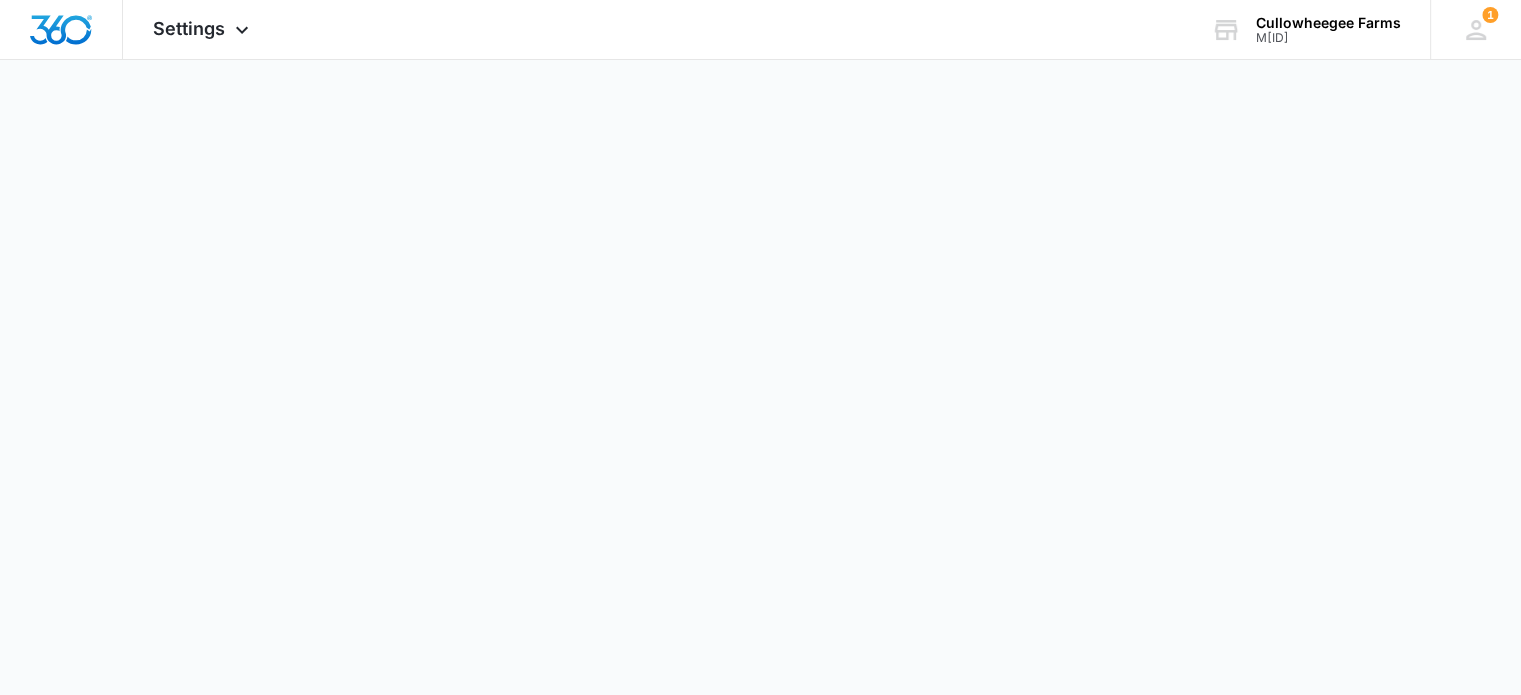 select on "45" 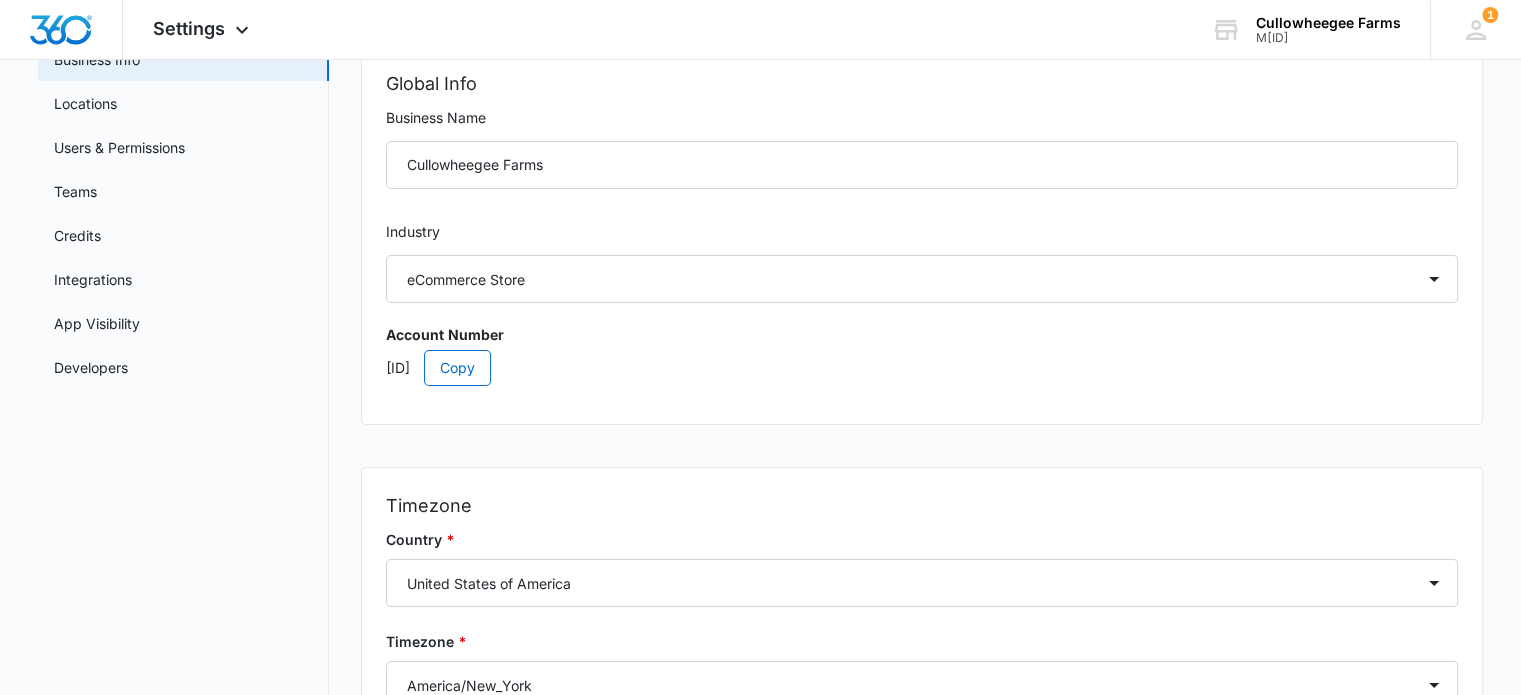 scroll, scrollTop: 0, scrollLeft: 0, axis: both 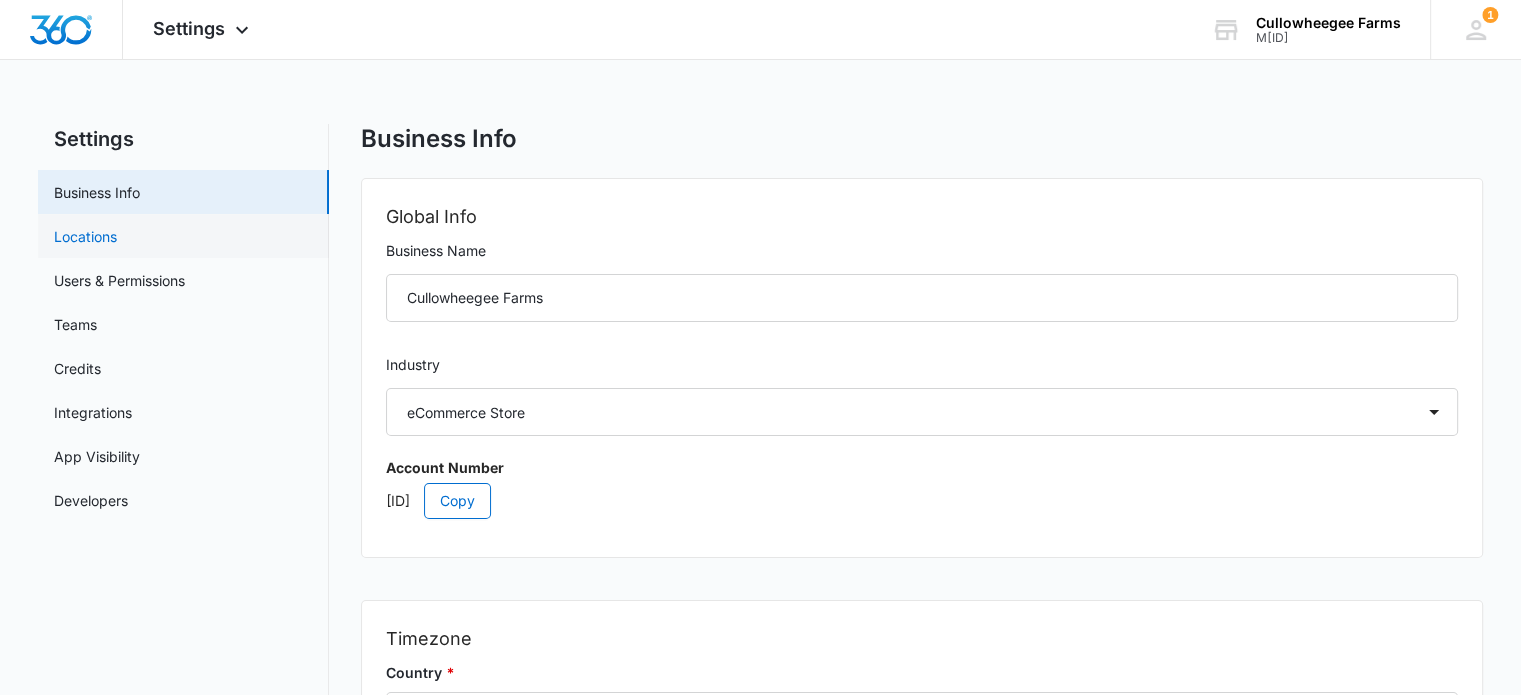 click on "Locations" at bounding box center [85, 236] 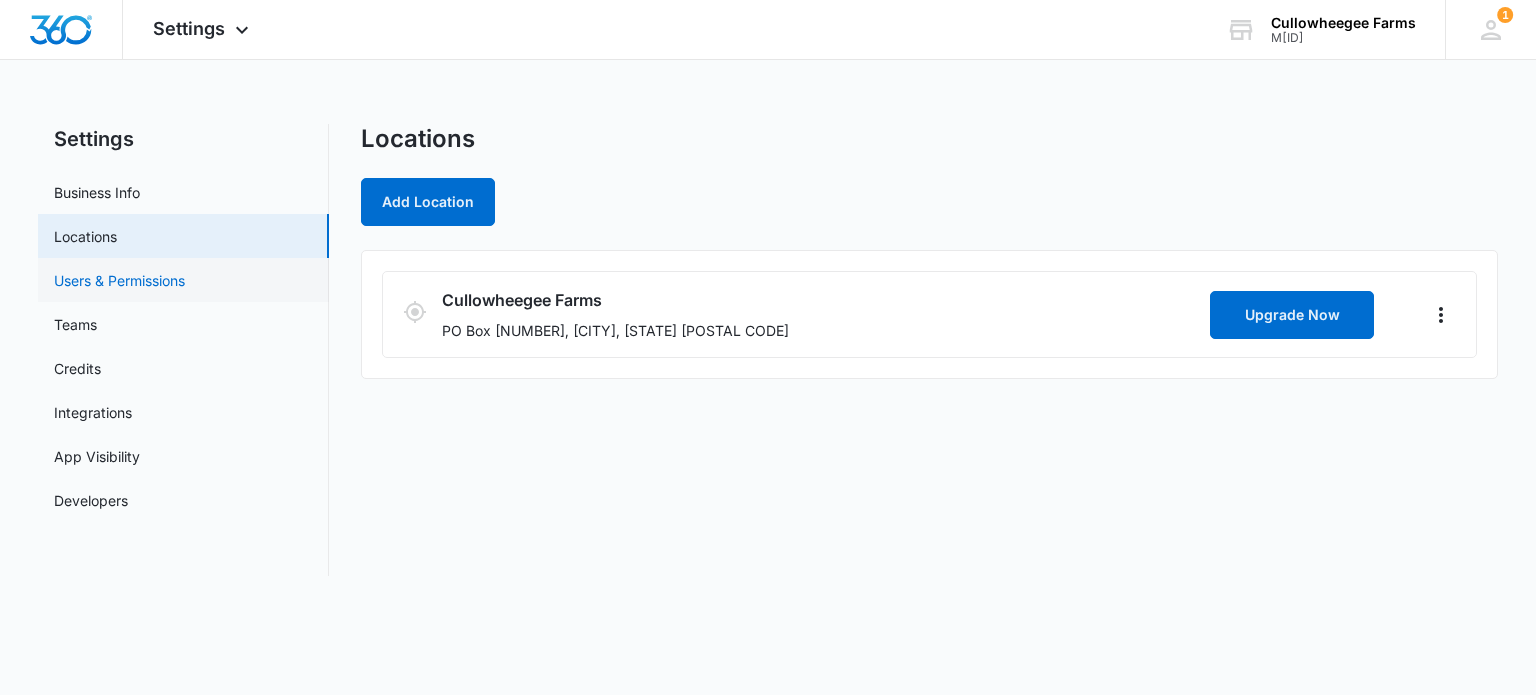 click on "Users & Permissions" at bounding box center [119, 280] 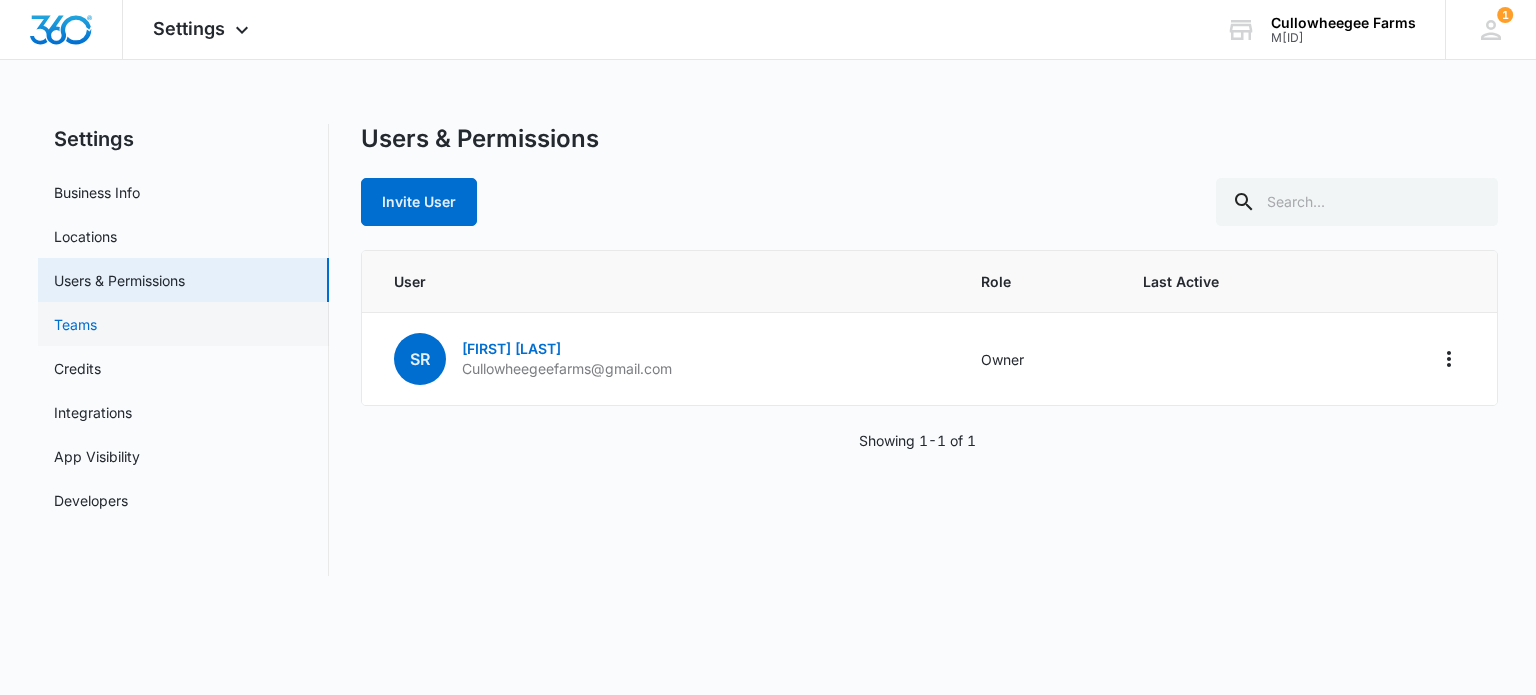 click on "Teams" at bounding box center [75, 324] 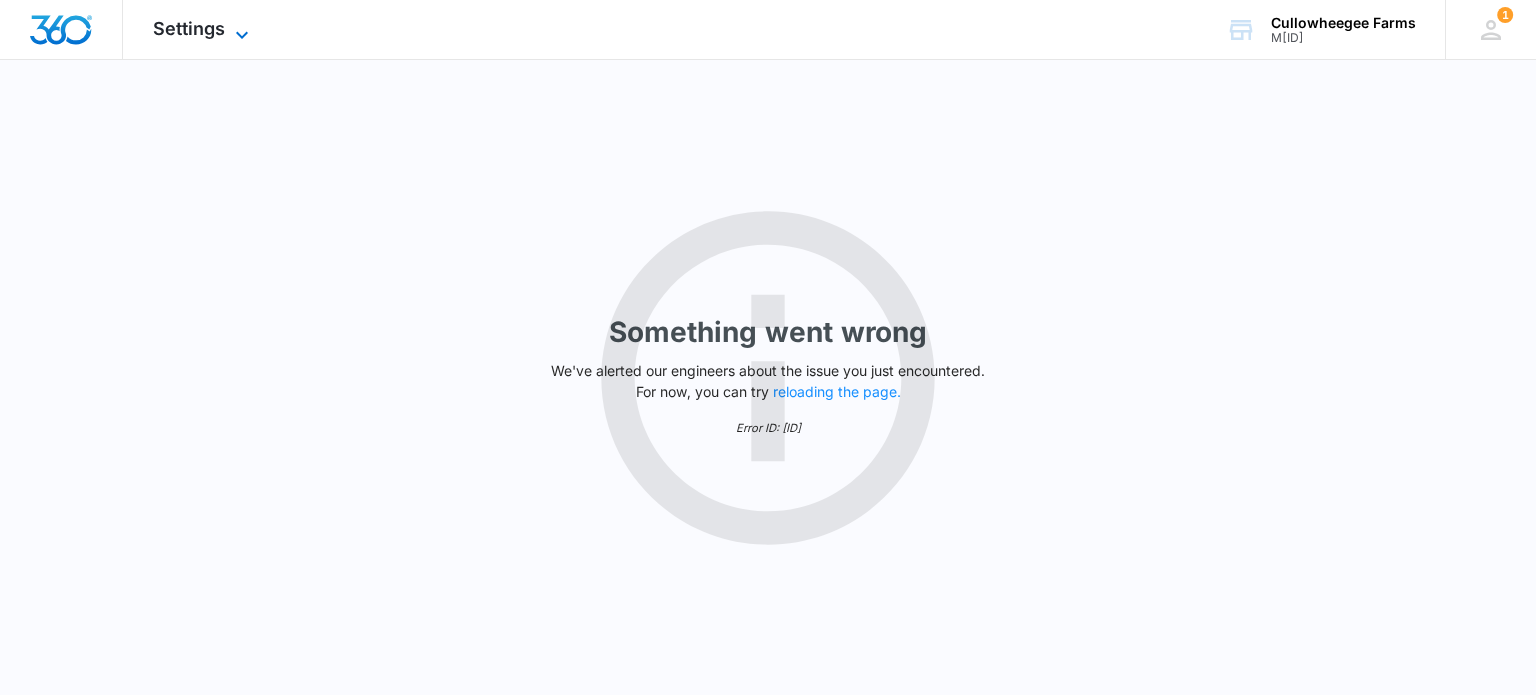 click on "Settings" at bounding box center (189, 28) 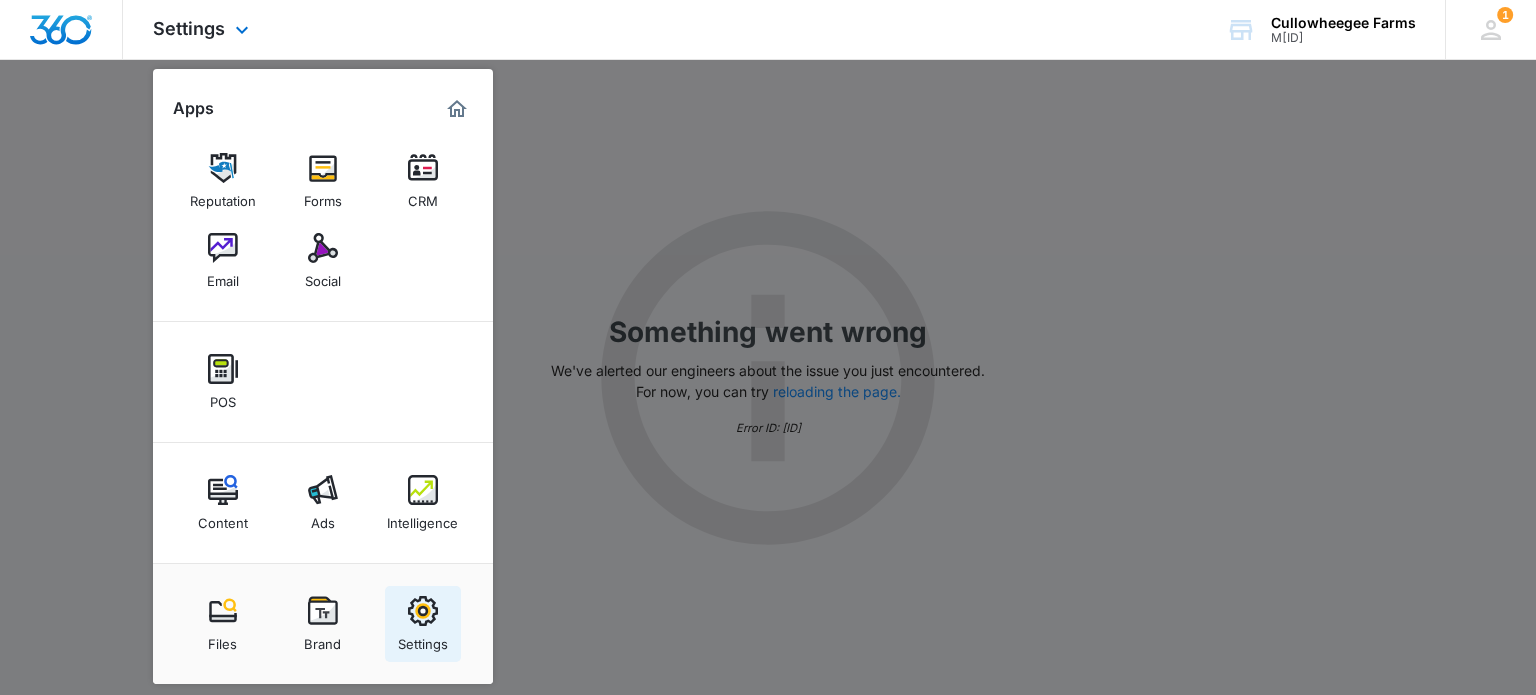 click at bounding box center (423, 611) 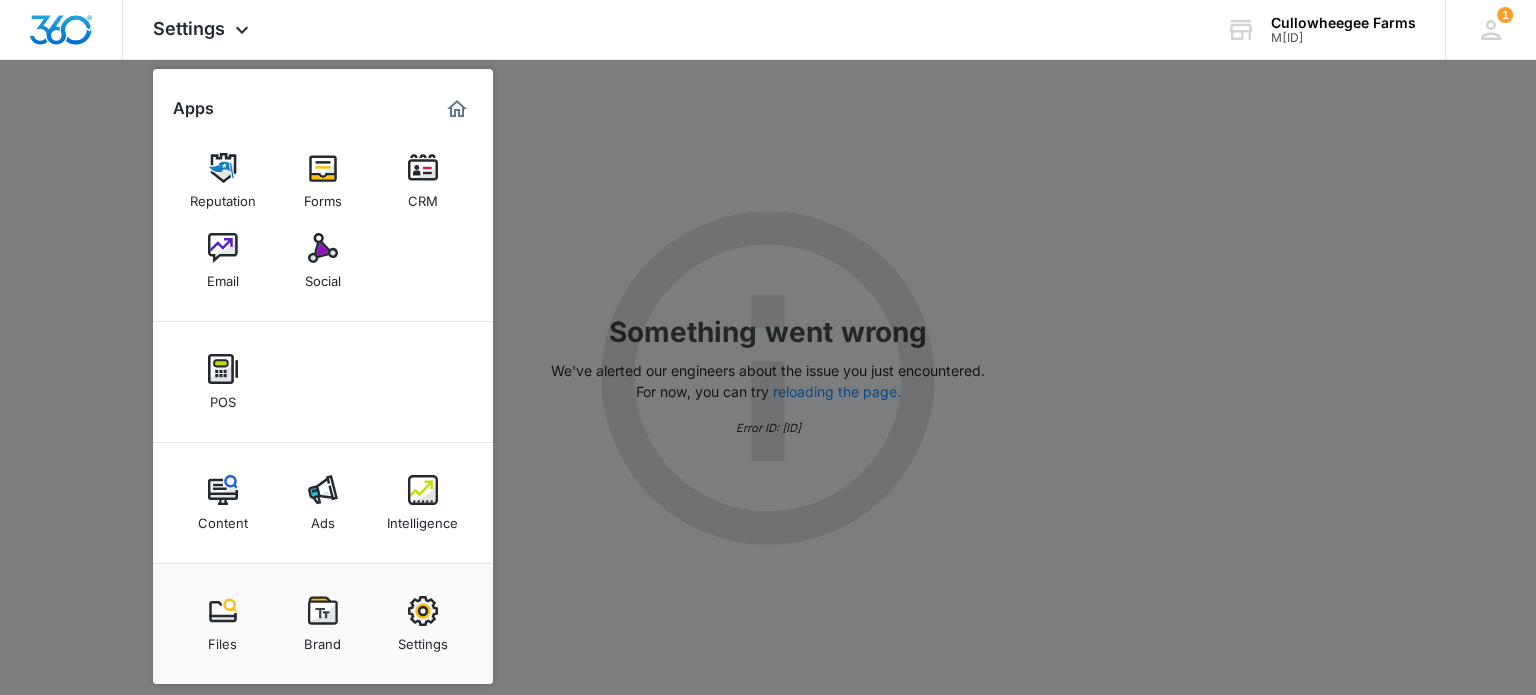 select on "45" 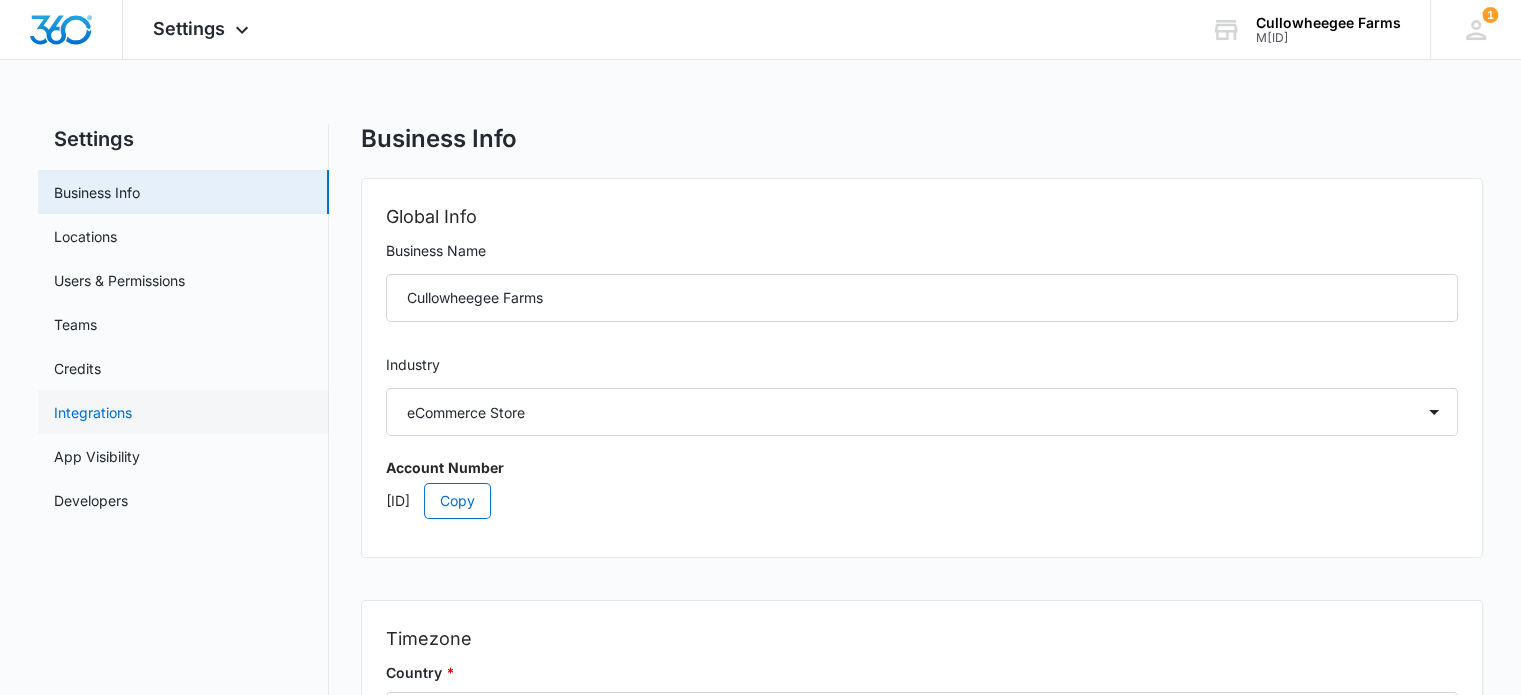 click on "Integrations" at bounding box center [93, 412] 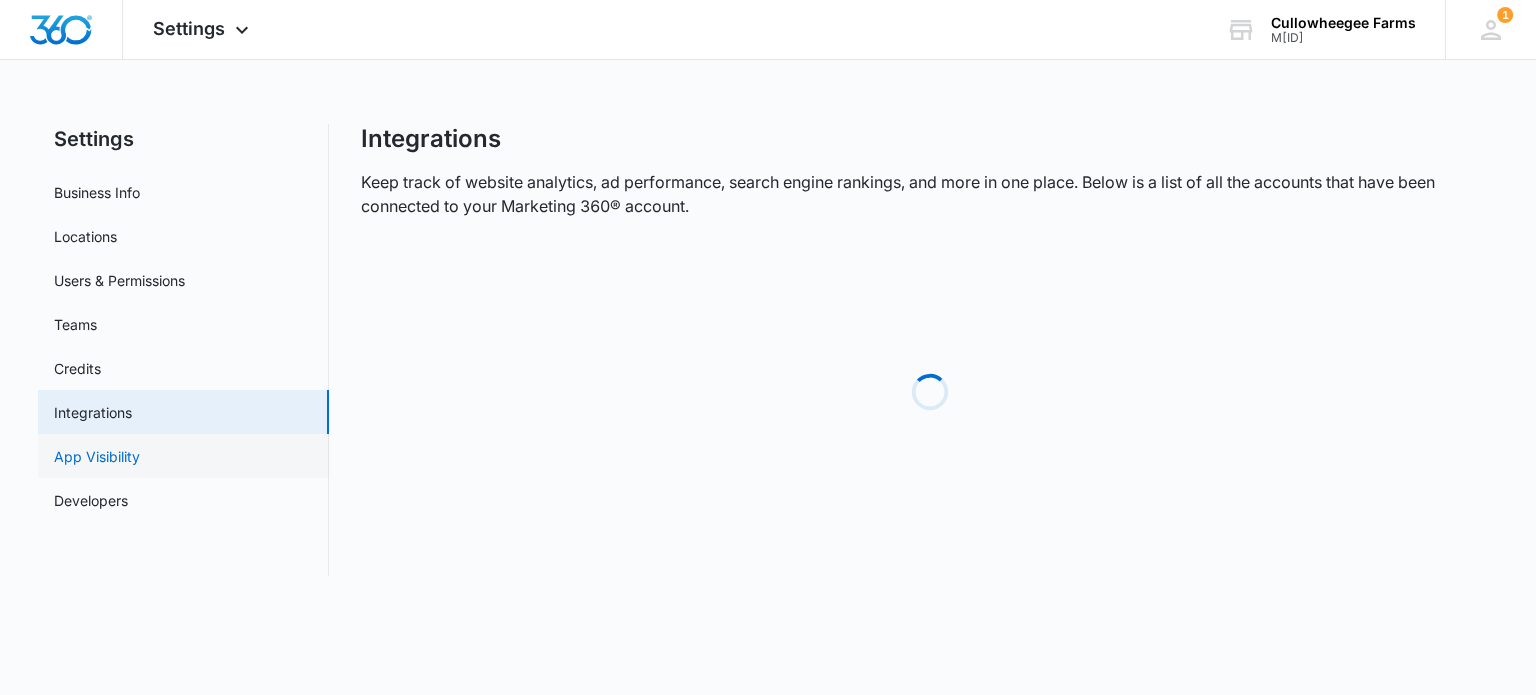 click on "App Visibility" at bounding box center (97, 456) 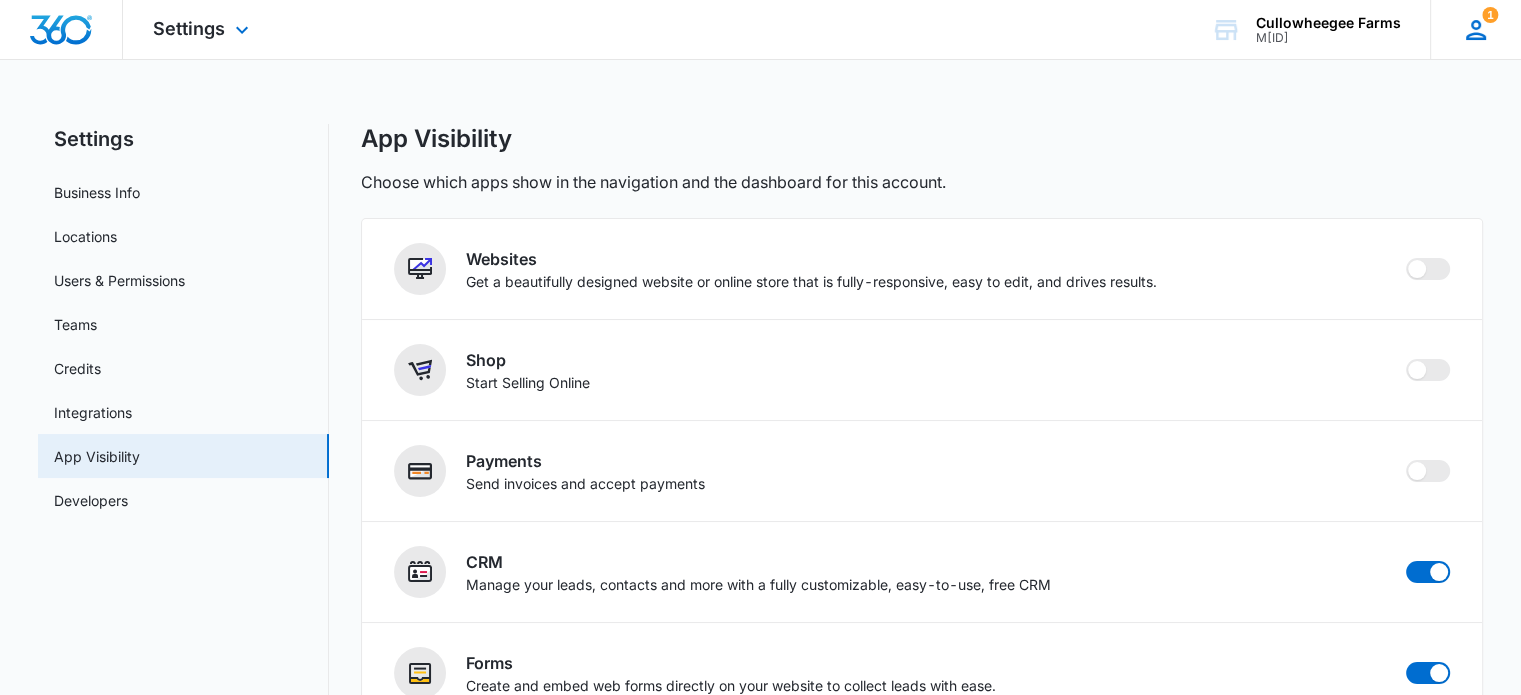 click 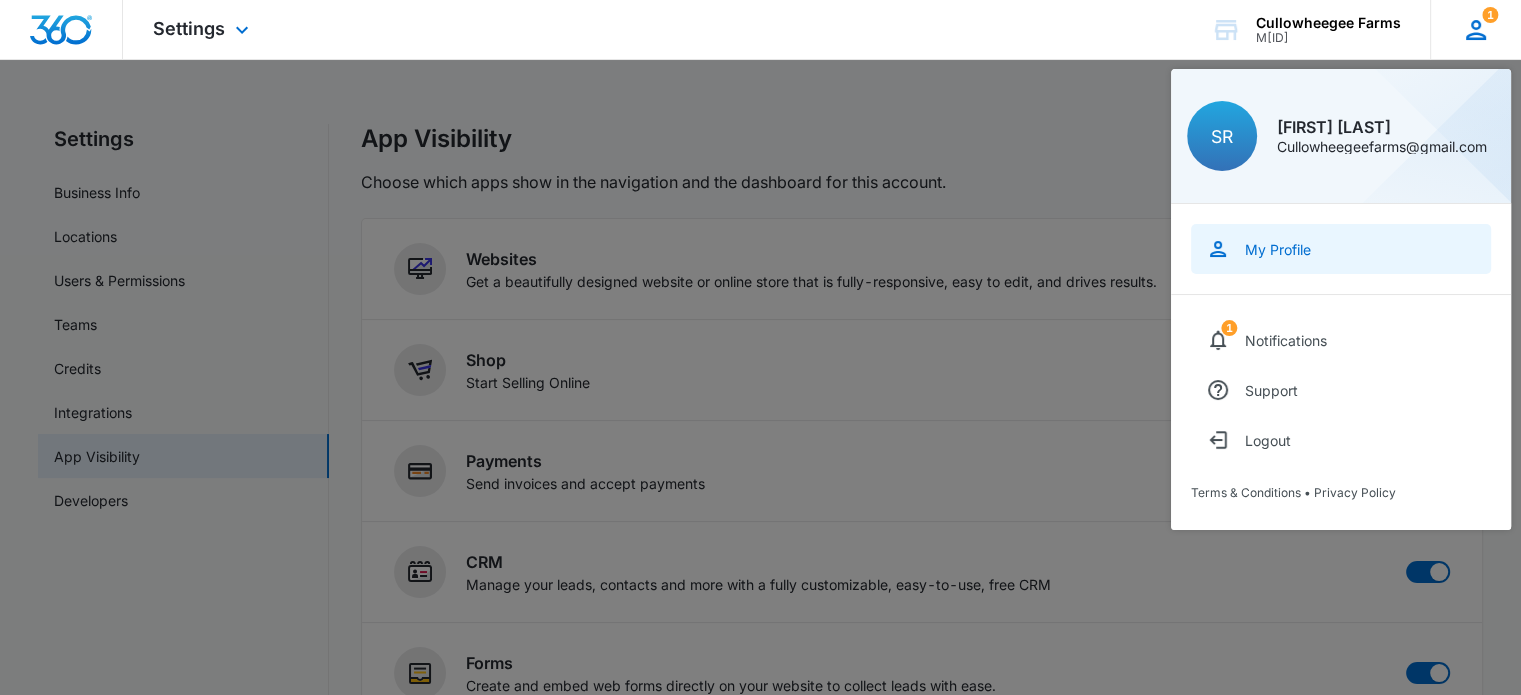 click on "My Profile" at bounding box center [1278, 249] 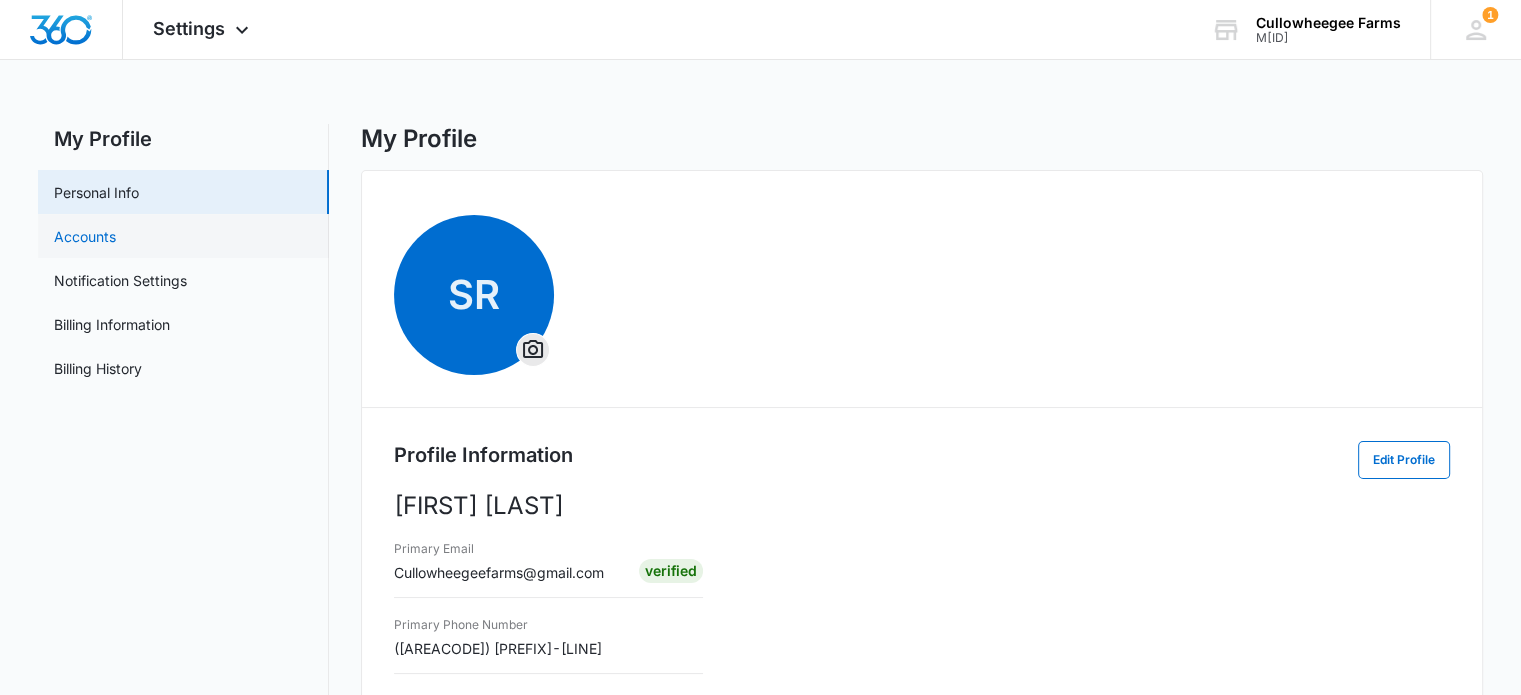click on "Accounts" at bounding box center [85, 236] 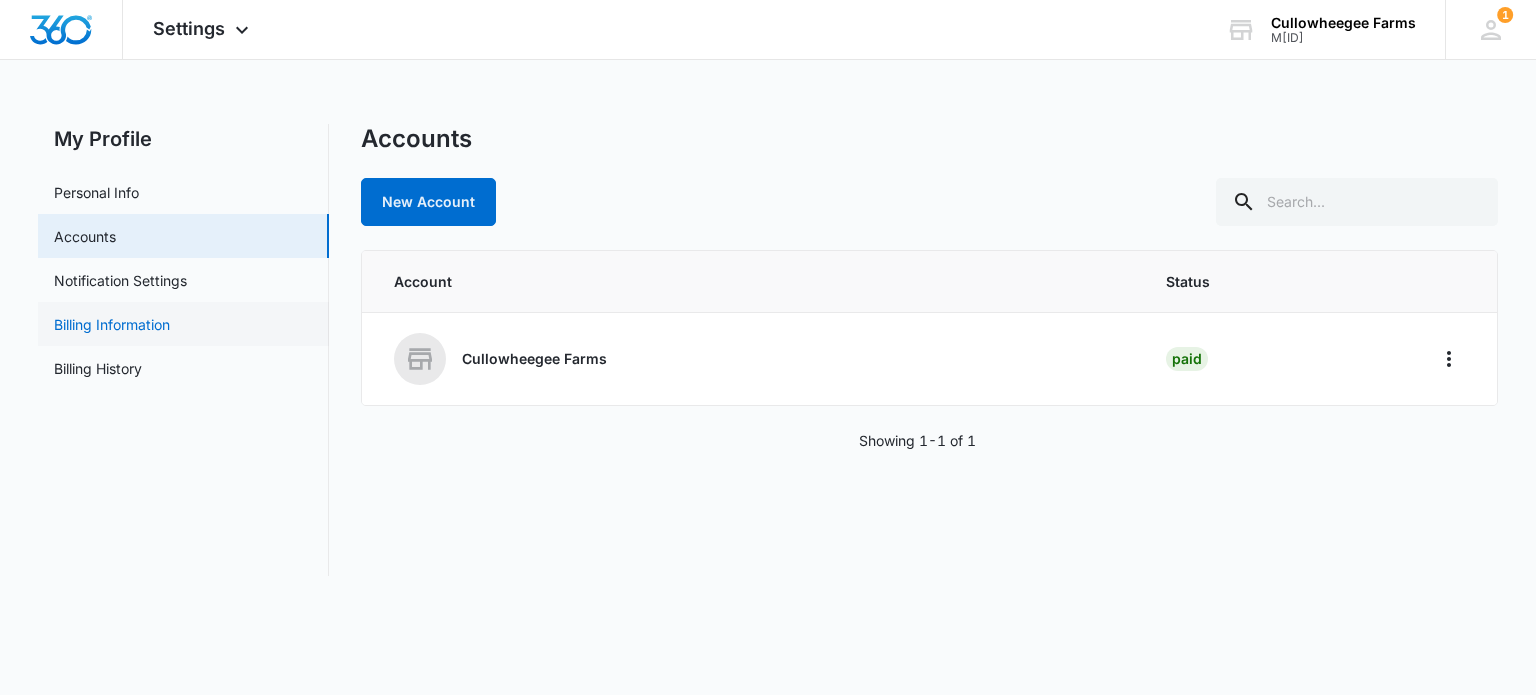 click on "Billing Information" at bounding box center (112, 324) 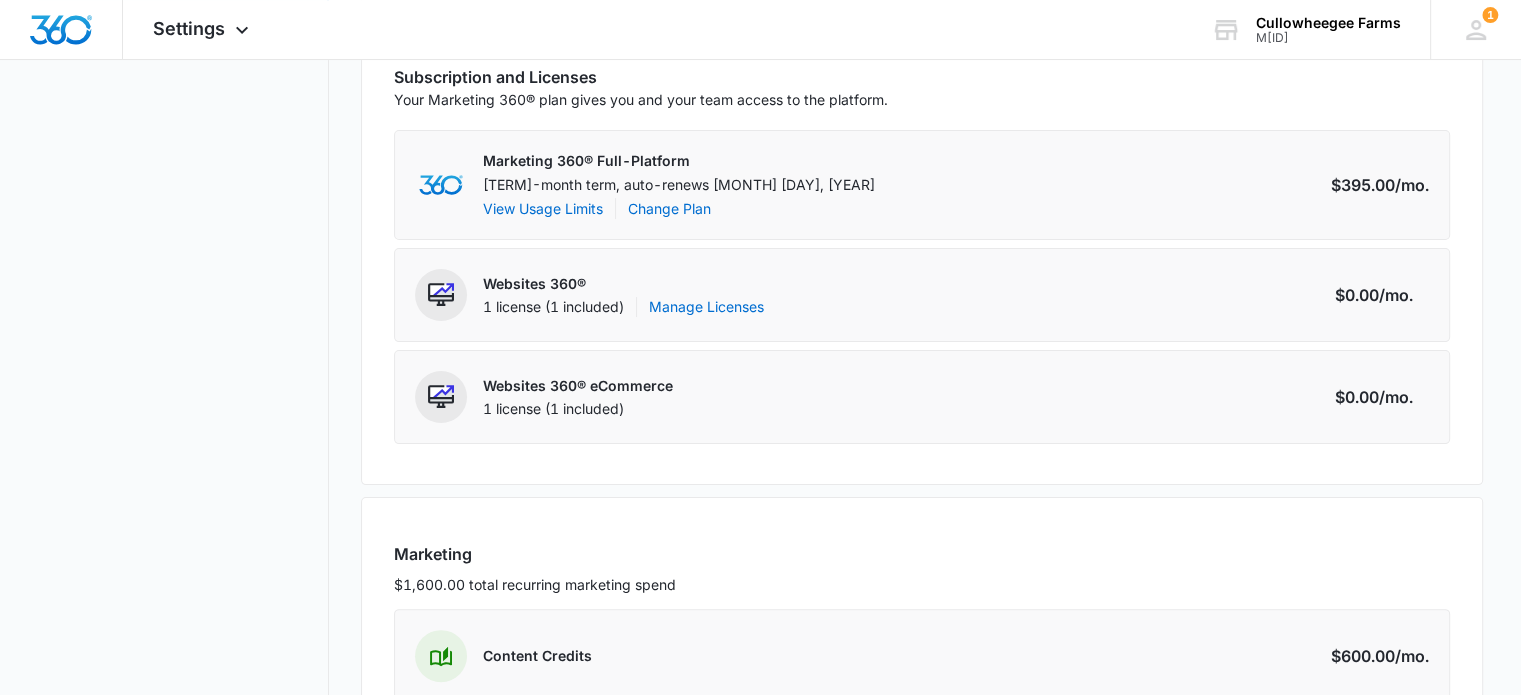scroll, scrollTop: 300, scrollLeft: 0, axis: vertical 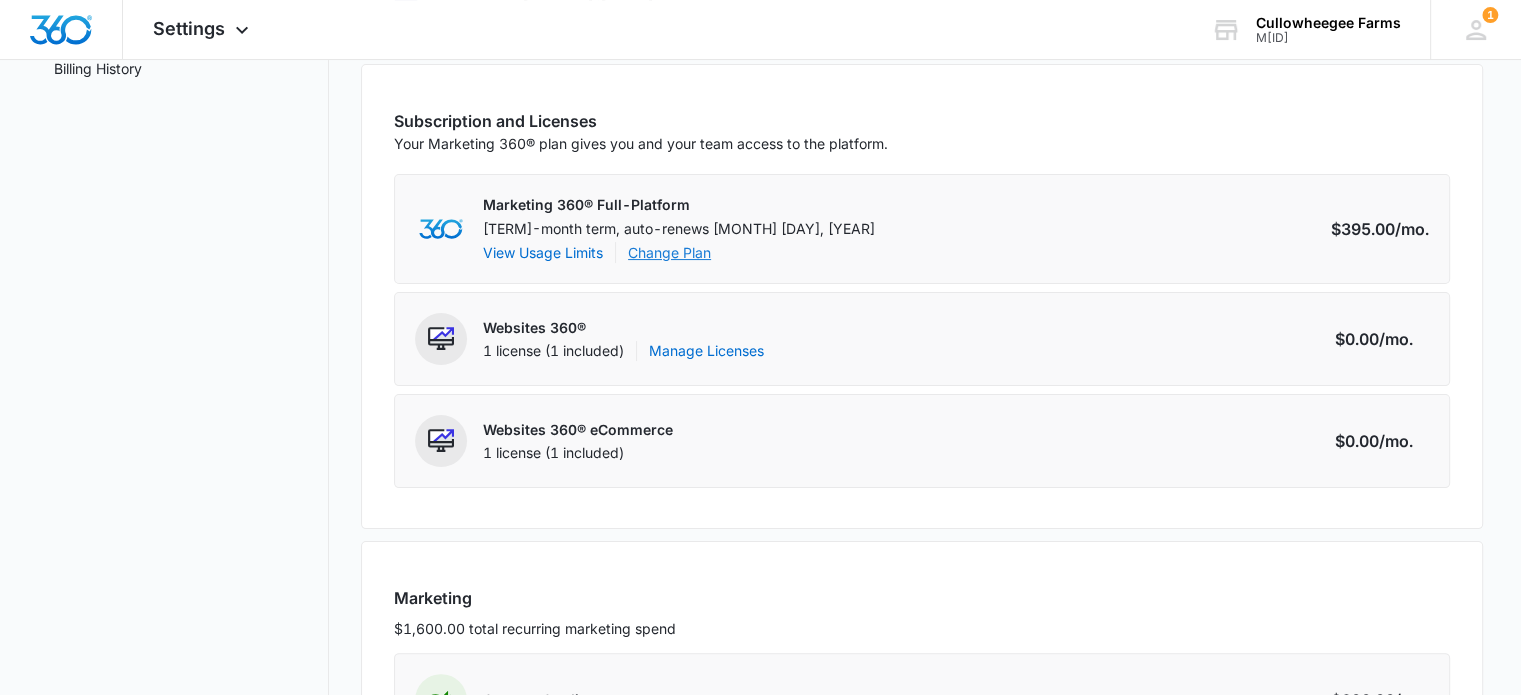 click on "Change Plan" at bounding box center (669, 252) 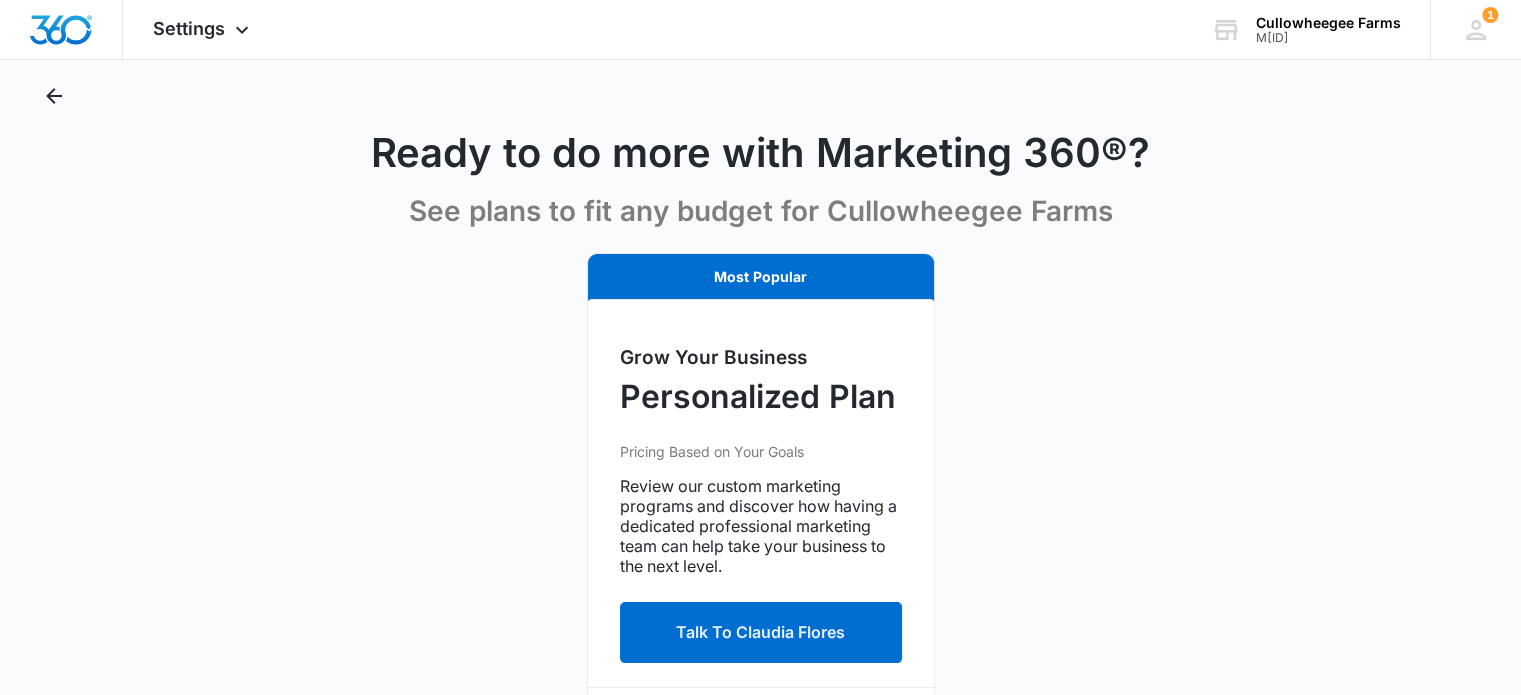 scroll, scrollTop: 0, scrollLeft: 0, axis: both 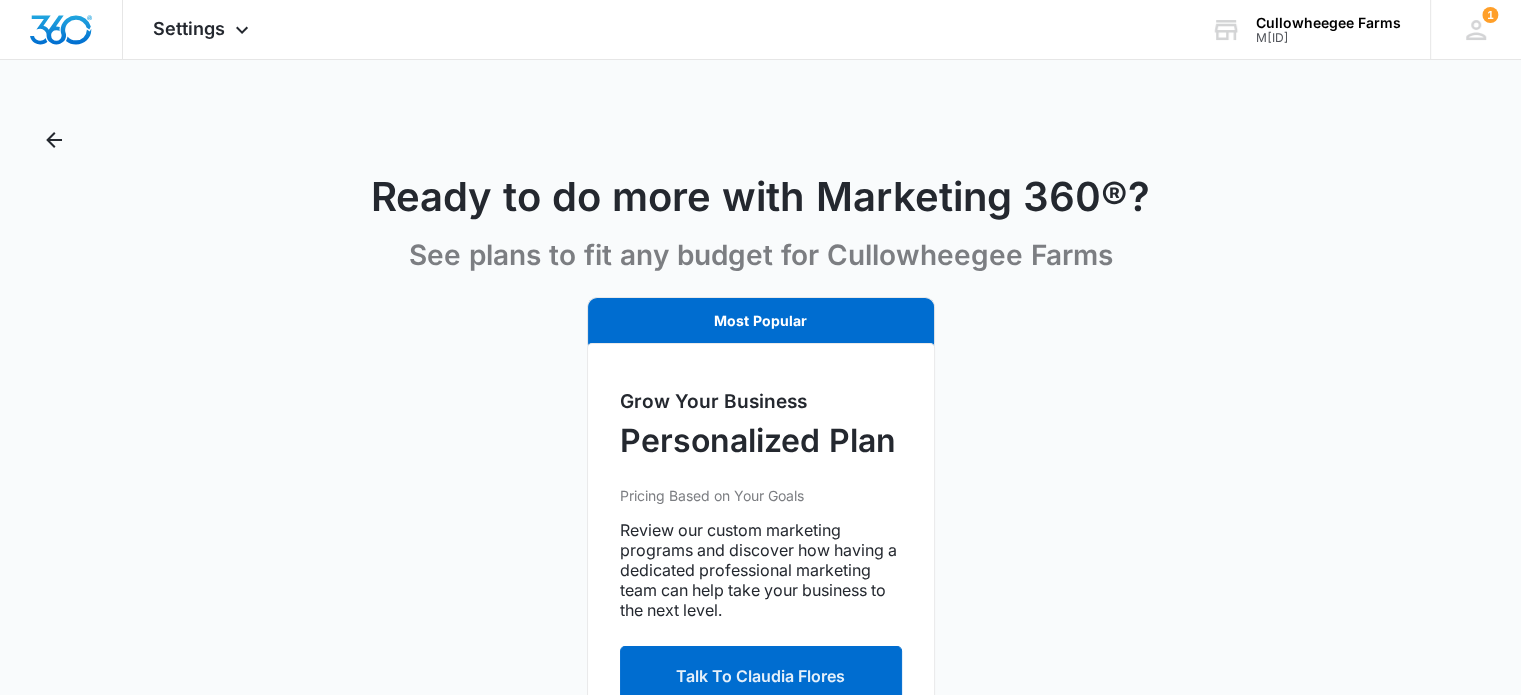 click on "Ready to do more with Marketing 360®? See plans to fit any budget for Cullowheegee Farms Most Popular Grow Your Business Personalized Plan Pricing Based on Your Goals Review our custom marketing programs and discover how having a dedicated professional marketing team can help take your business to the next level. Talk To Claudia Flores *includes all of Full-Platform plus: PROGRAMS MAY INCLUDE Dedicated Marketing Team Research & Strategy Planning Content Marketing & SEO Social Media Management Multi-Channel Advertising Creative Talent (Design & Video) Not sure where to start?  Call us ." at bounding box center [760, 710] 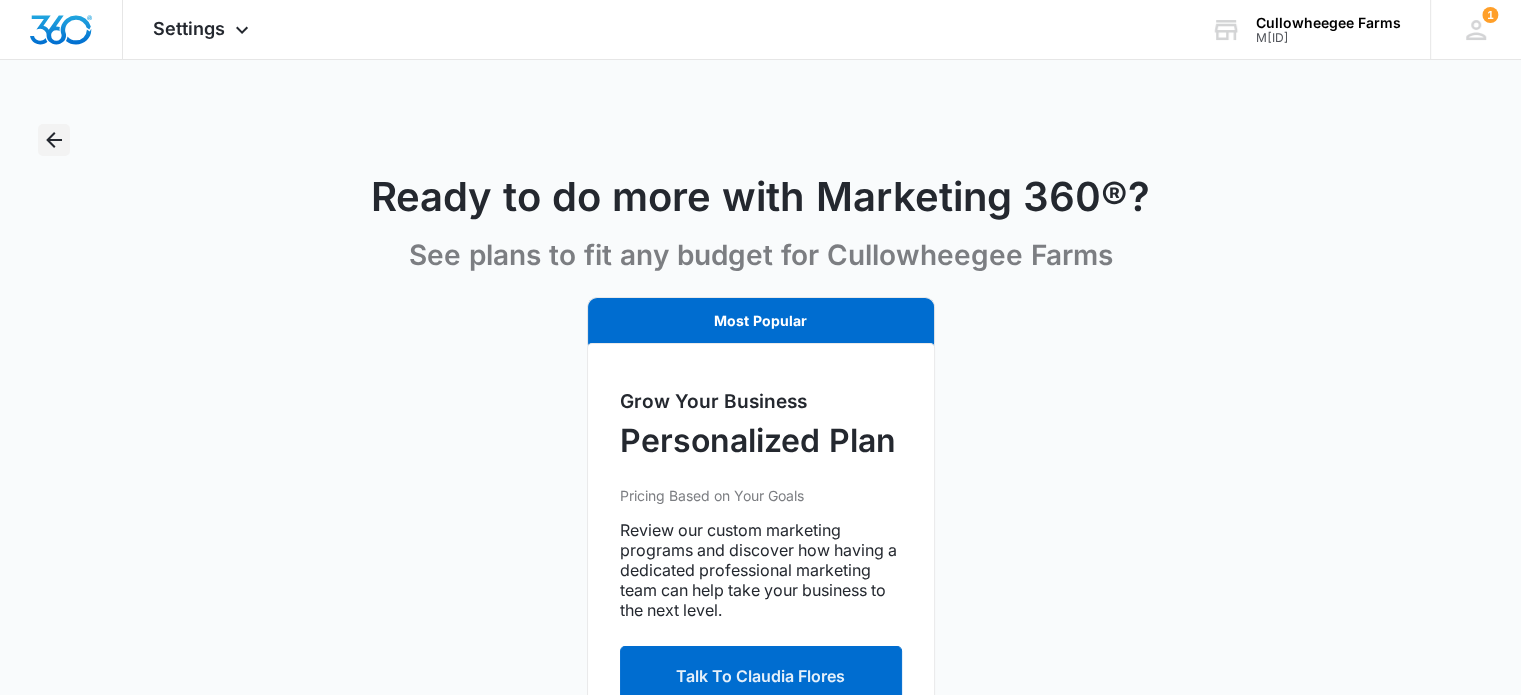 click at bounding box center [54, 140] 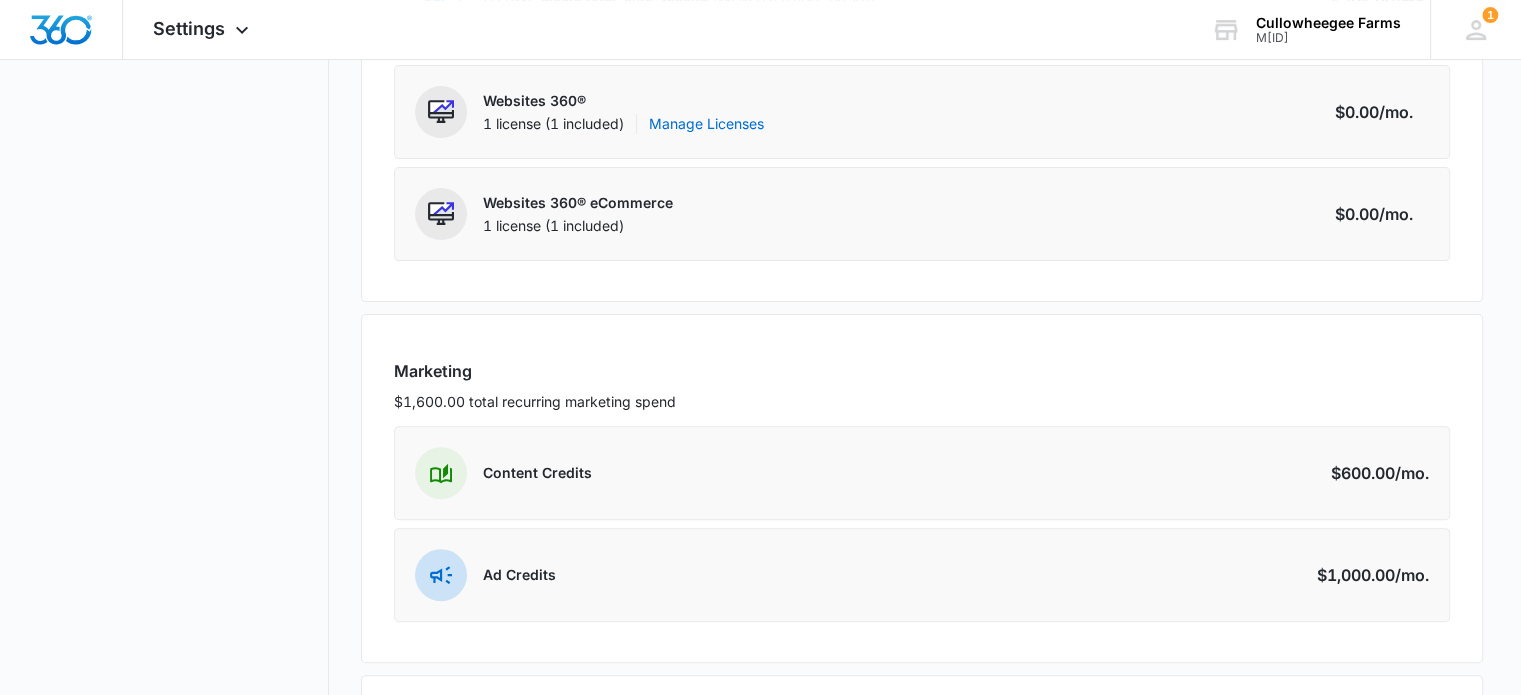 scroll, scrollTop: 600, scrollLeft: 0, axis: vertical 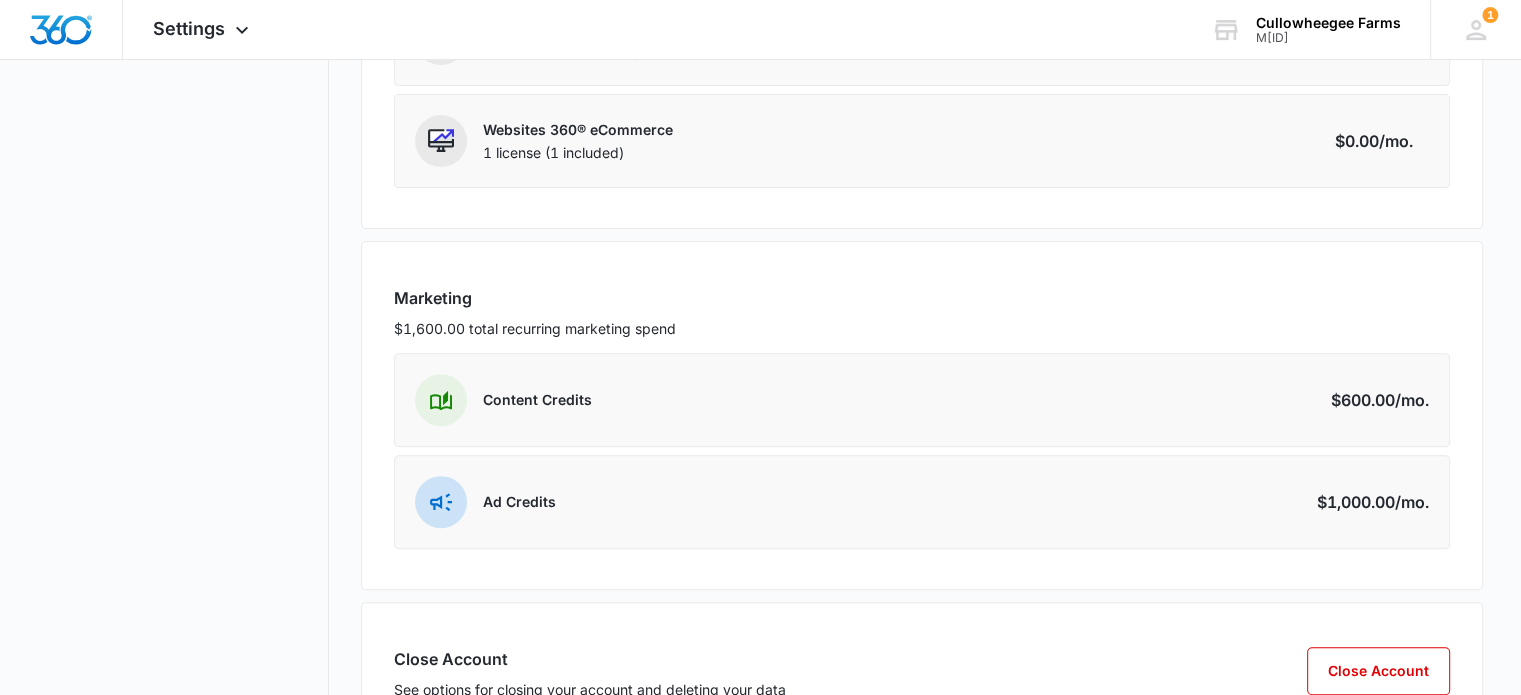 drag, startPoint x: 997, startPoint y: 372, endPoint x: 979, endPoint y: 372, distance: 18 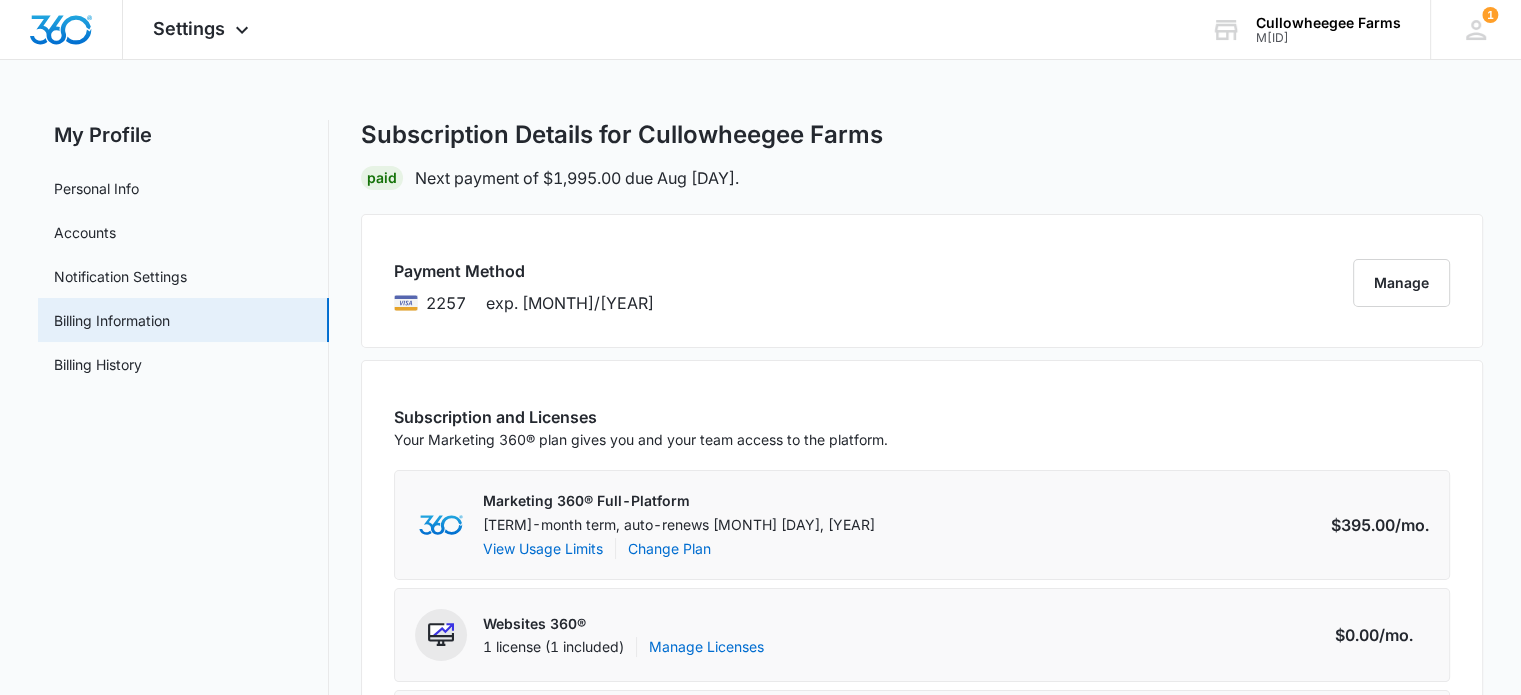 scroll, scrollTop: 0, scrollLeft: 0, axis: both 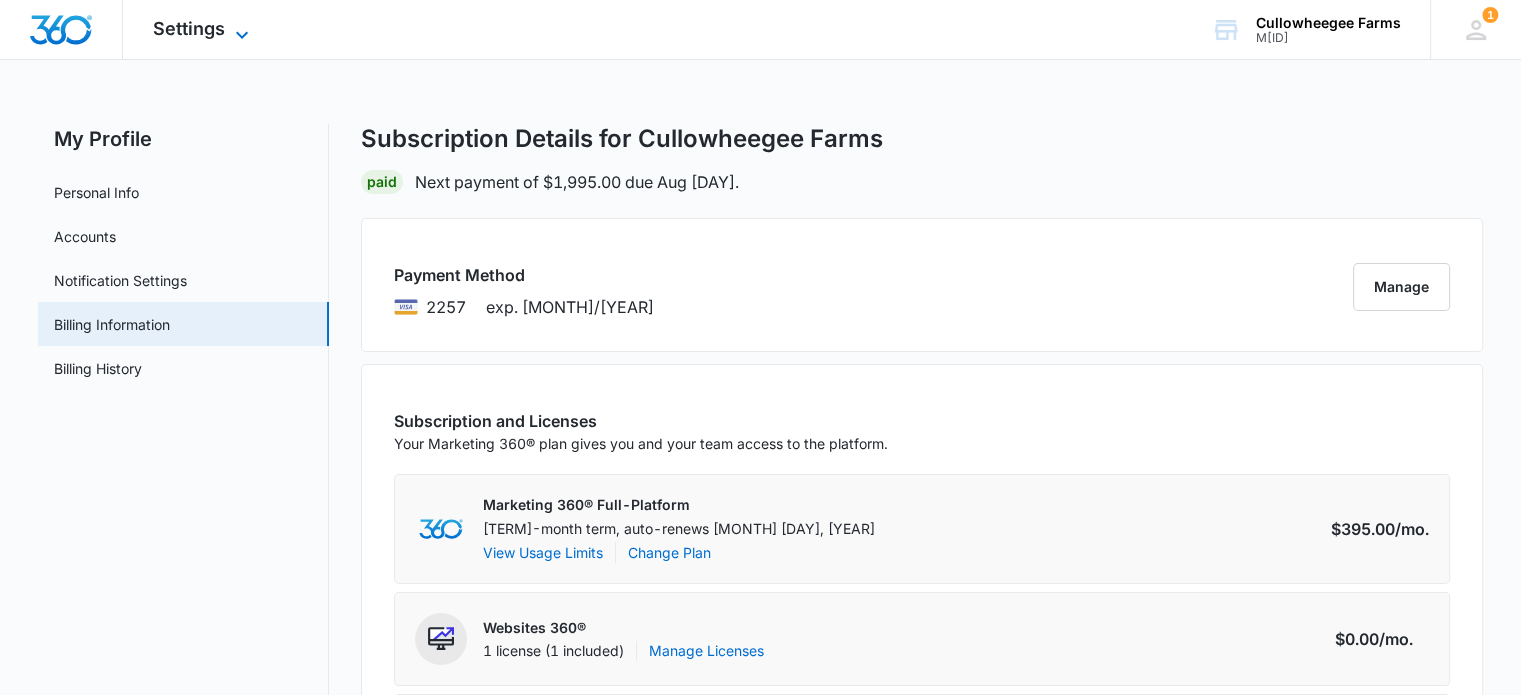 click 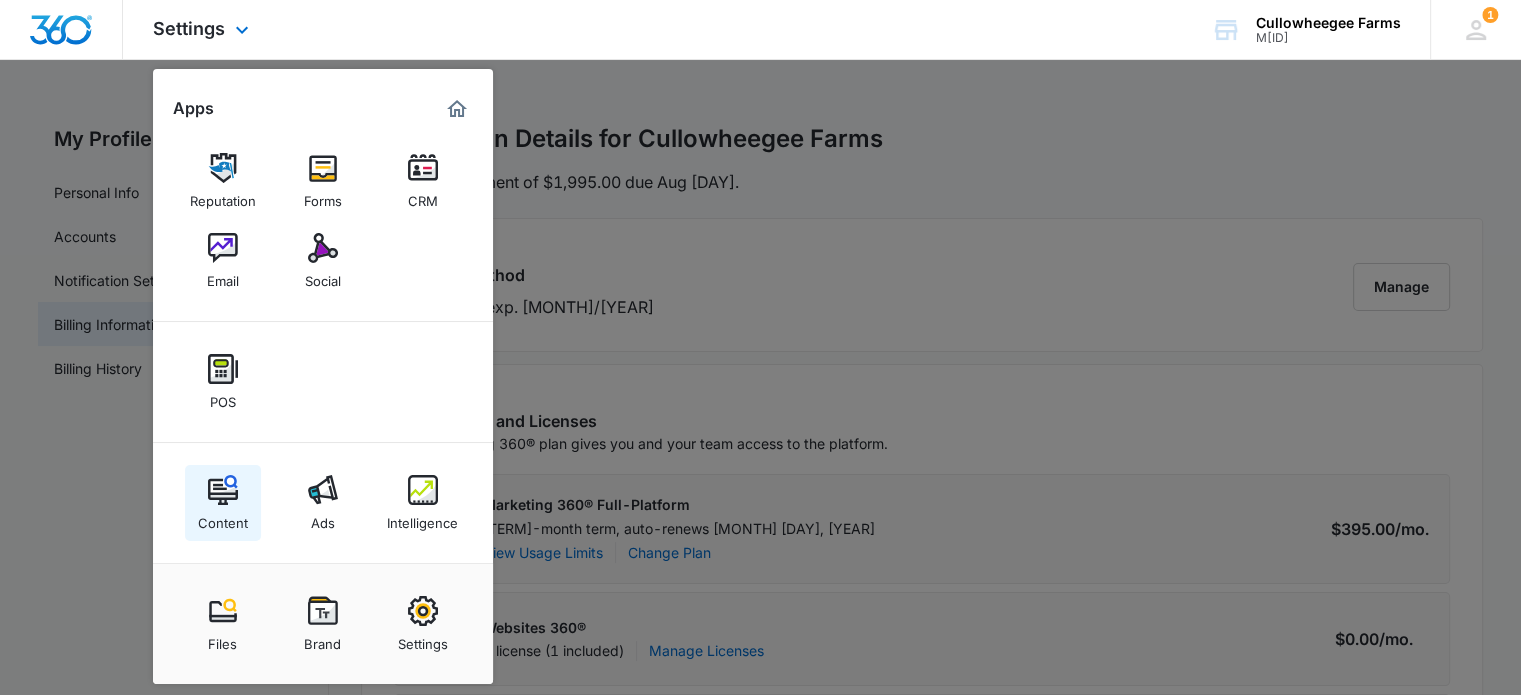 click on "Content" at bounding box center (223, 518) 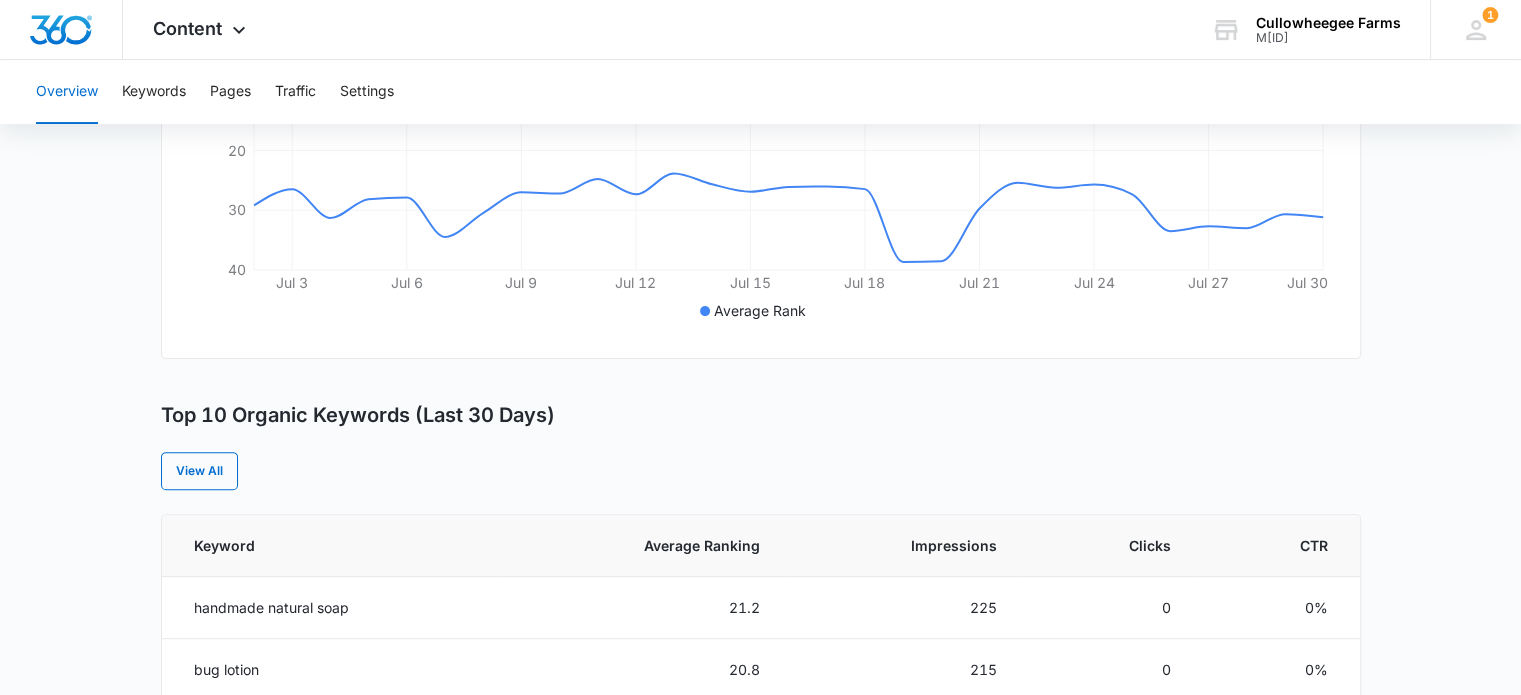 scroll, scrollTop: 0, scrollLeft: 0, axis: both 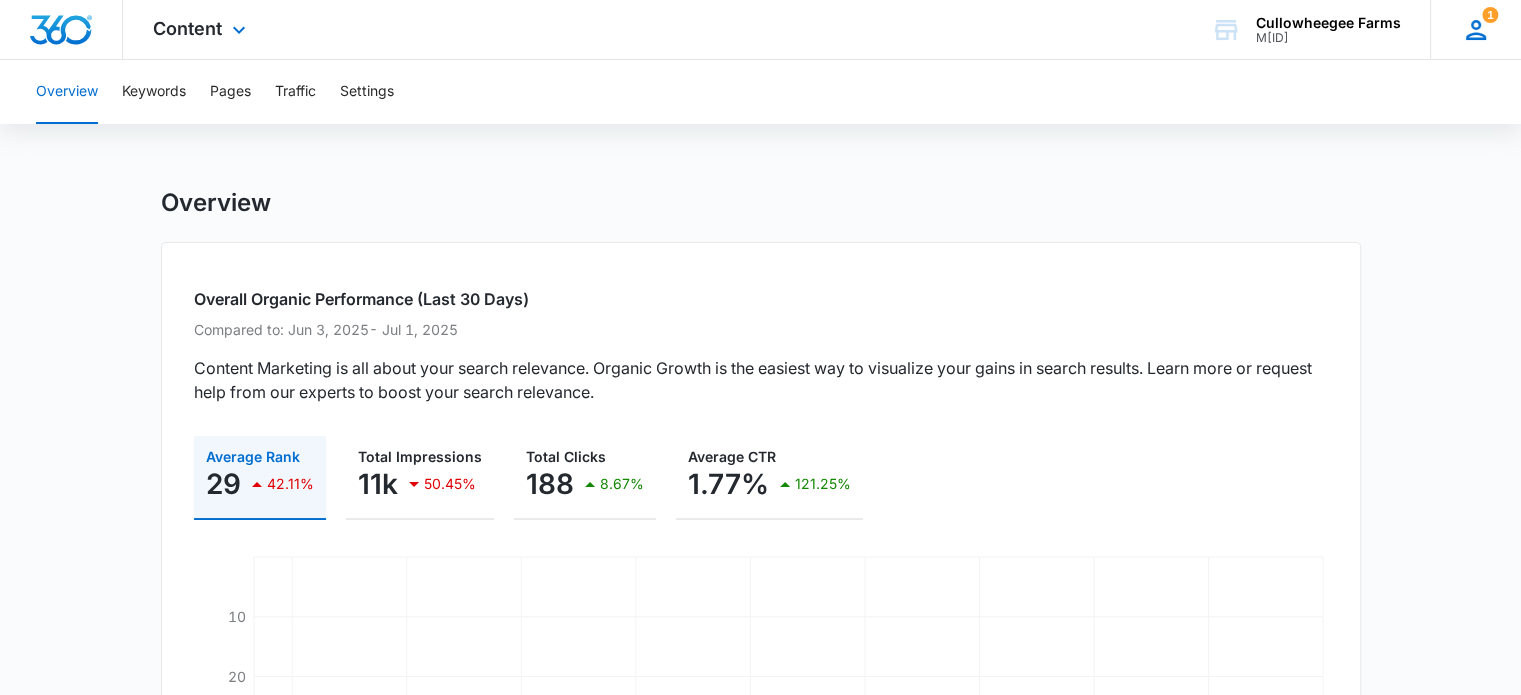 click on "1 SR [FIRST] [LAST] Cullowheegeefarms@gmail.com My Profile 1 Notifications Support Logout Terms & Conditions   •   Privacy Policy" at bounding box center [1475, 29] 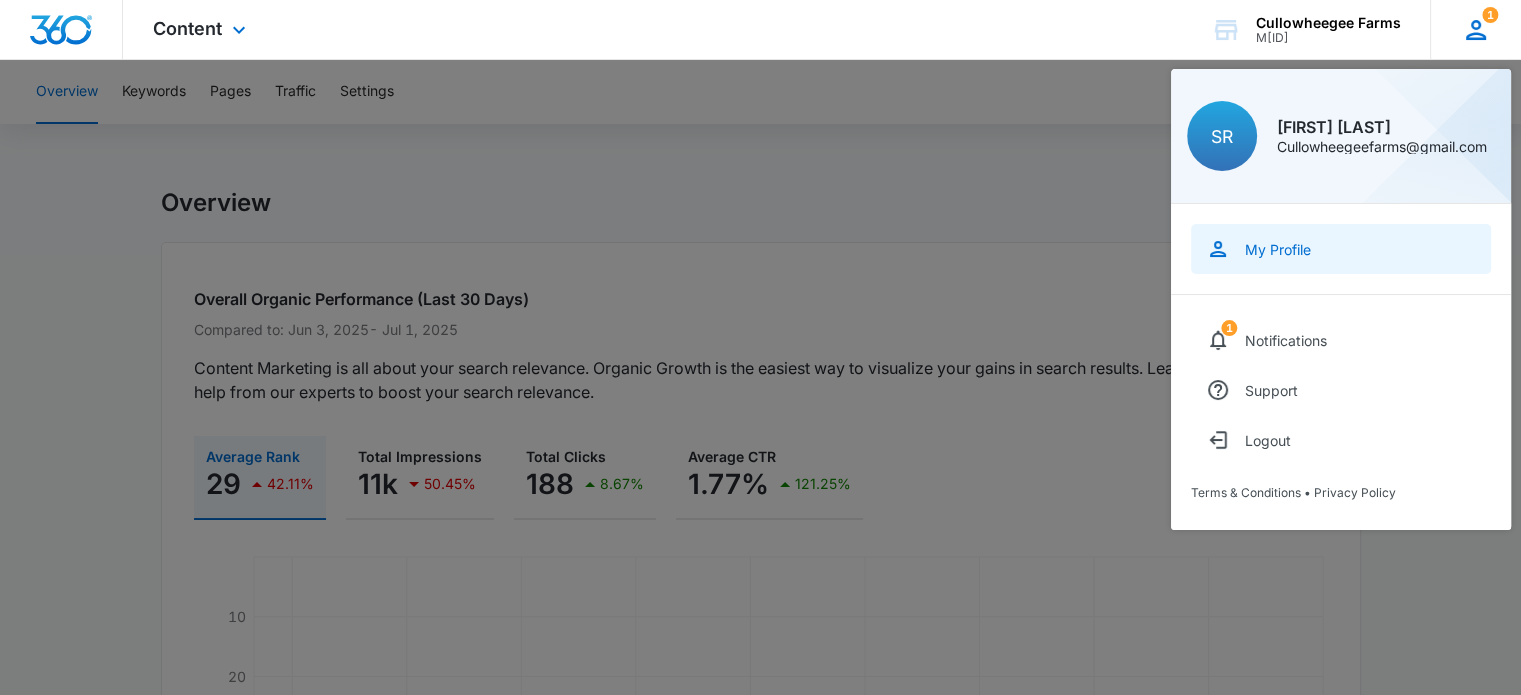 click on "My Profile" at bounding box center [1341, 249] 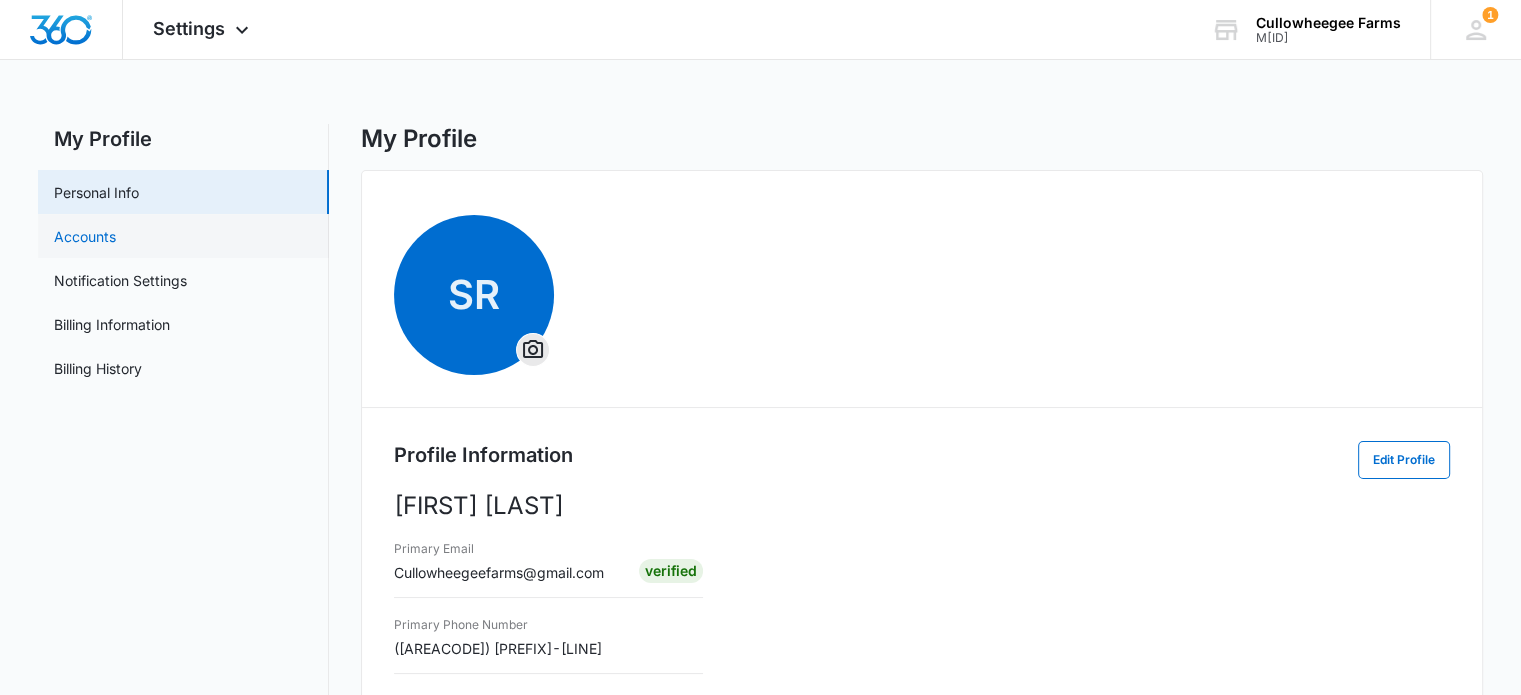 click on "Accounts" at bounding box center (85, 236) 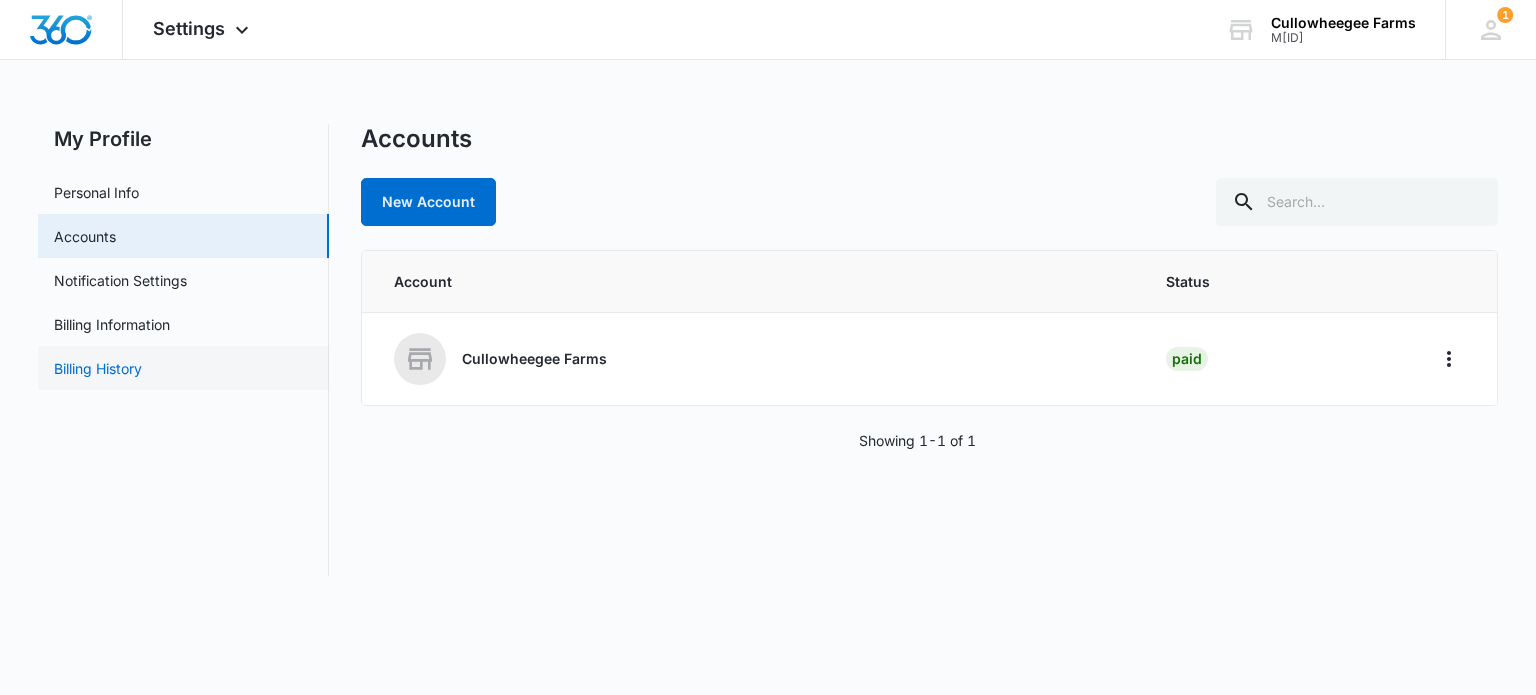 click on "Billing History" at bounding box center (98, 368) 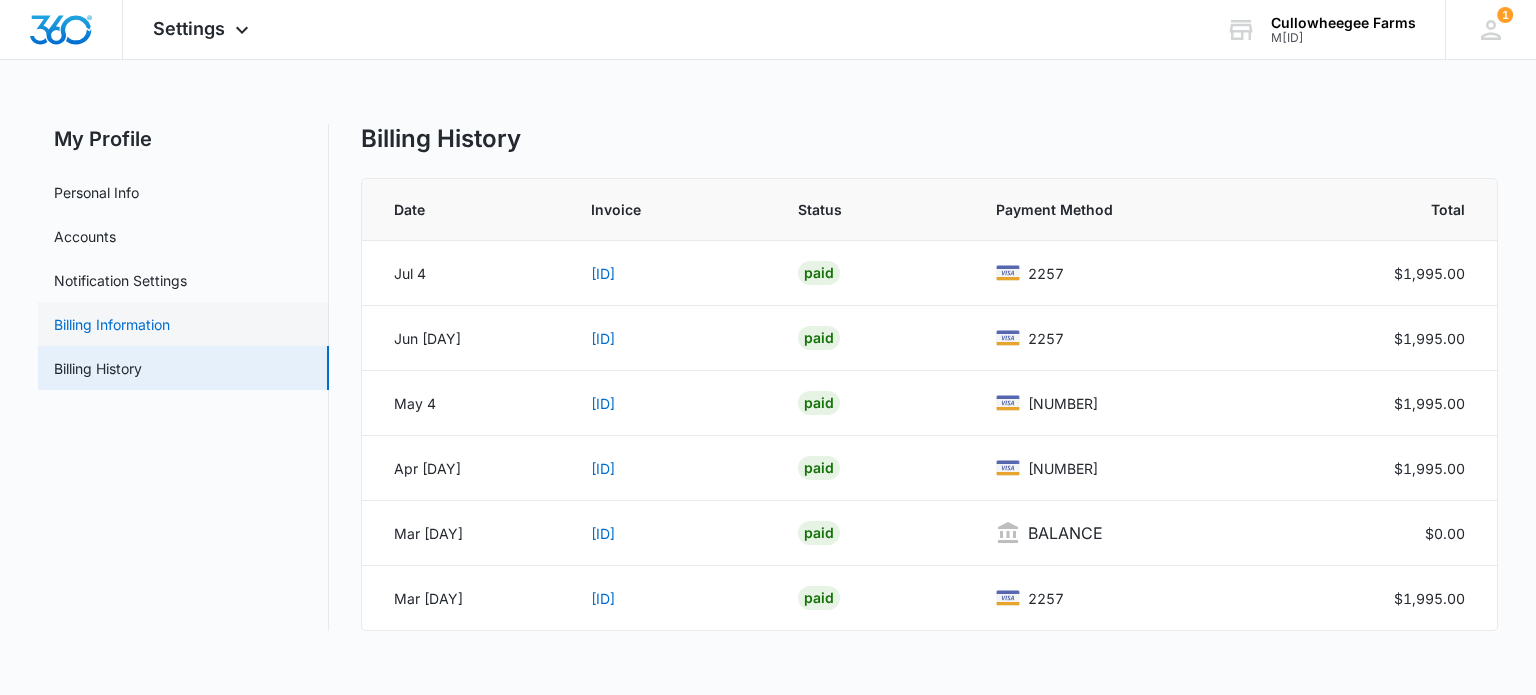 click on "Billing Information" at bounding box center (112, 324) 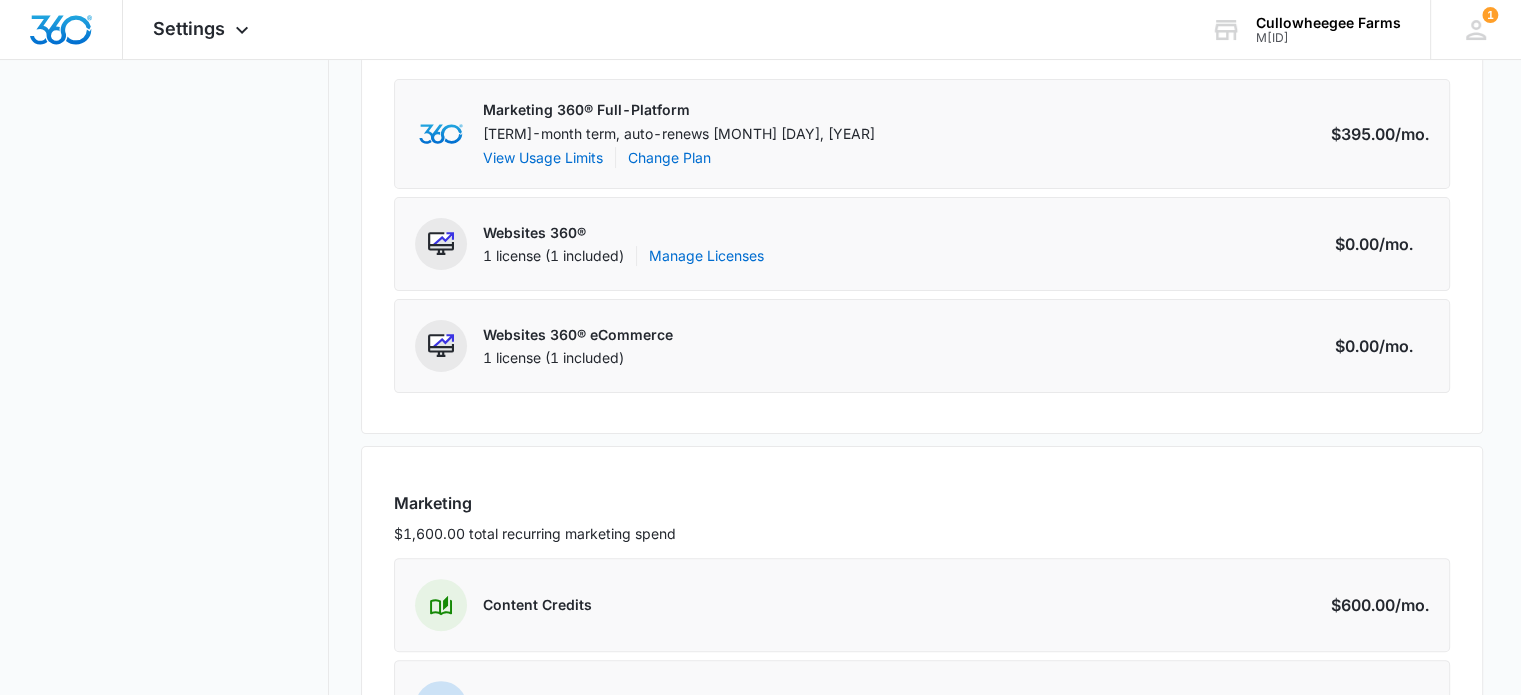scroll, scrollTop: 600, scrollLeft: 0, axis: vertical 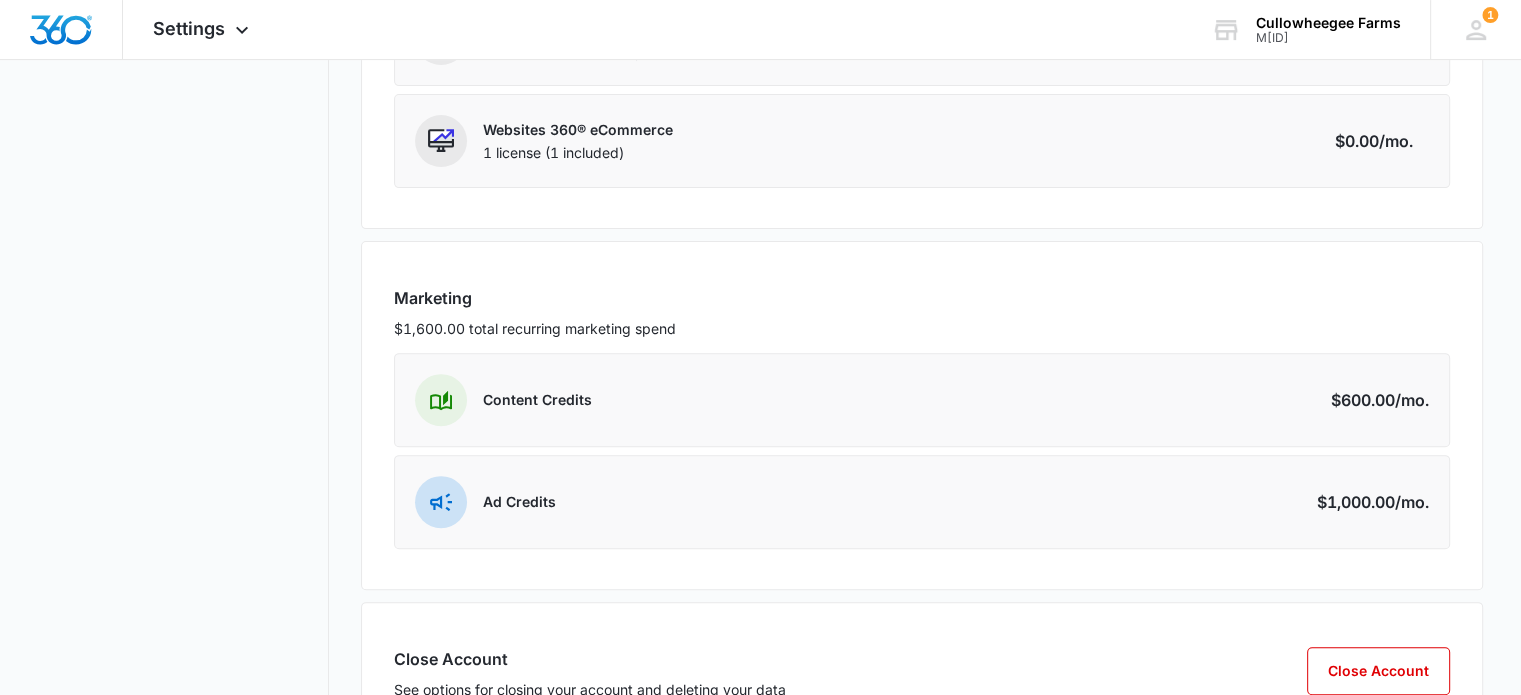 click on "Content Credits" at bounding box center [537, 400] 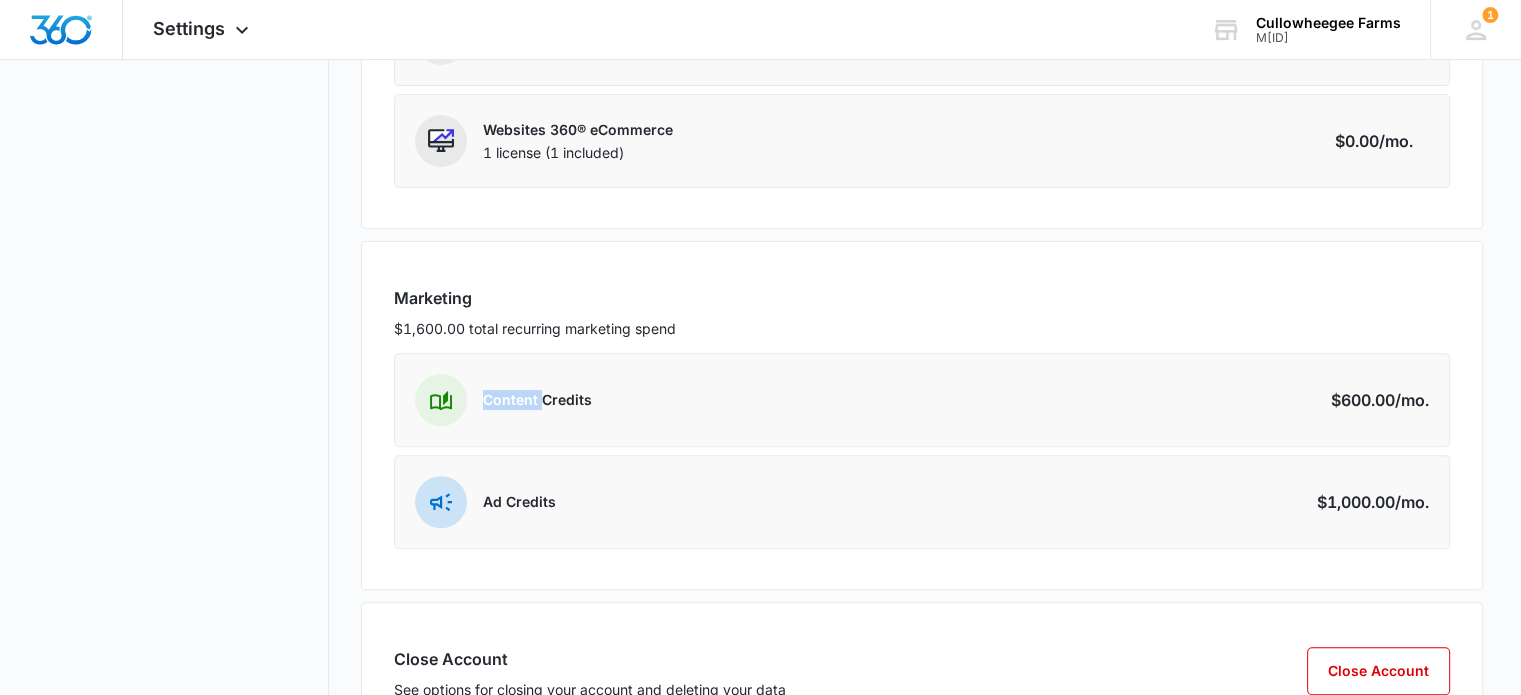 click on "Content Credits" at bounding box center [537, 400] 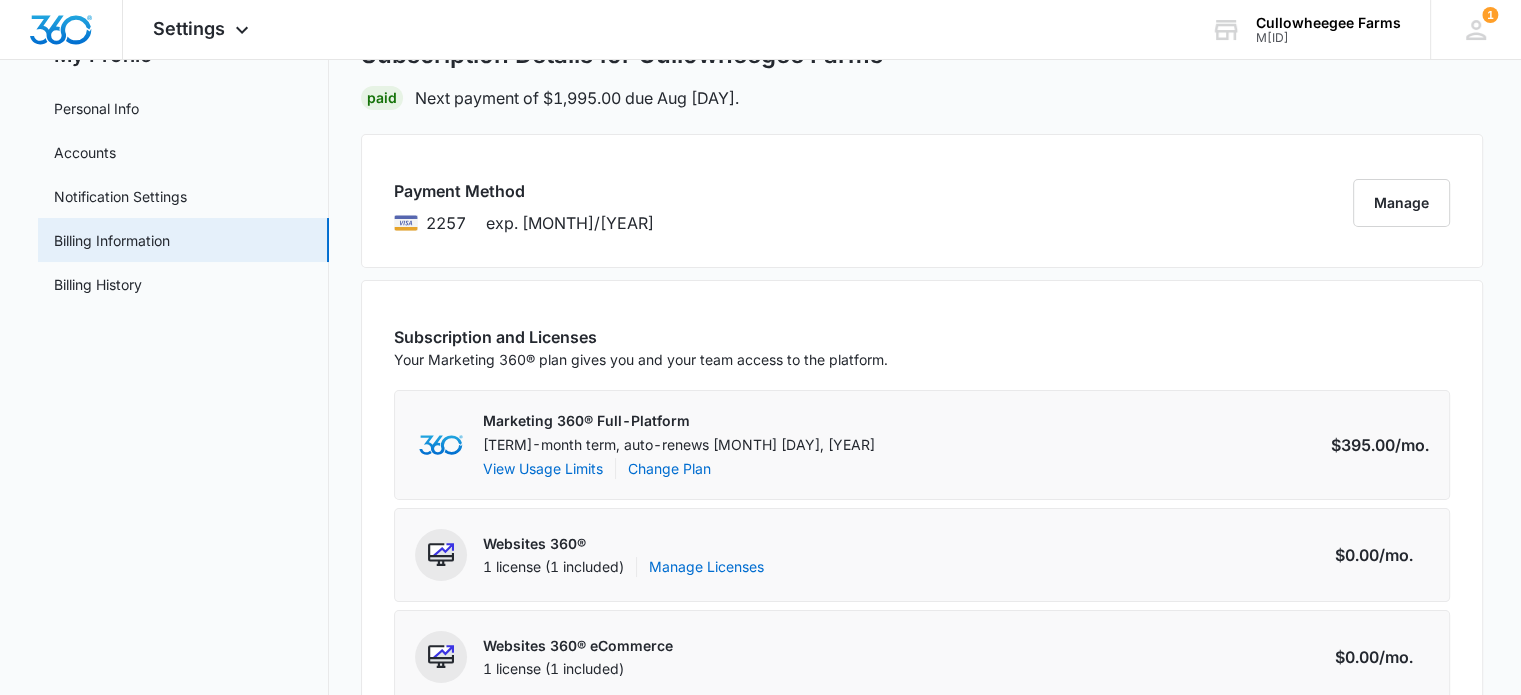 scroll, scrollTop: 0, scrollLeft: 0, axis: both 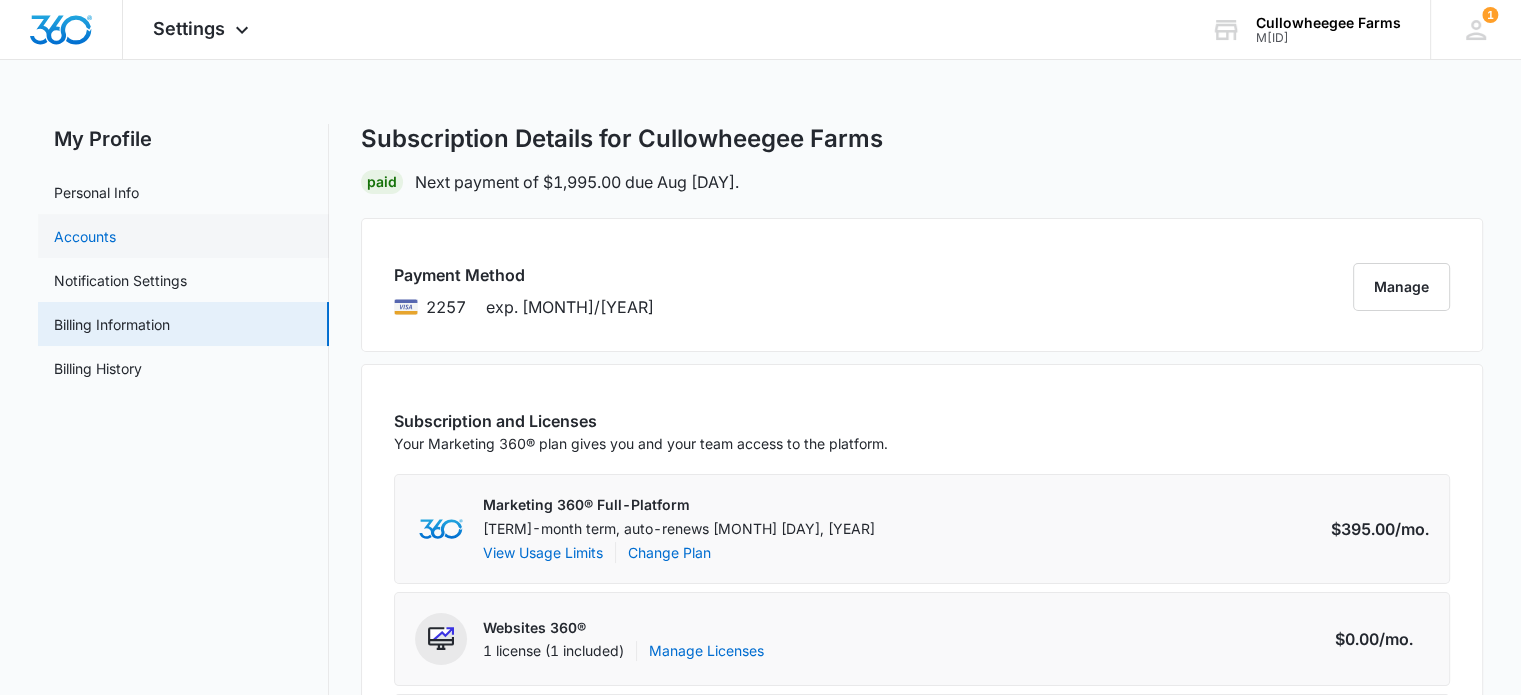 click on "Accounts" at bounding box center (85, 236) 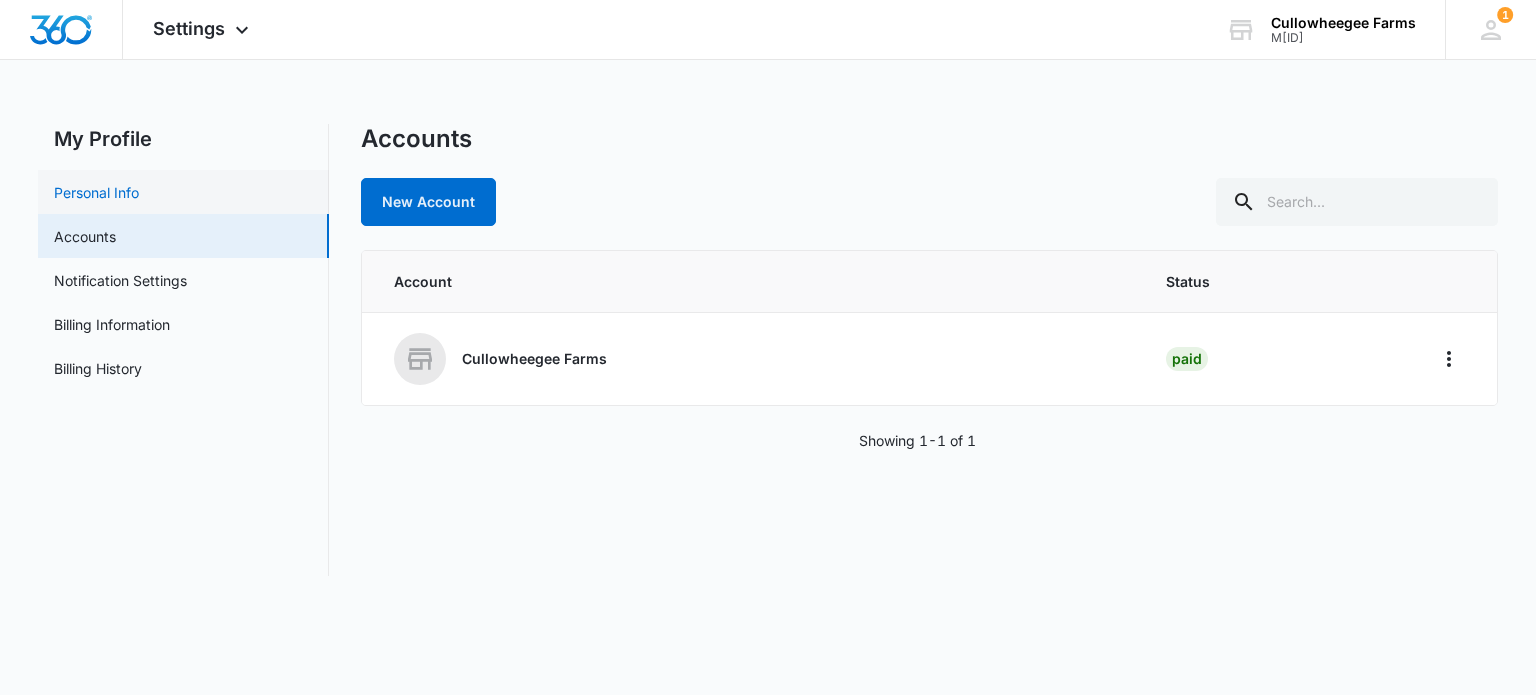 click on "Personal Info" at bounding box center (96, 192) 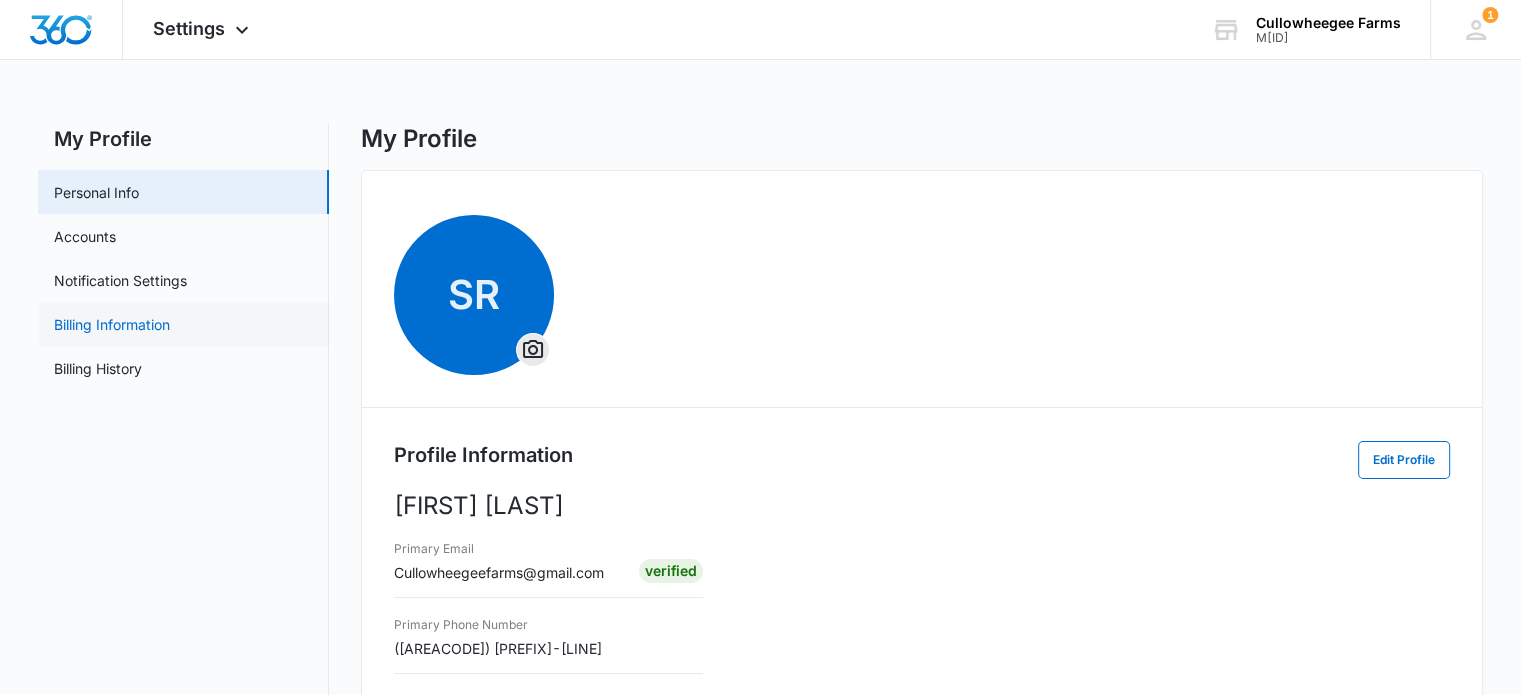 click on "Billing Information" at bounding box center [112, 324] 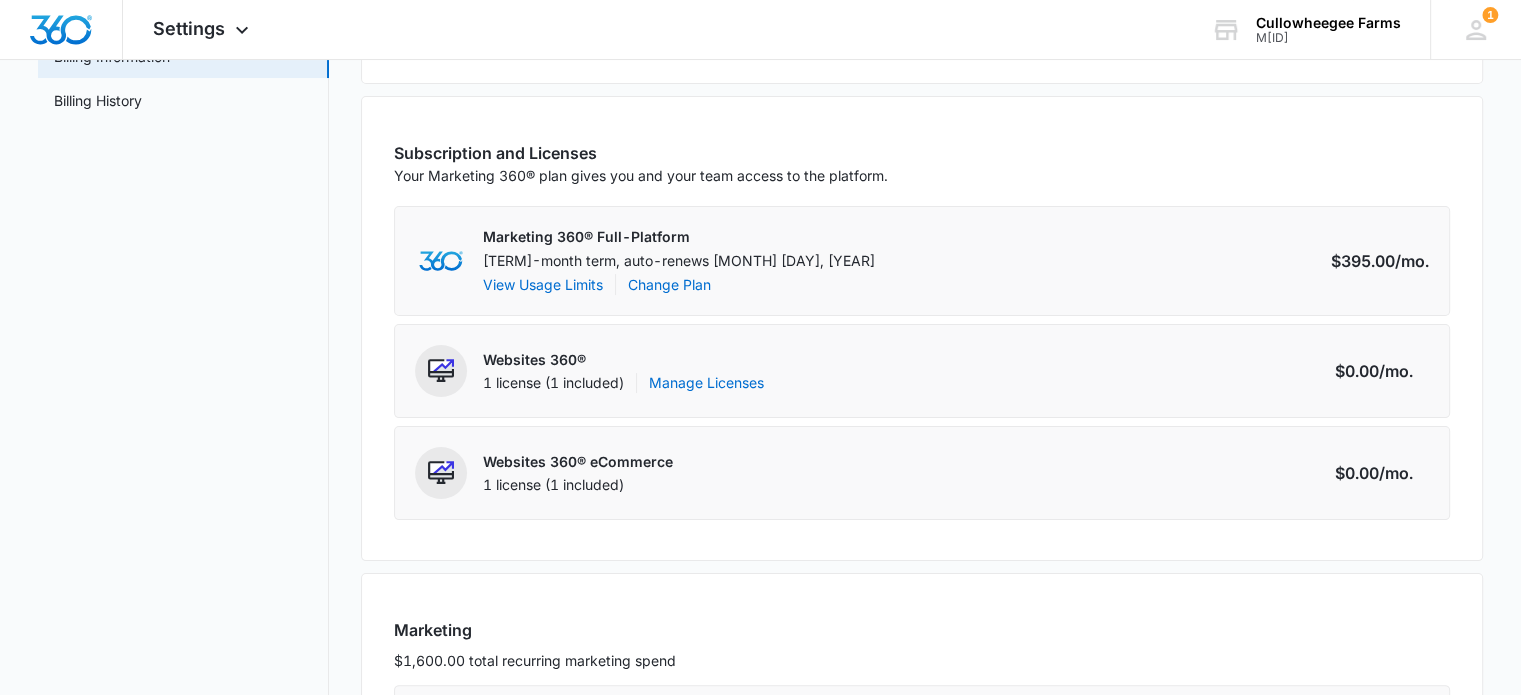 scroll, scrollTop: 0, scrollLeft: 0, axis: both 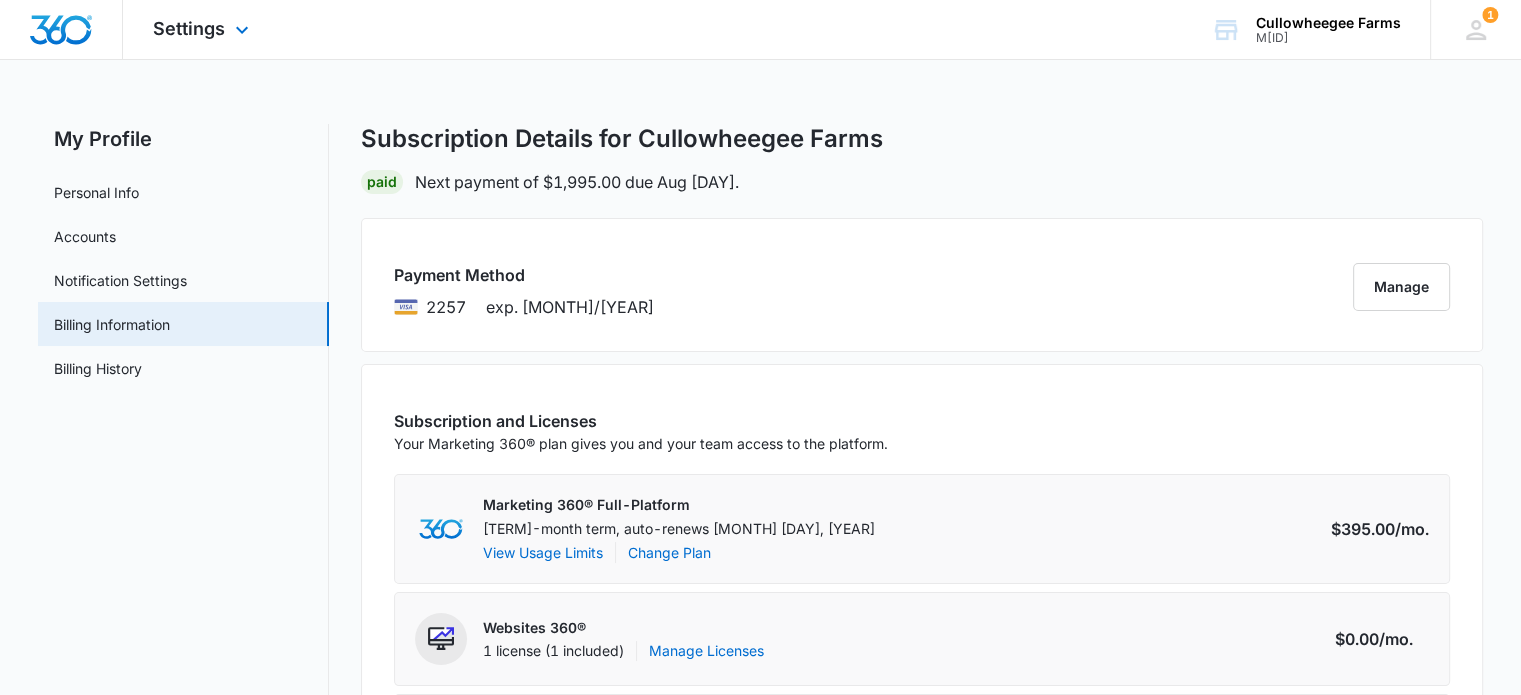 click on "Settings Apps Reputation Forms CRM Email Social POS Content Ads Intelligence Files Brand Settings" at bounding box center [203, 29] 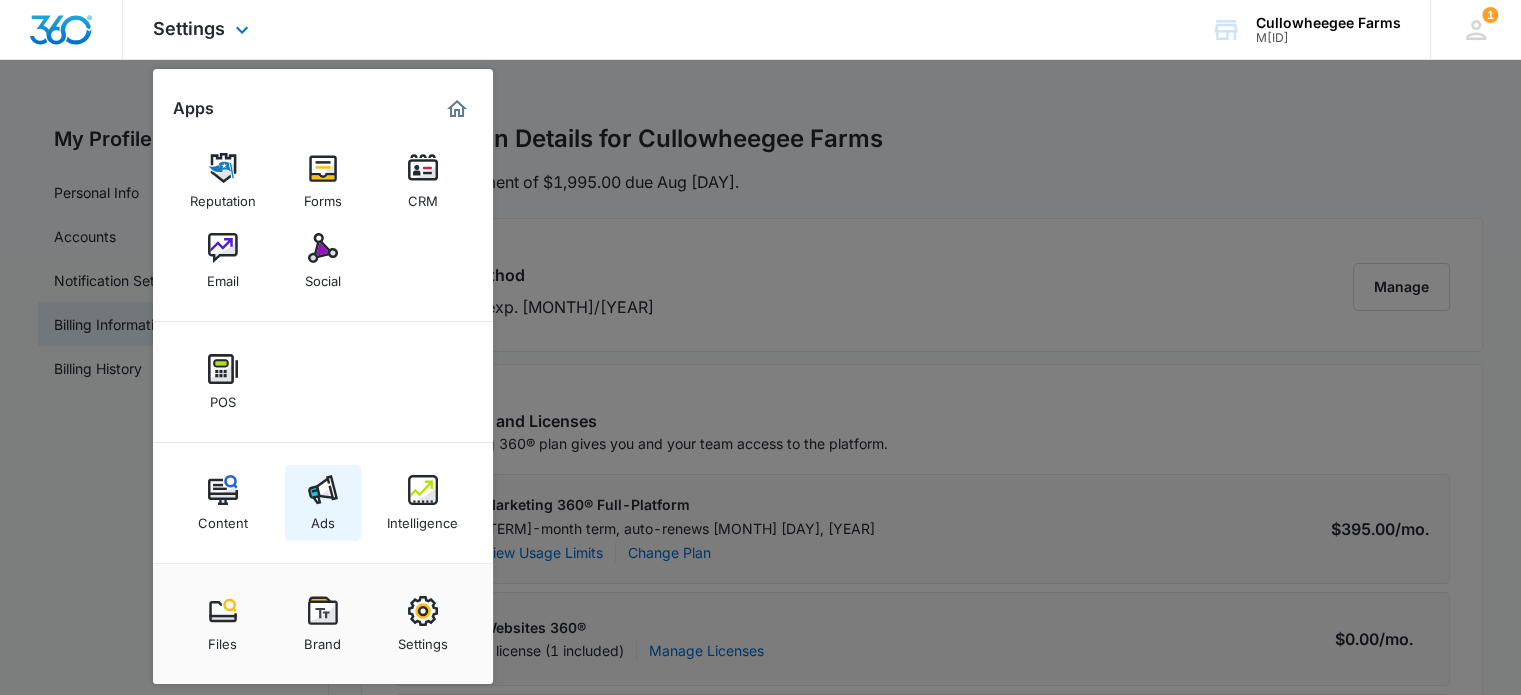 click at bounding box center [323, 490] 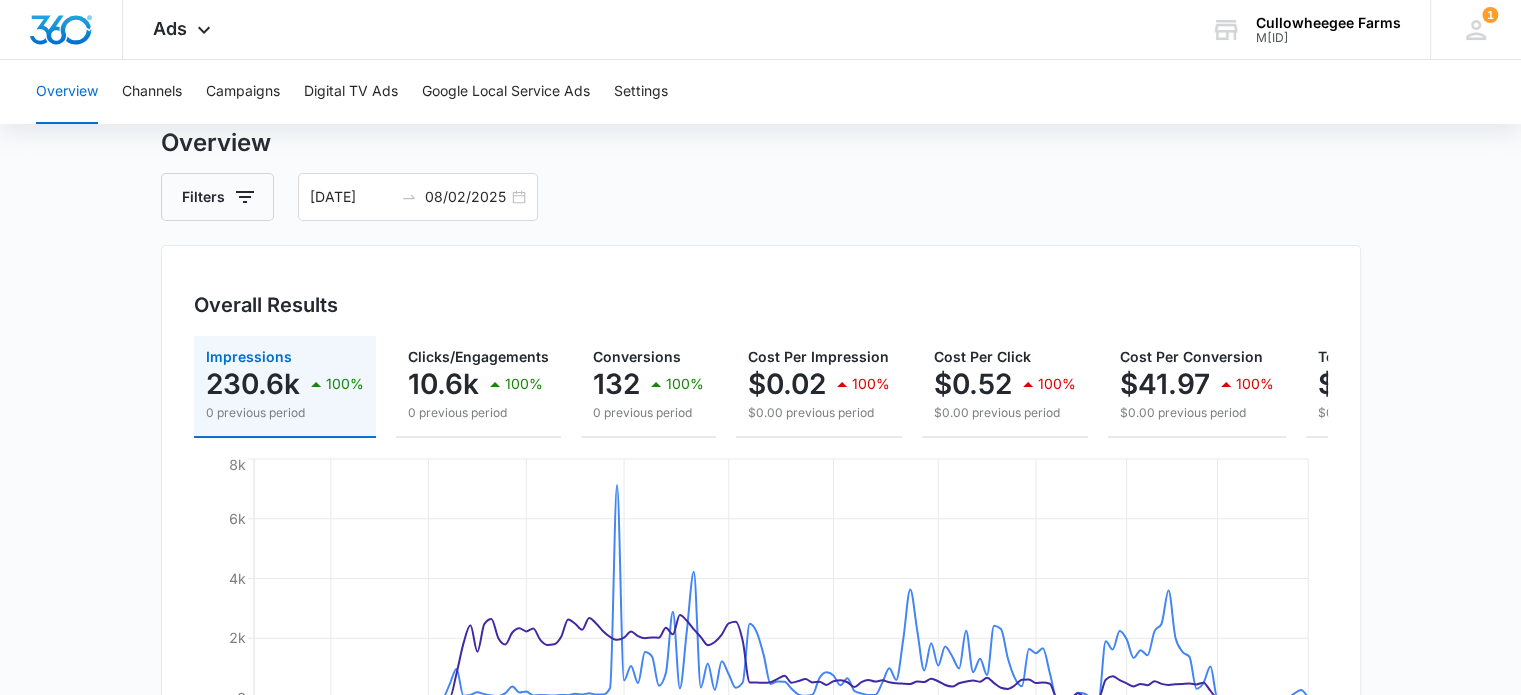 scroll, scrollTop: 0, scrollLeft: 0, axis: both 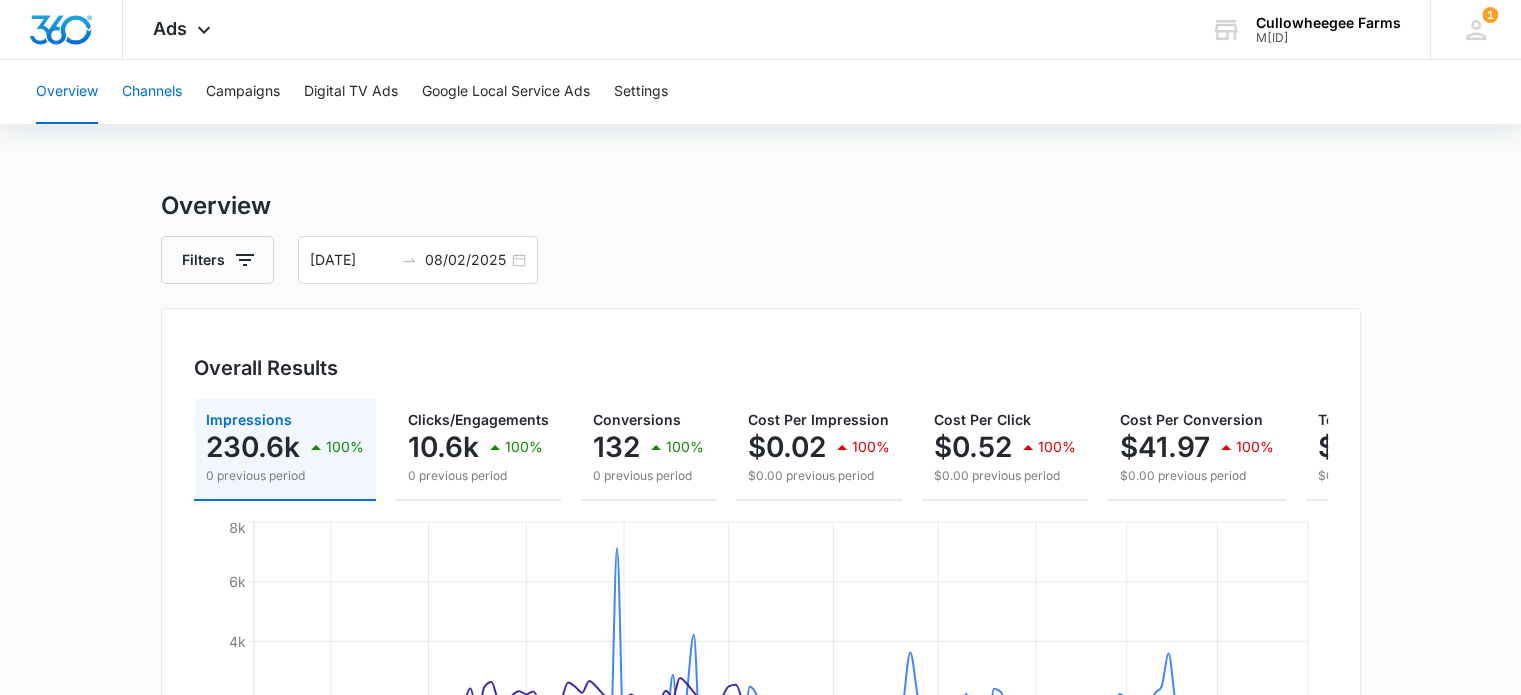 click on "Channels" at bounding box center (152, 92) 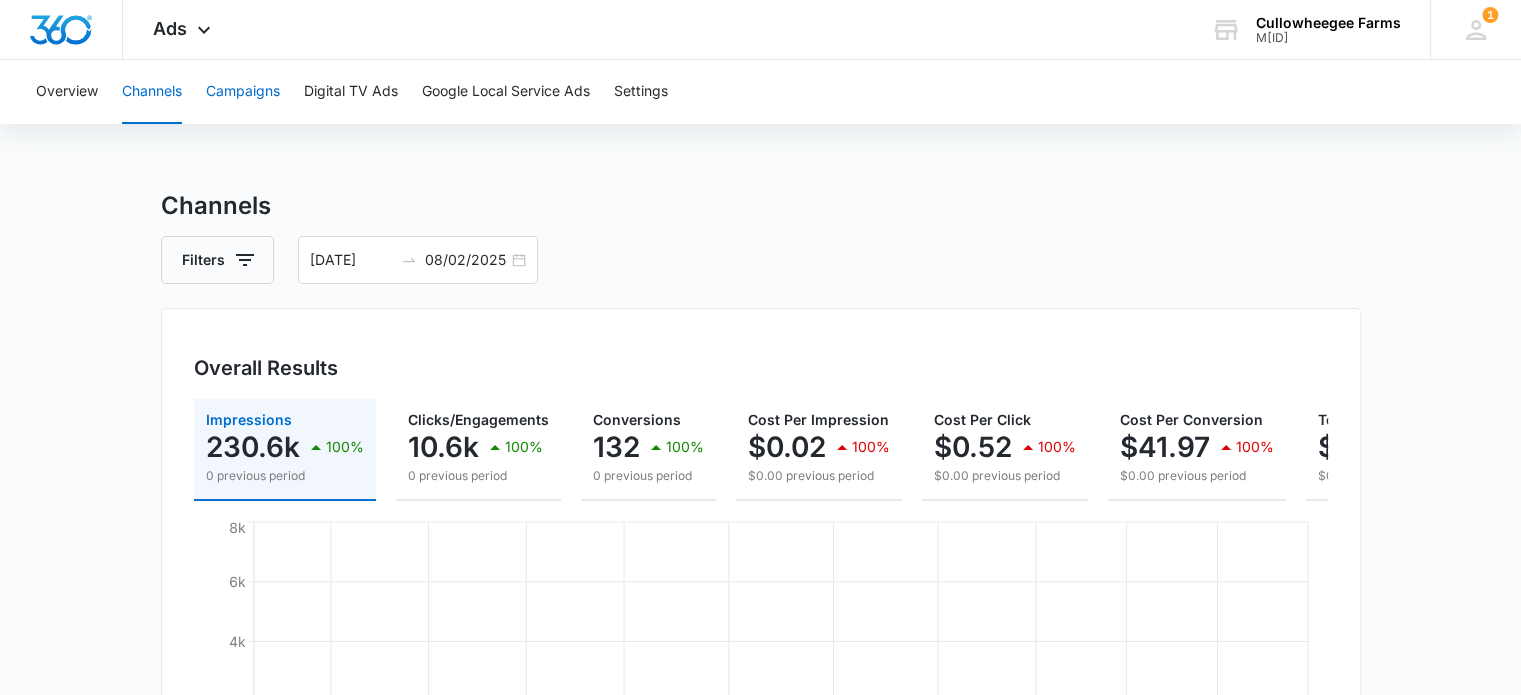click on "Campaigns" at bounding box center [243, 92] 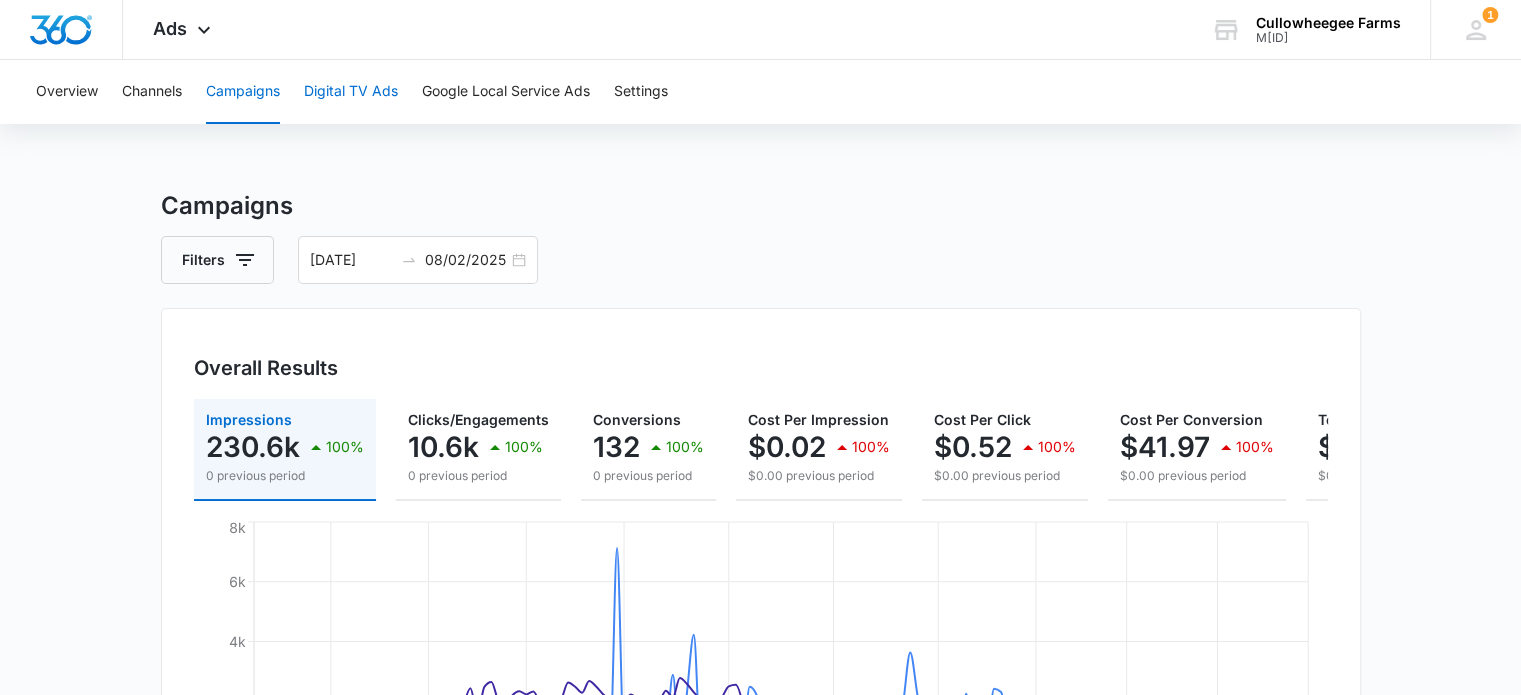 click on "Digital TV Ads" at bounding box center (351, 92) 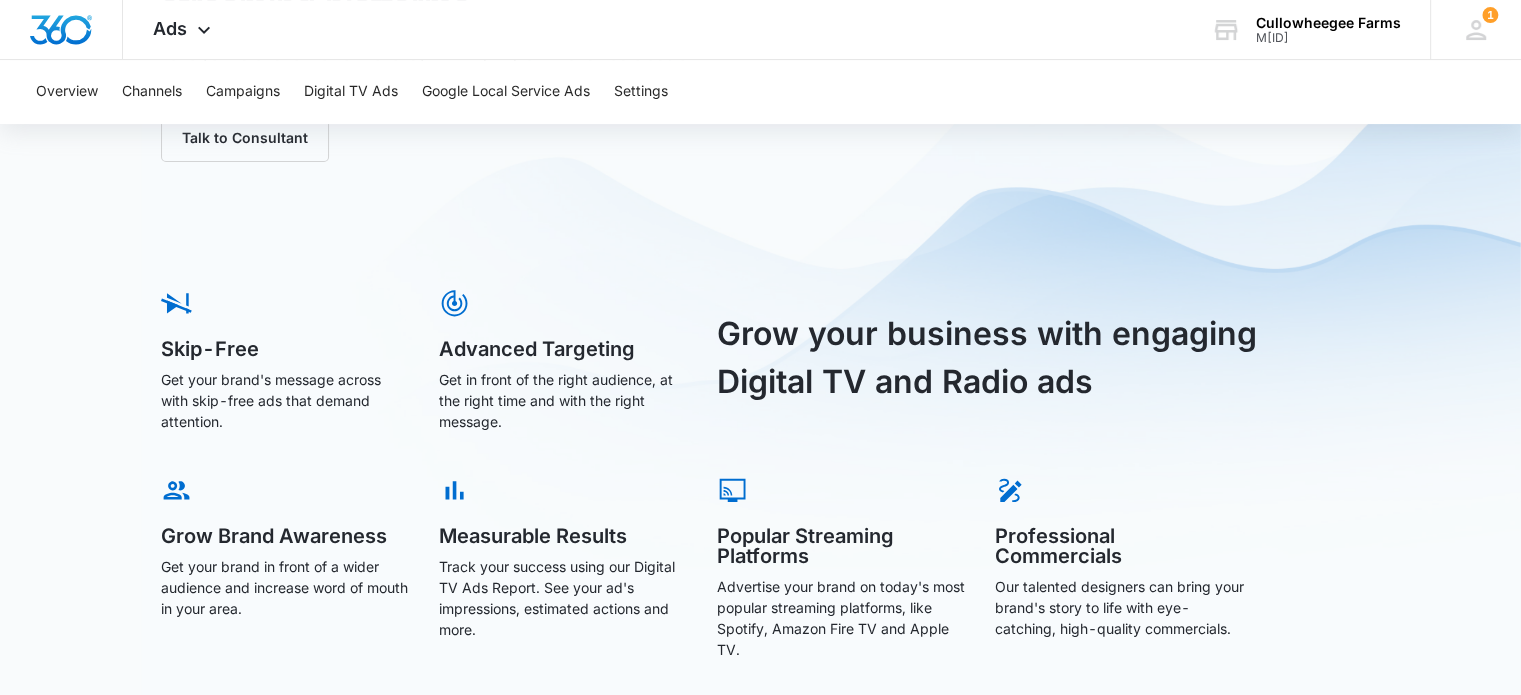 scroll, scrollTop: 0, scrollLeft: 0, axis: both 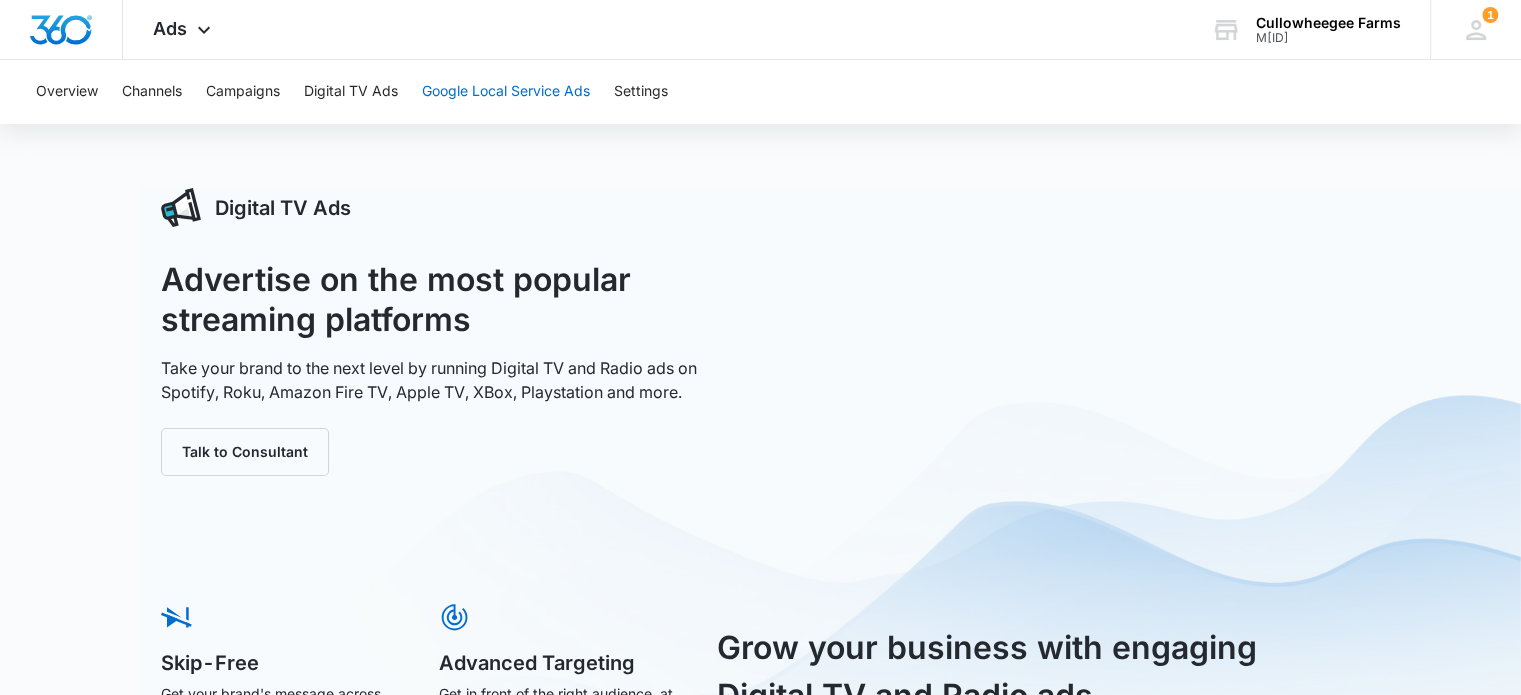 click on "Google Local Service Ads" at bounding box center (506, 92) 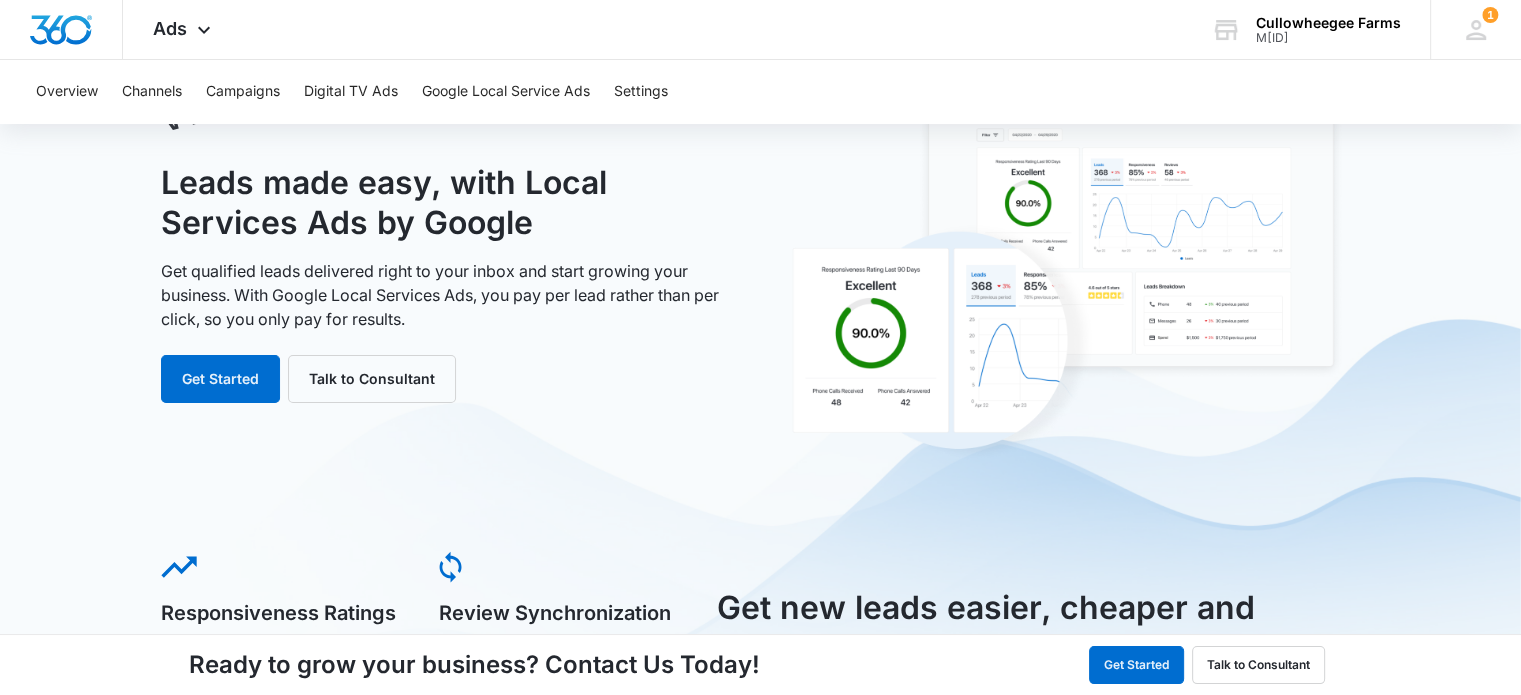 scroll, scrollTop: 0, scrollLeft: 0, axis: both 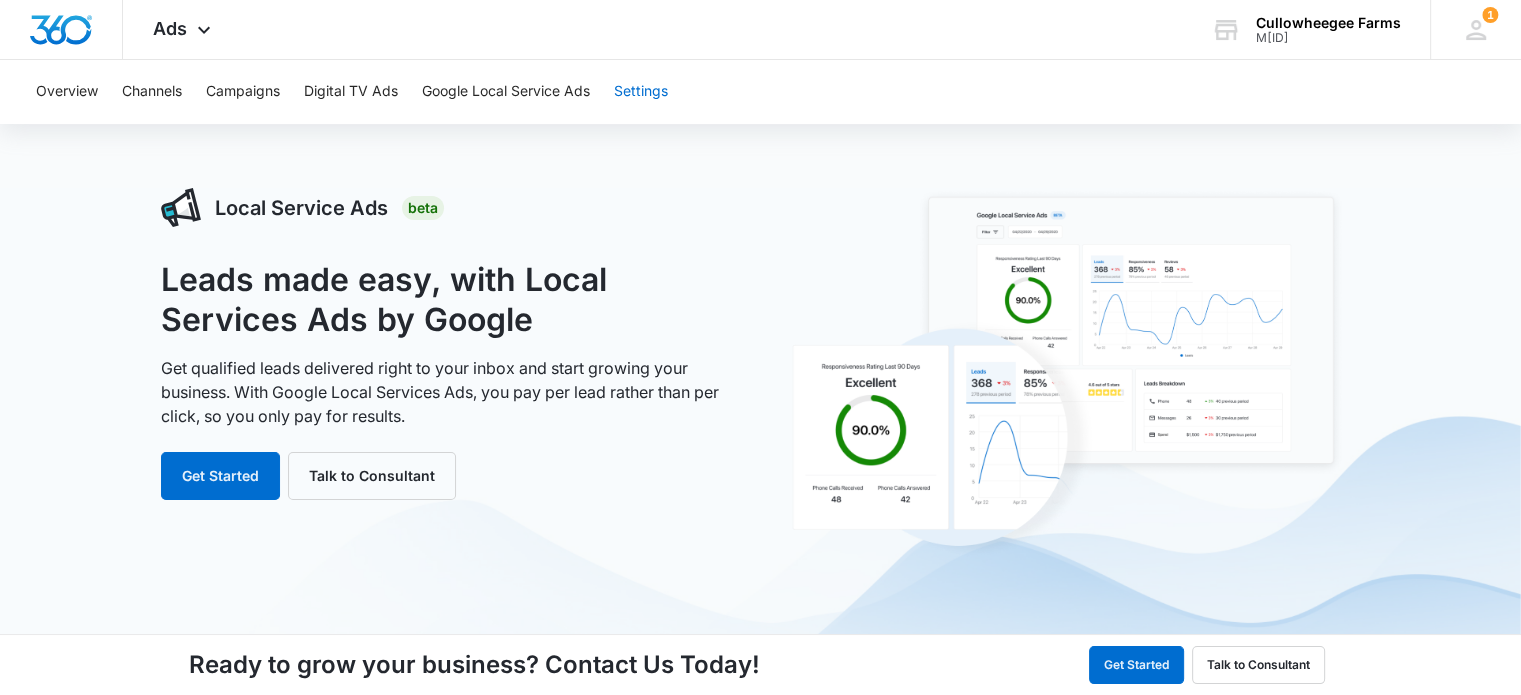 click on "Settings" at bounding box center (641, 92) 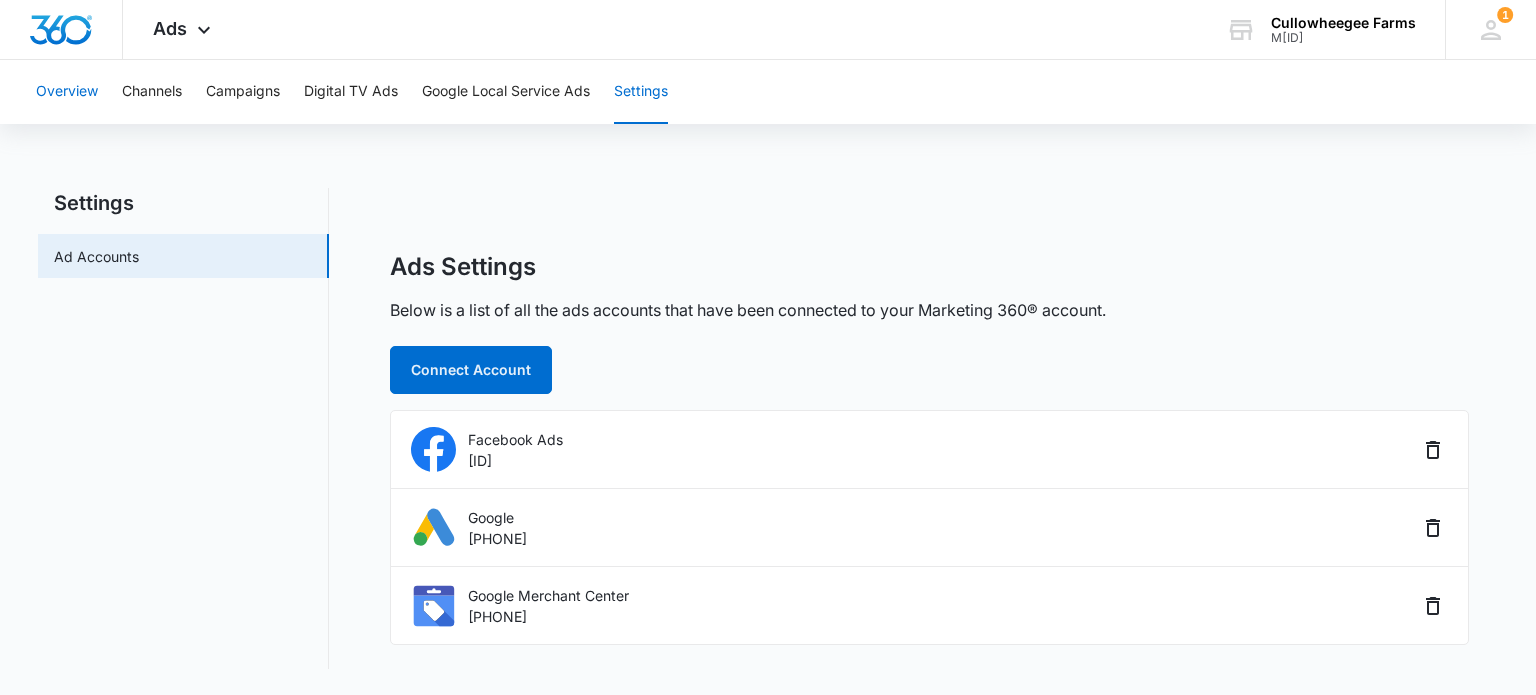 click on "Overview" at bounding box center [67, 92] 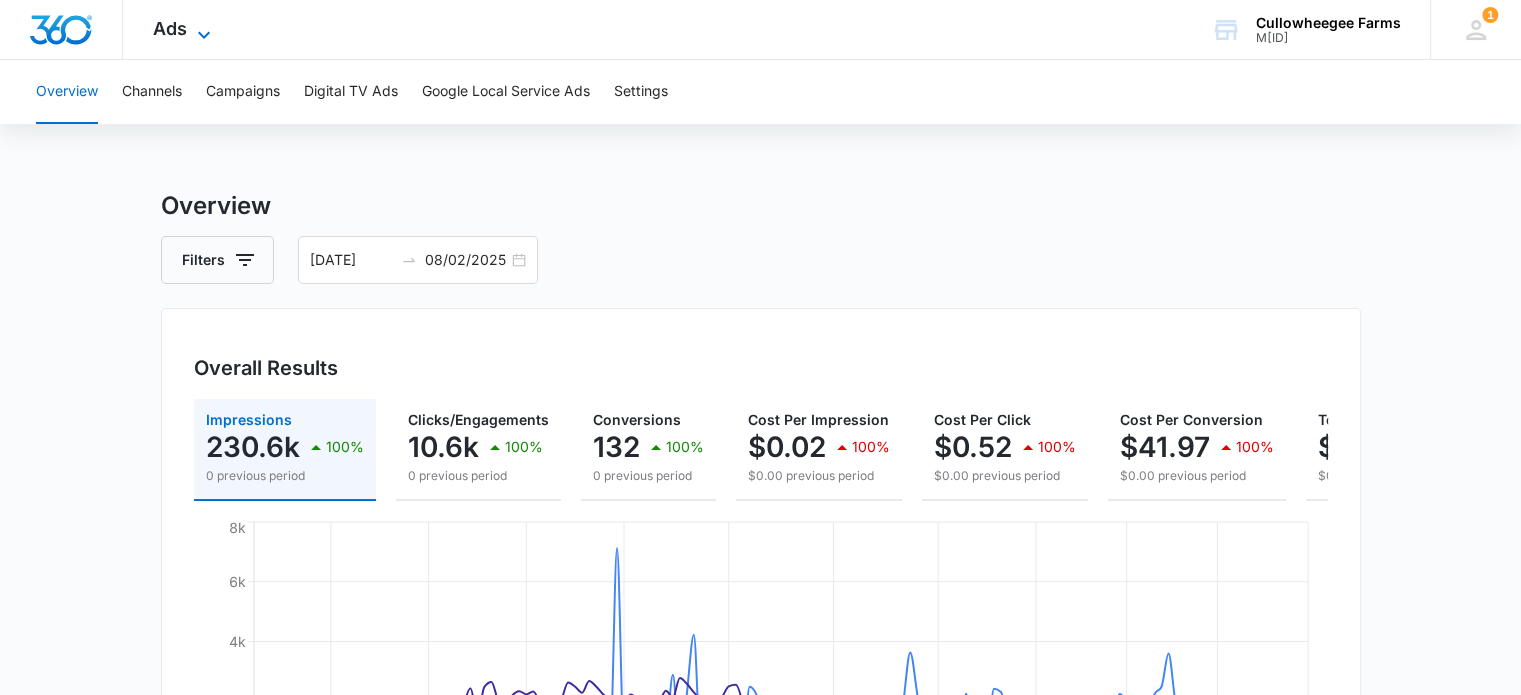 click on "Ads" at bounding box center (170, 28) 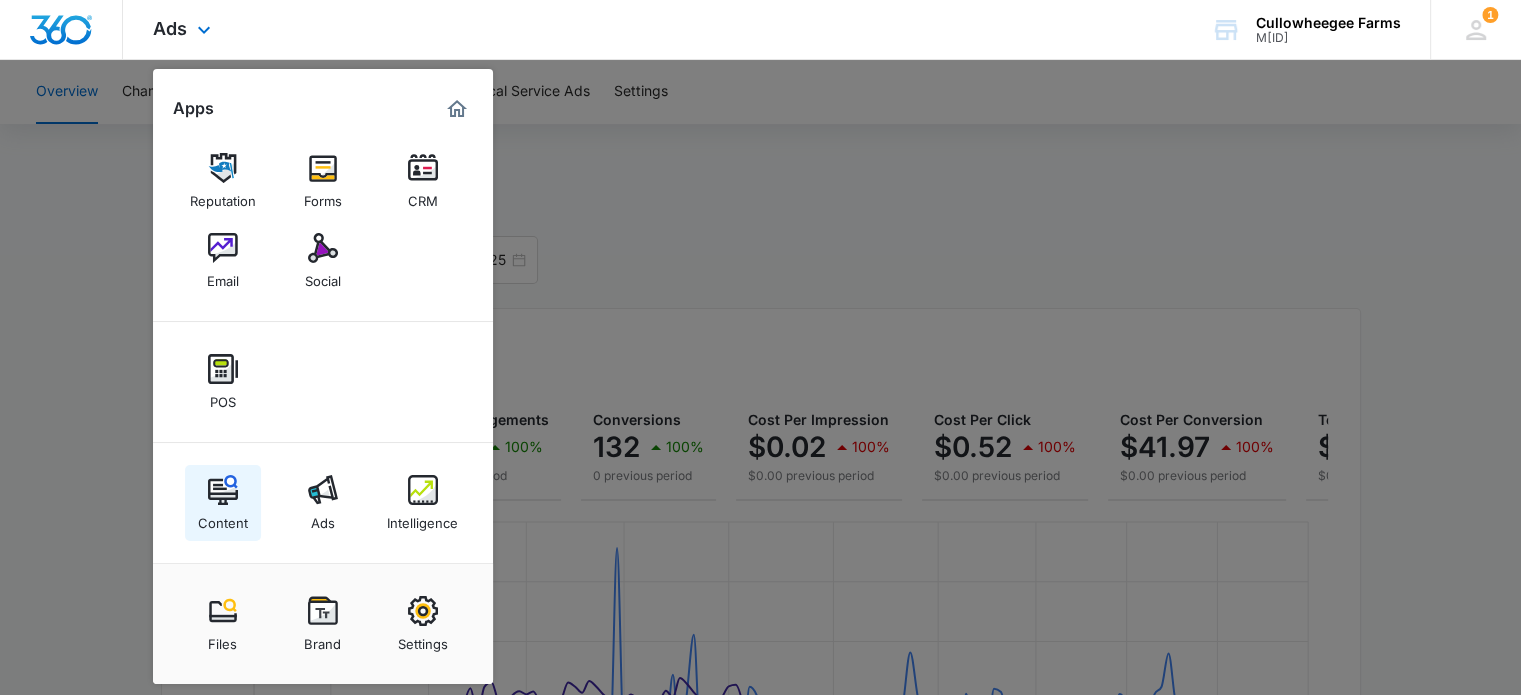 click at bounding box center [223, 490] 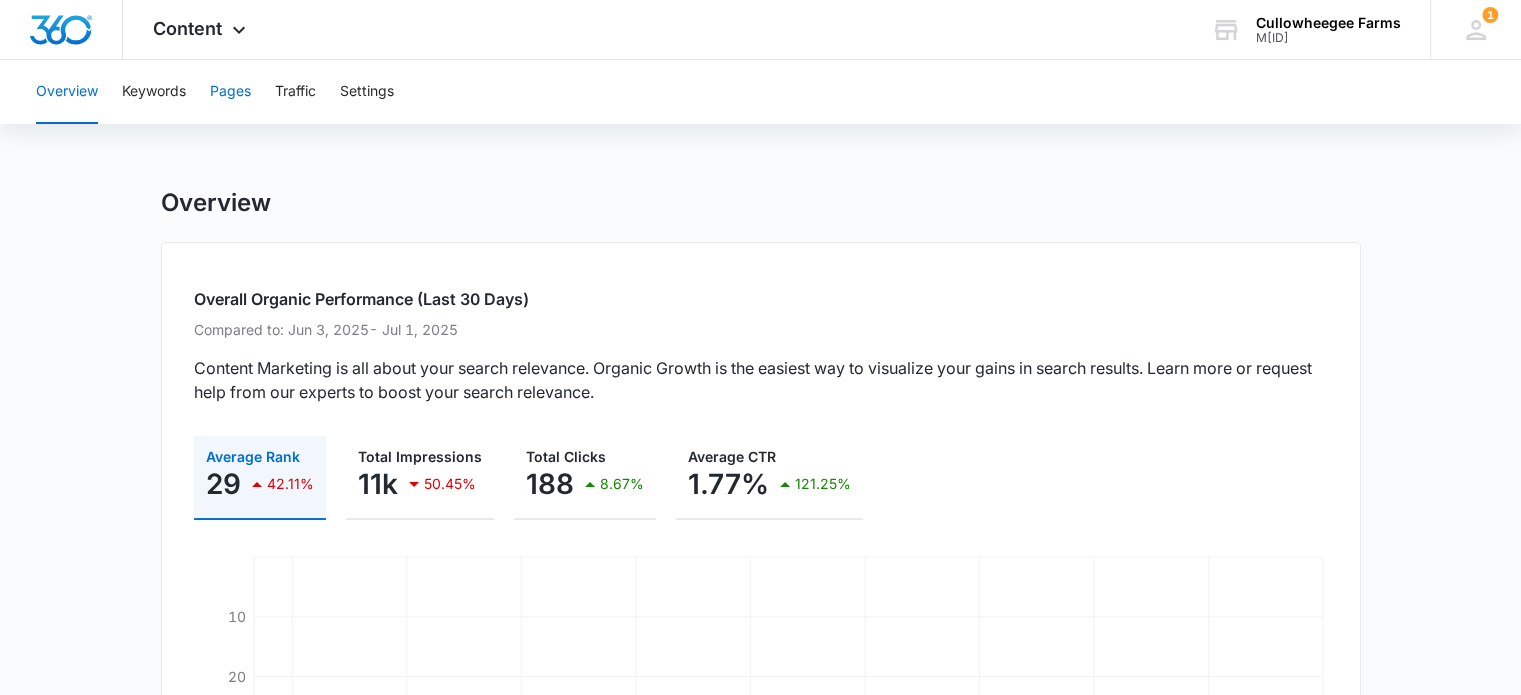click on "Pages" at bounding box center [230, 92] 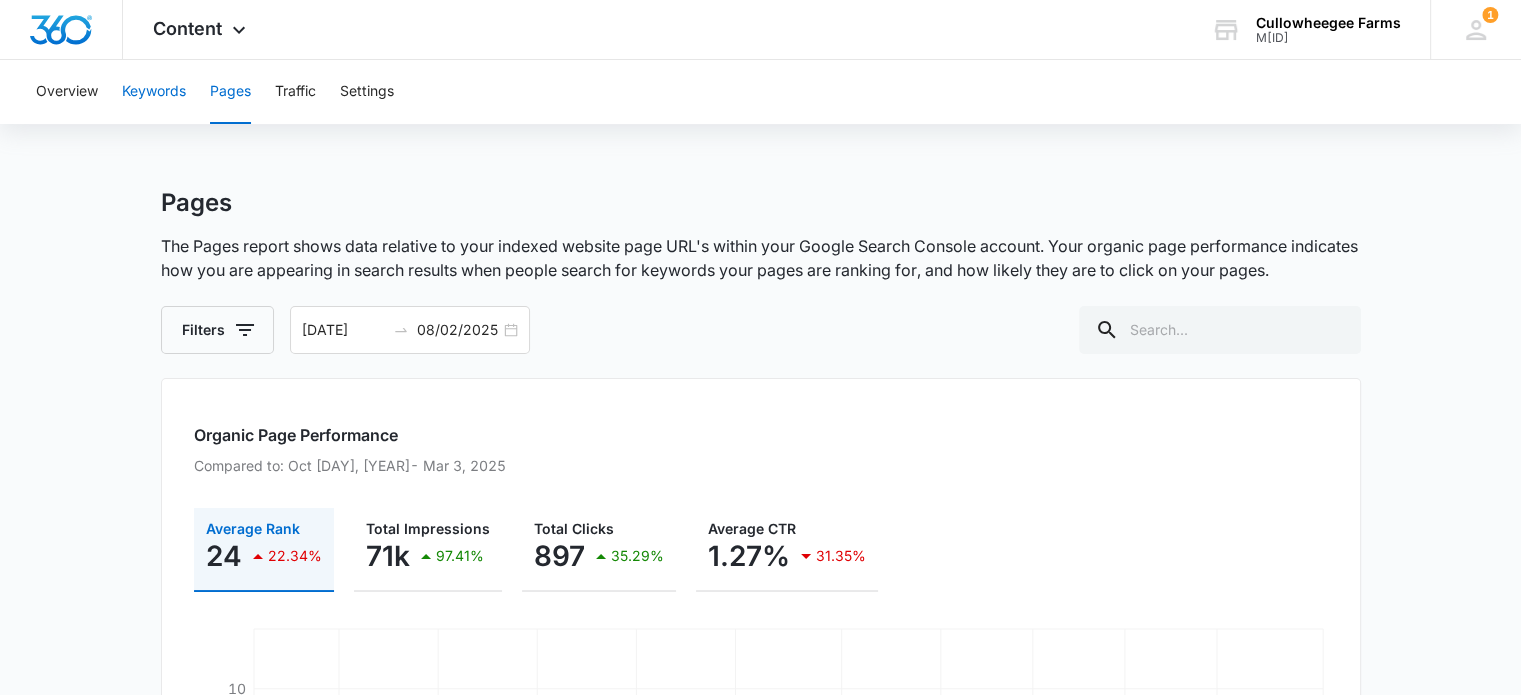 click on "Keywords" at bounding box center [154, 92] 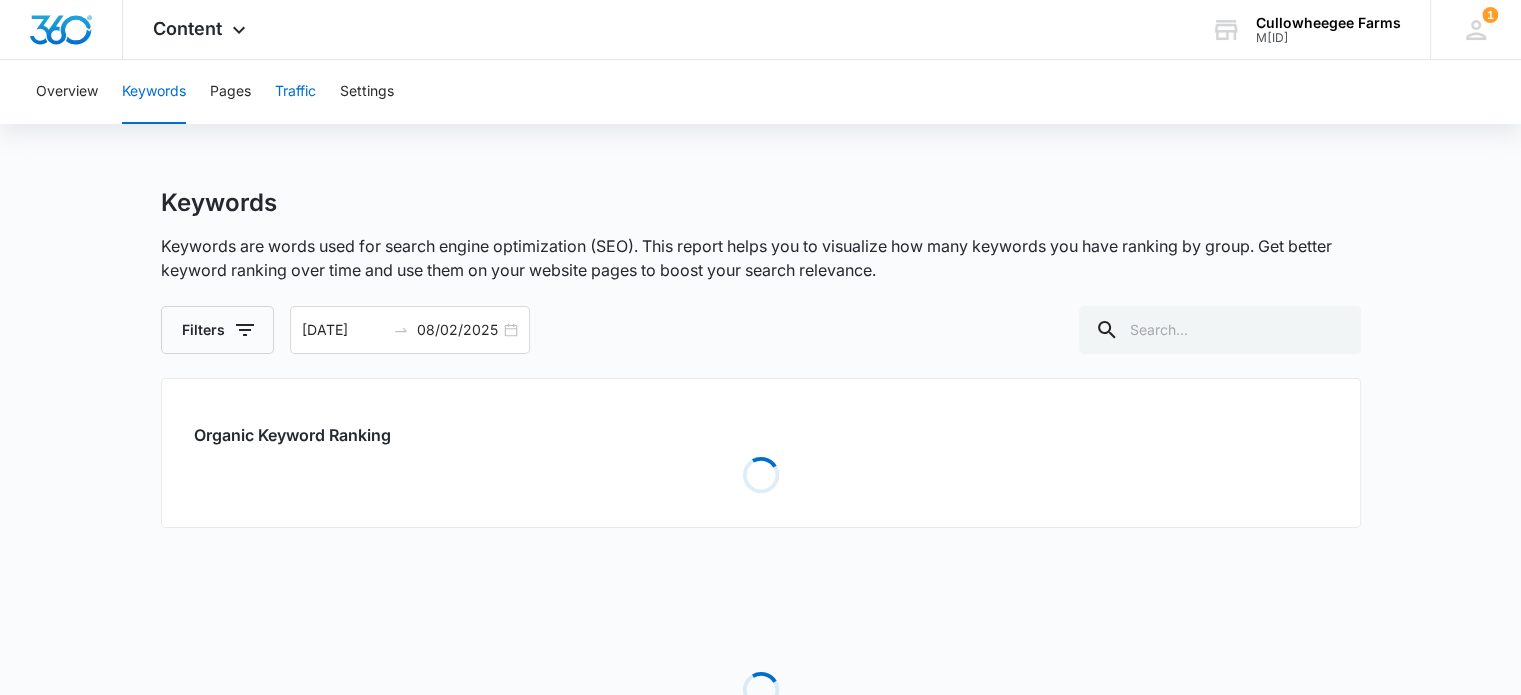 click on "Traffic" at bounding box center [295, 92] 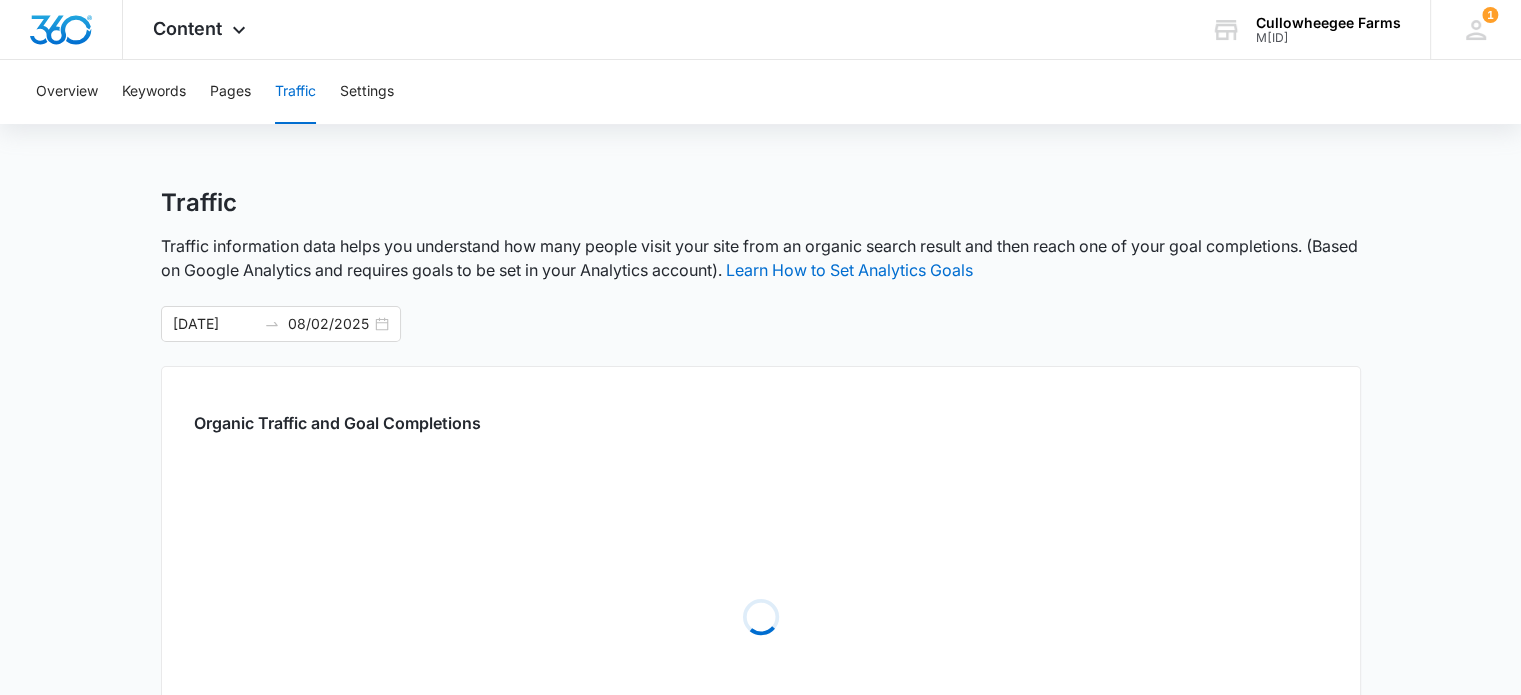 click on "Overview Keywords Pages Traffic Settings" at bounding box center (760, 92) 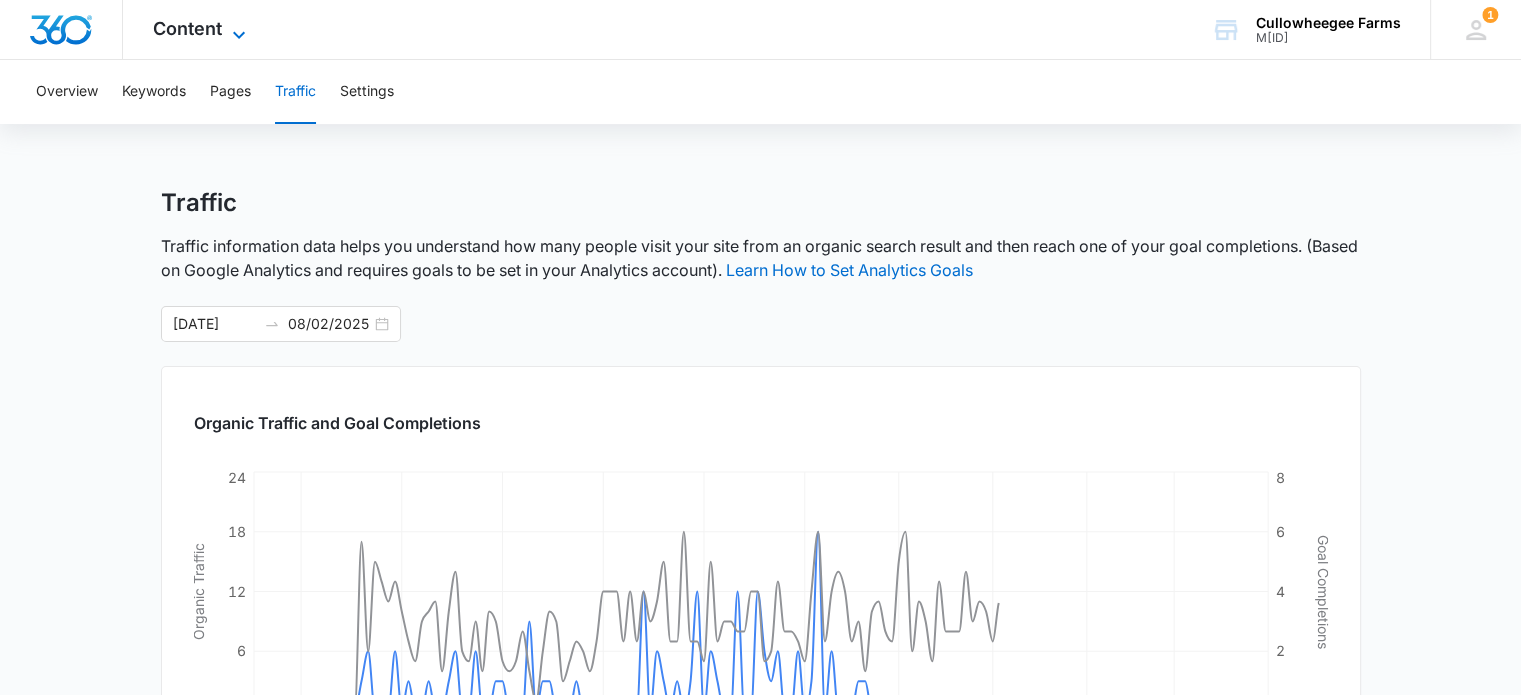 click on "Content" at bounding box center (187, 28) 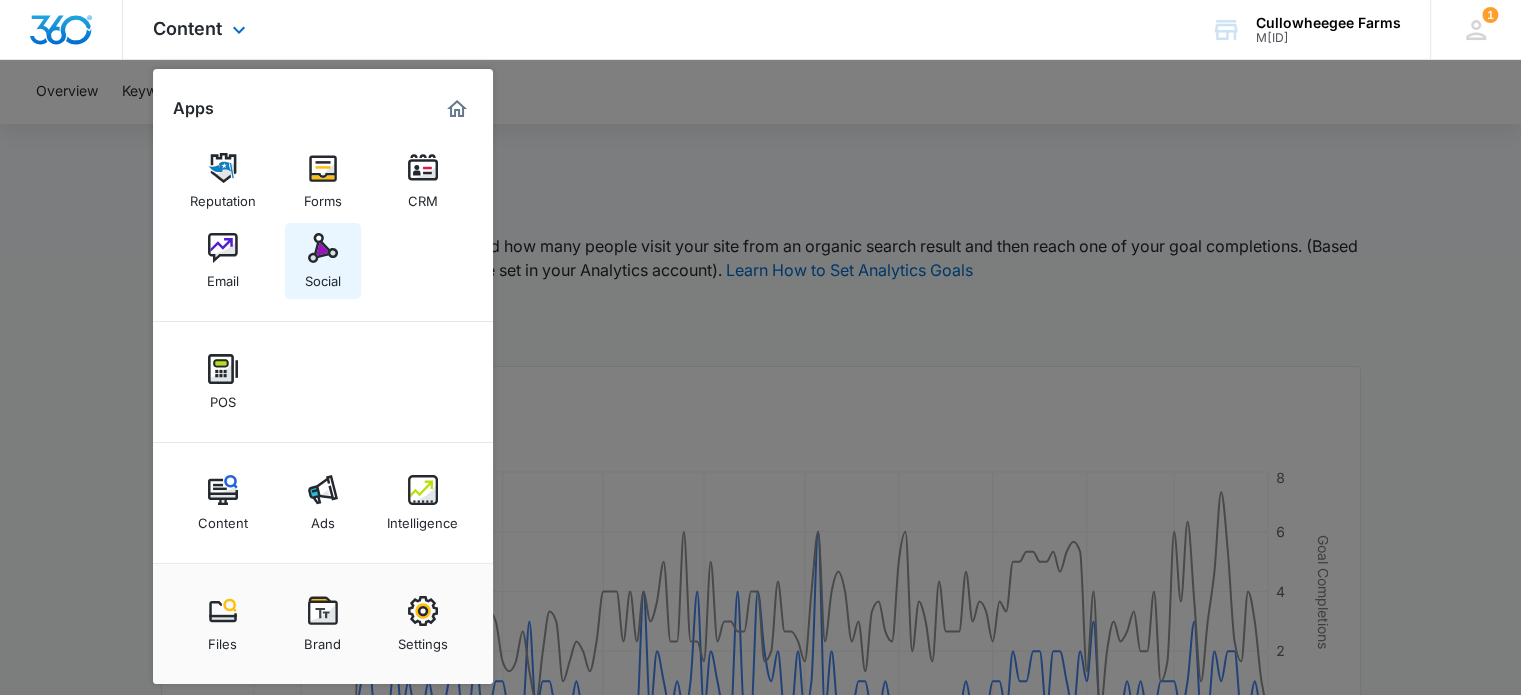 click at bounding box center [323, 248] 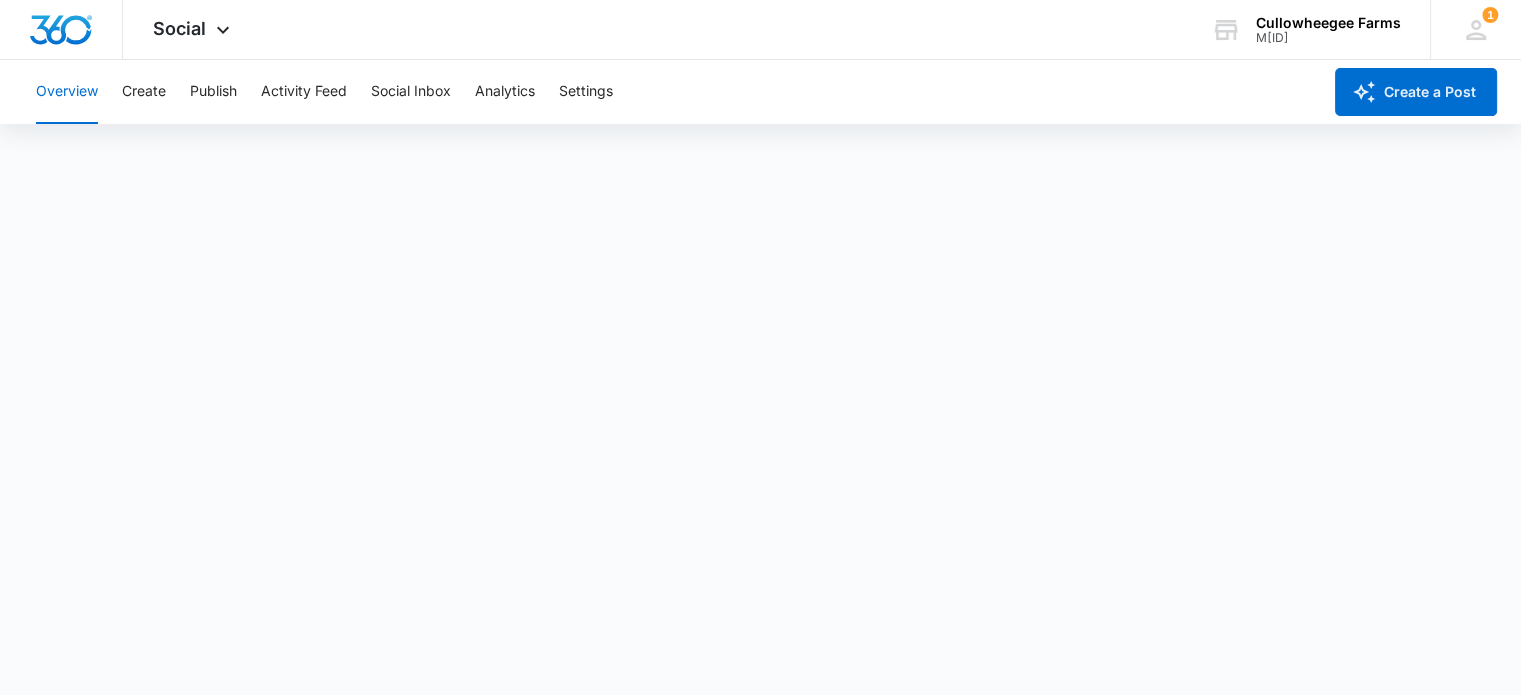 scroll, scrollTop: 5, scrollLeft: 0, axis: vertical 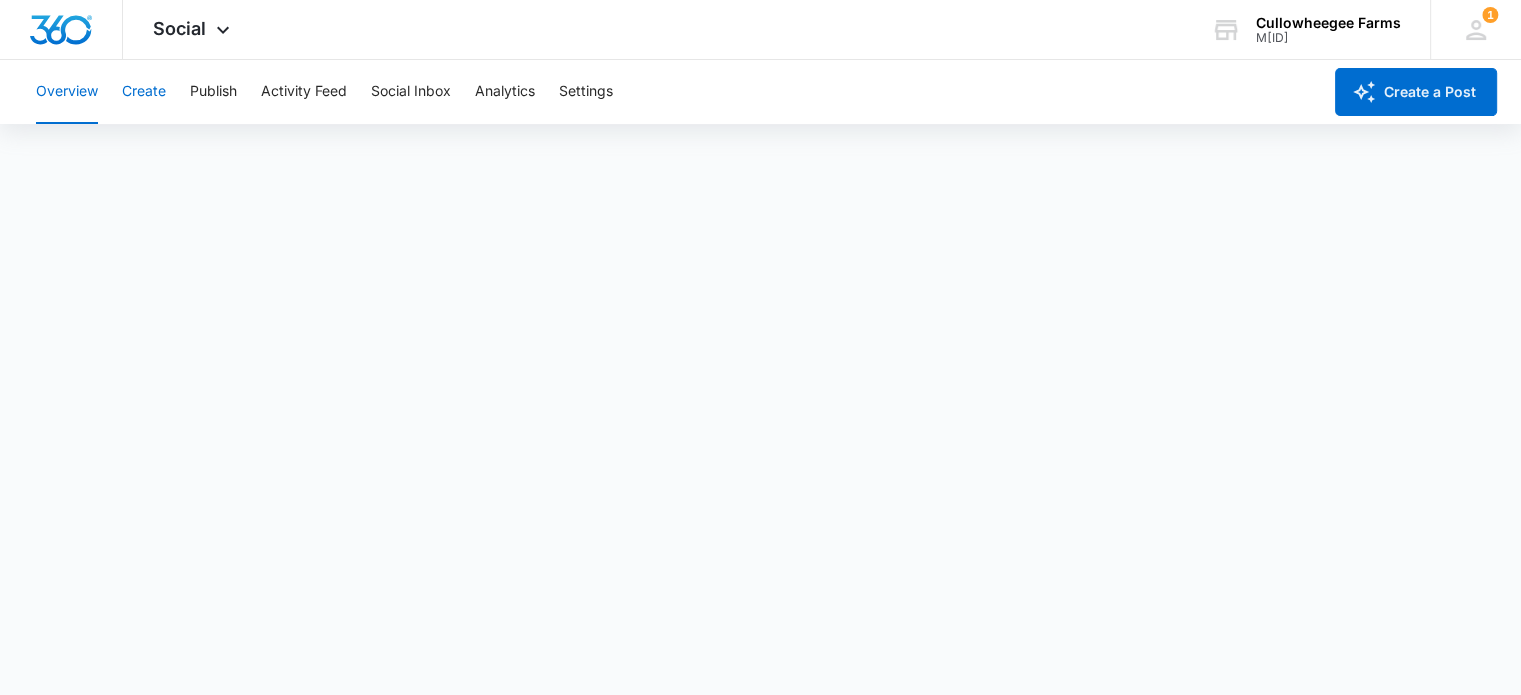click on "Create" at bounding box center [144, 92] 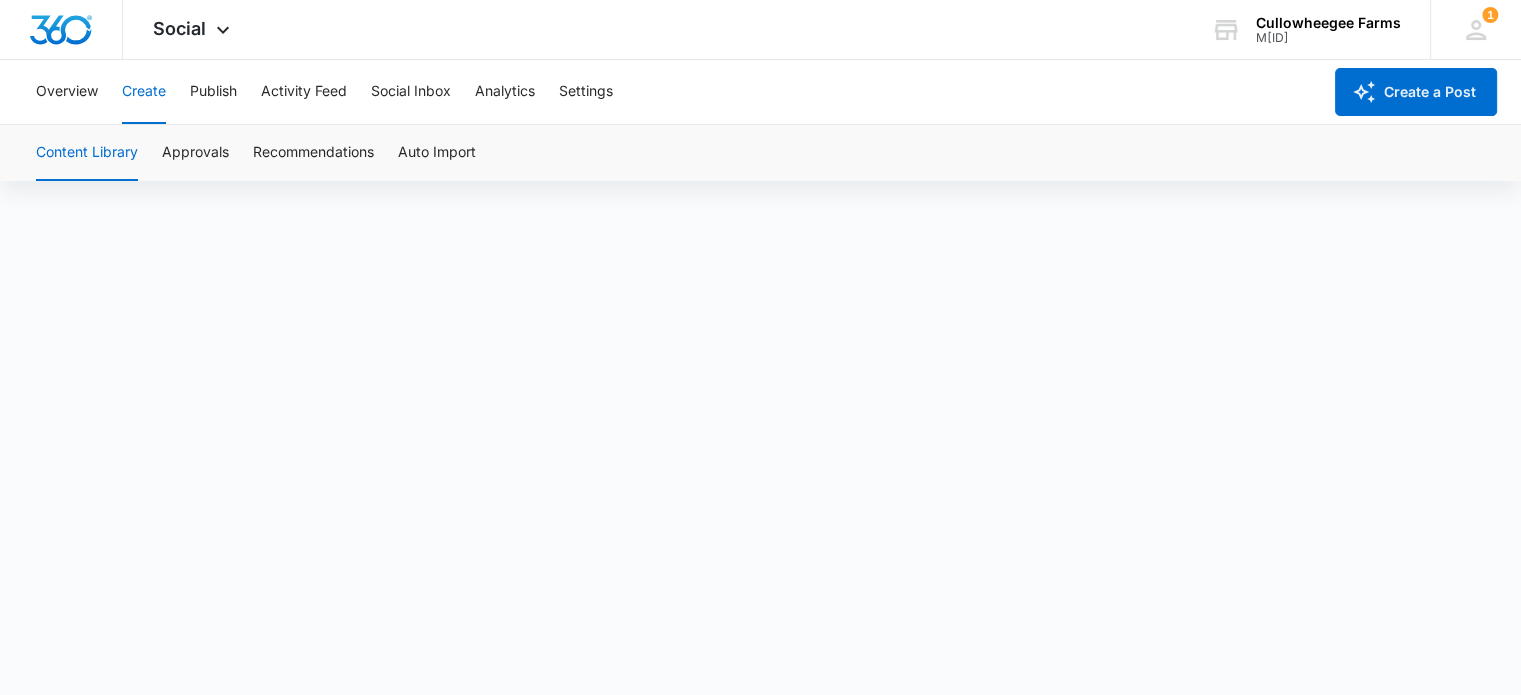 scroll, scrollTop: 0, scrollLeft: 0, axis: both 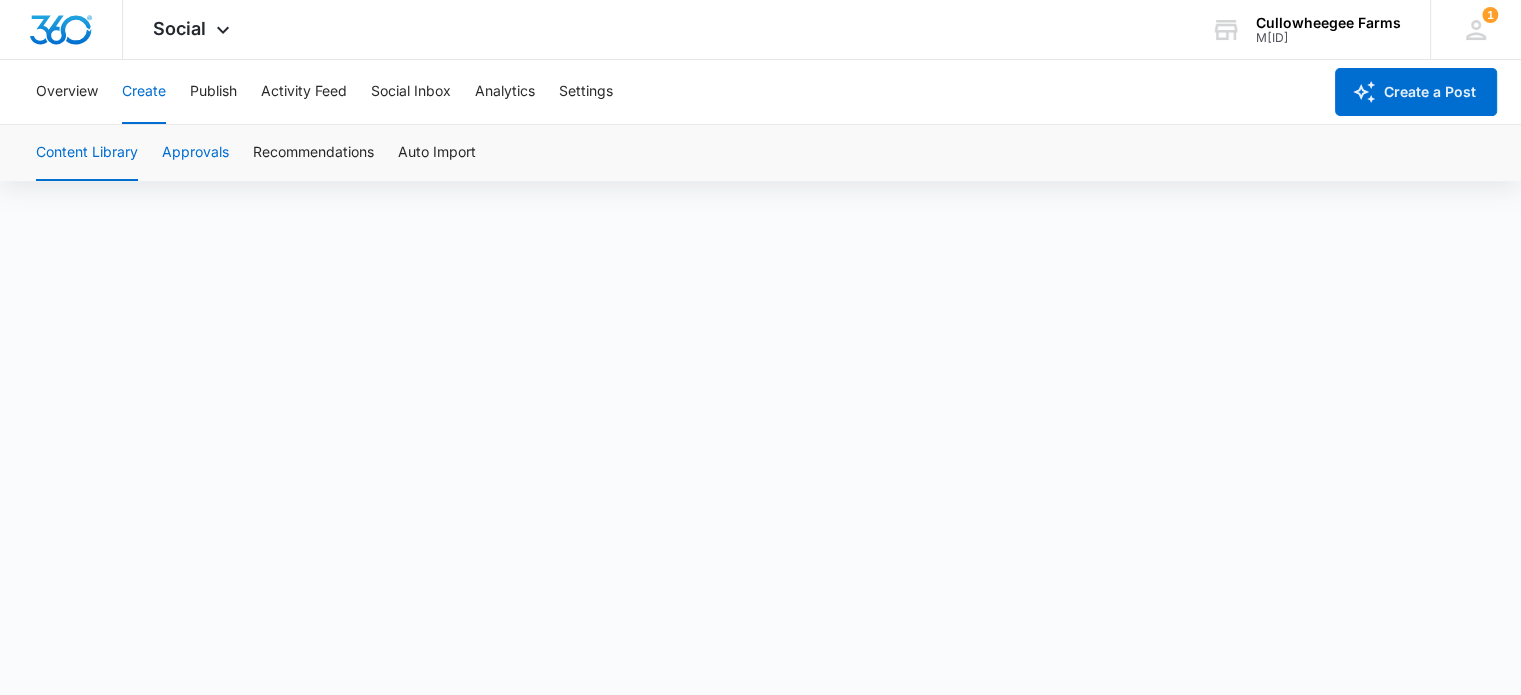 click on "Approvals" at bounding box center (195, 153) 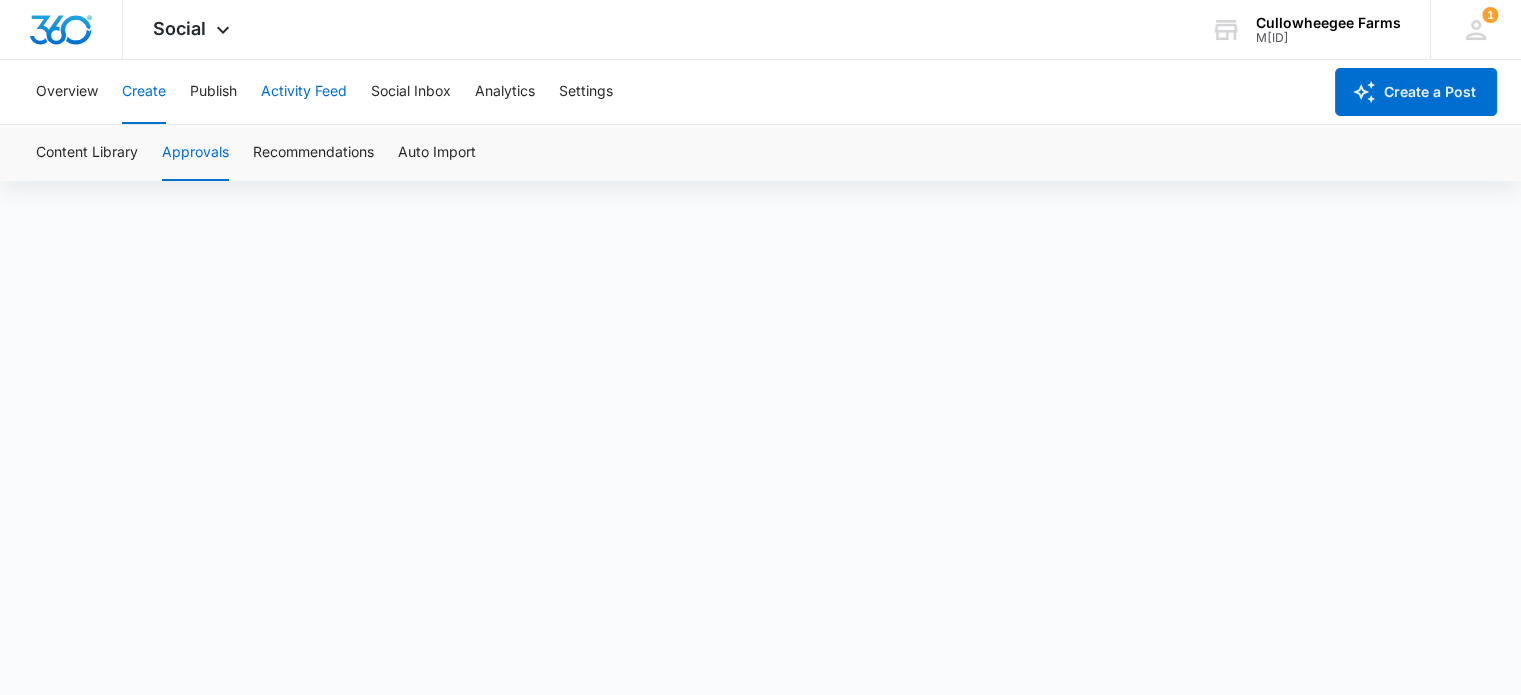 click on "Activity Feed" at bounding box center [304, 92] 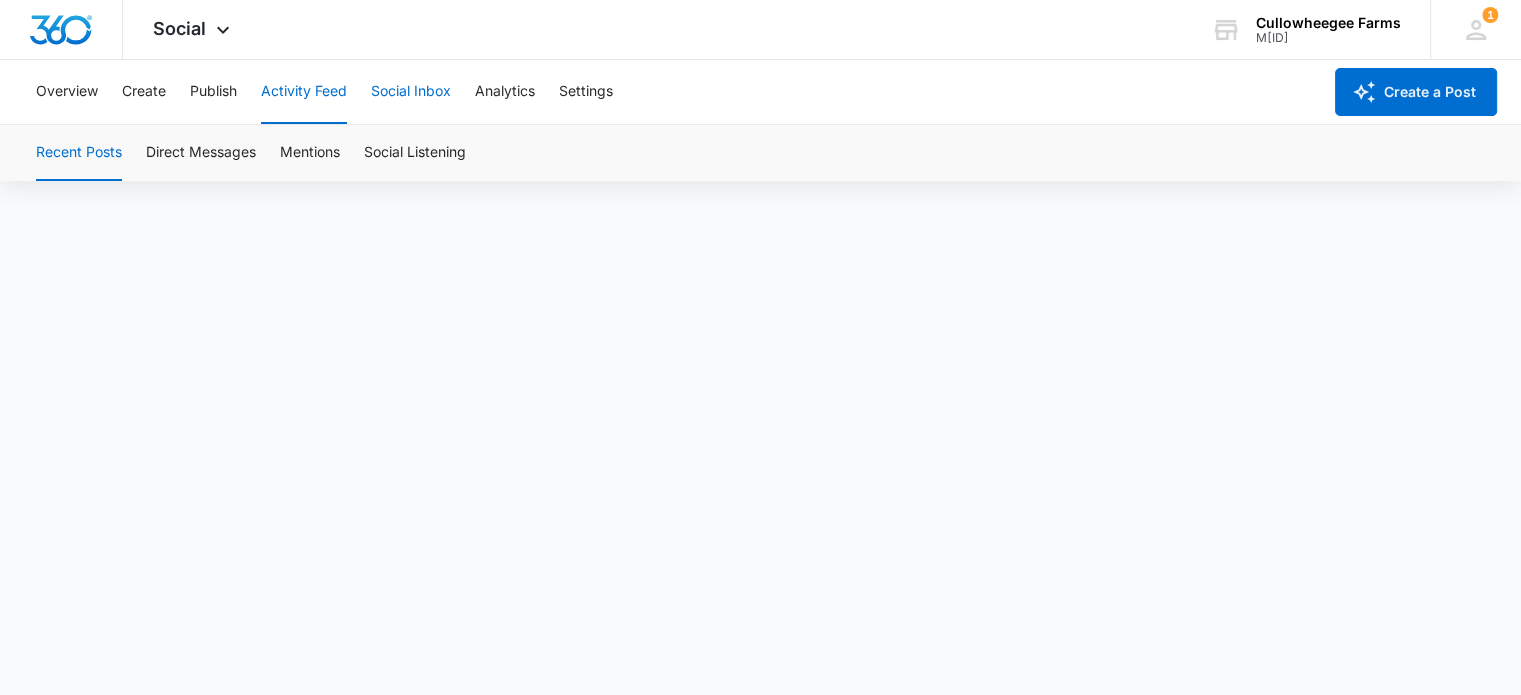click on "Social Inbox" at bounding box center (411, 92) 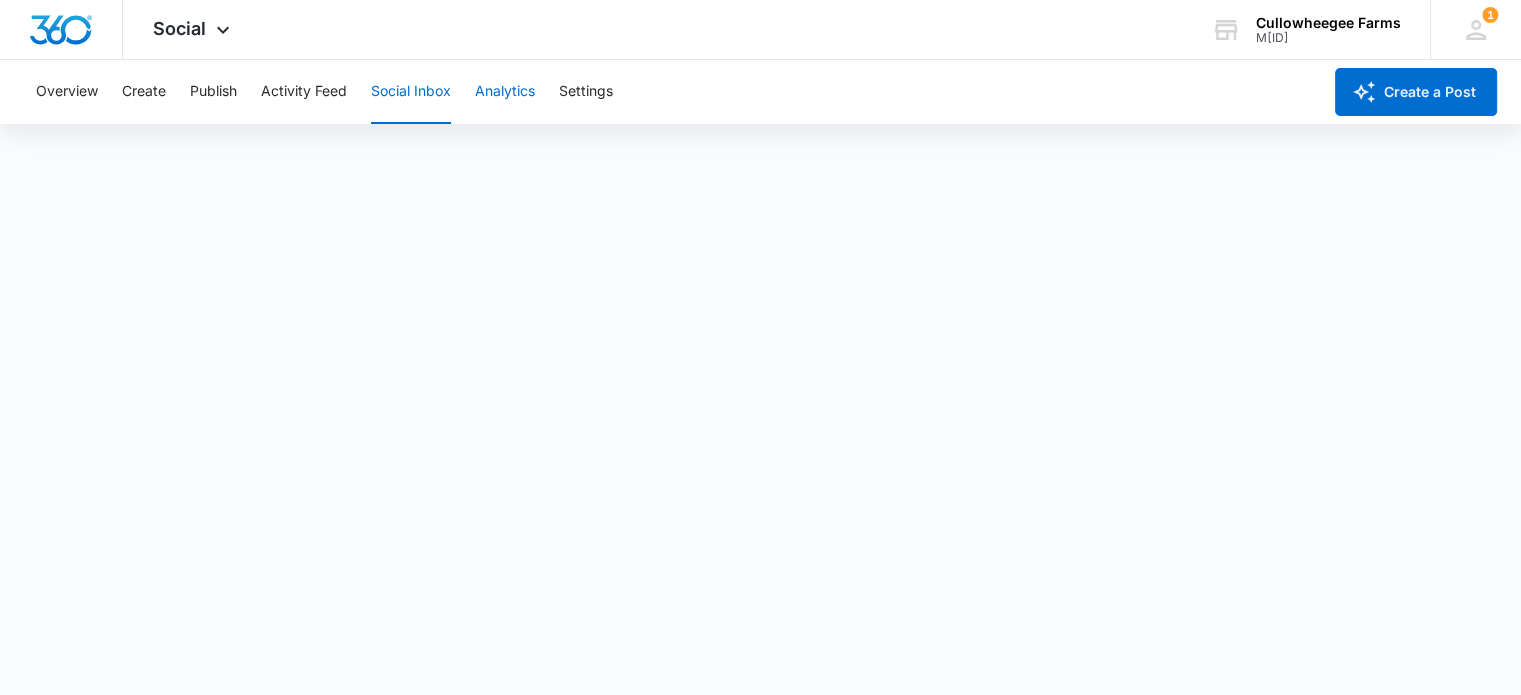 click on "Analytics" at bounding box center [505, 92] 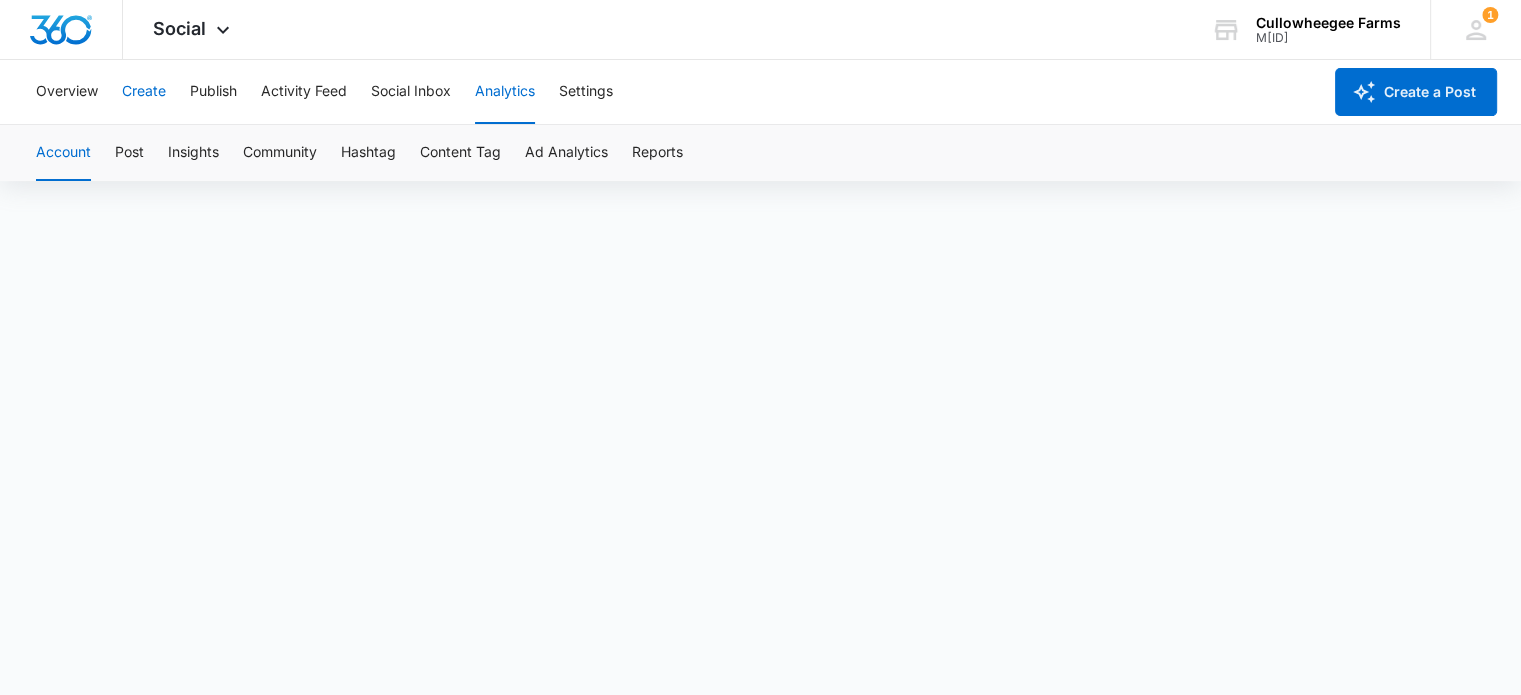 click on "Create" at bounding box center (144, 92) 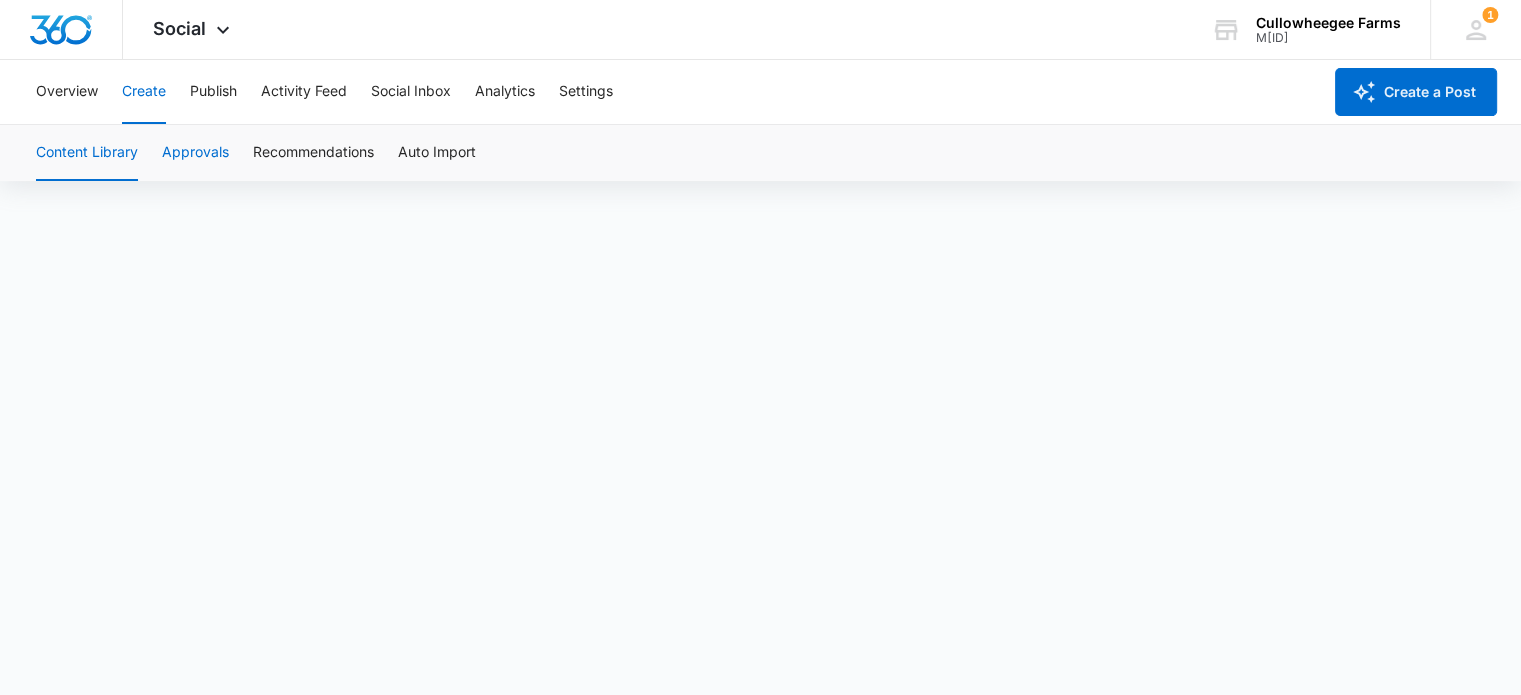 scroll, scrollTop: 14, scrollLeft: 0, axis: vertical 